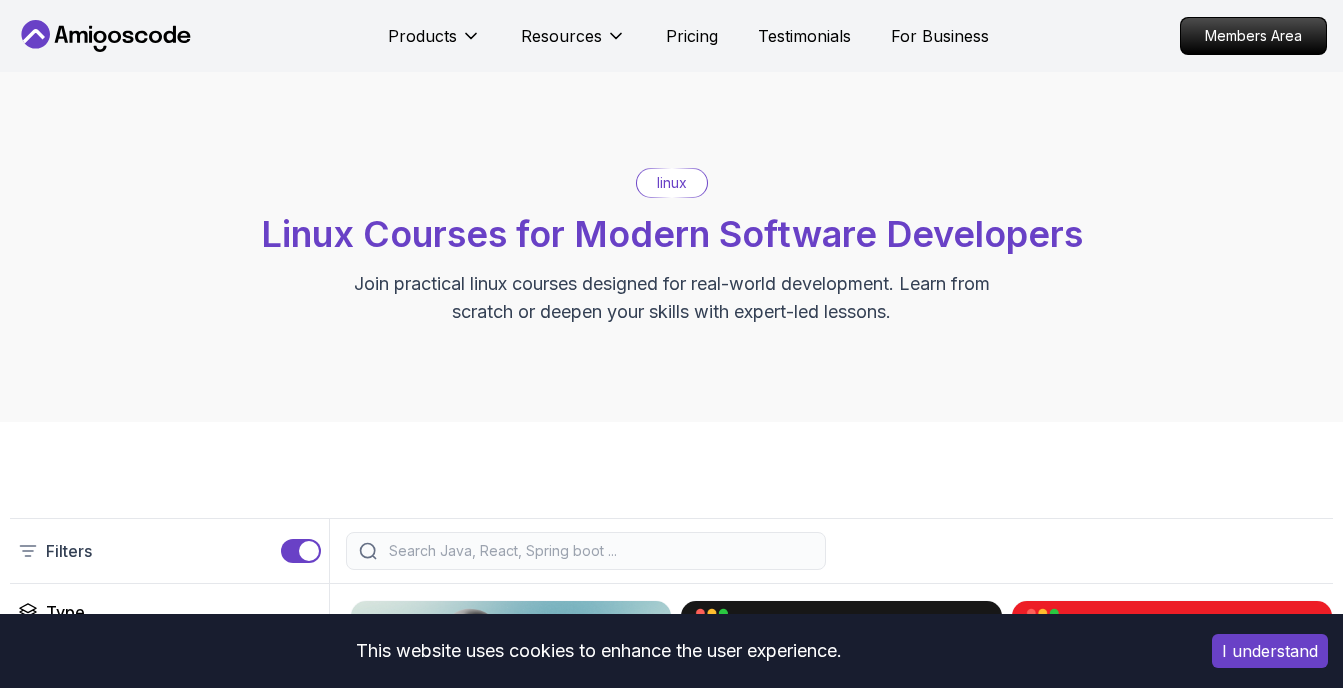 scroll, scrollTop: 77, scrollLeft: 0, axis: vertical 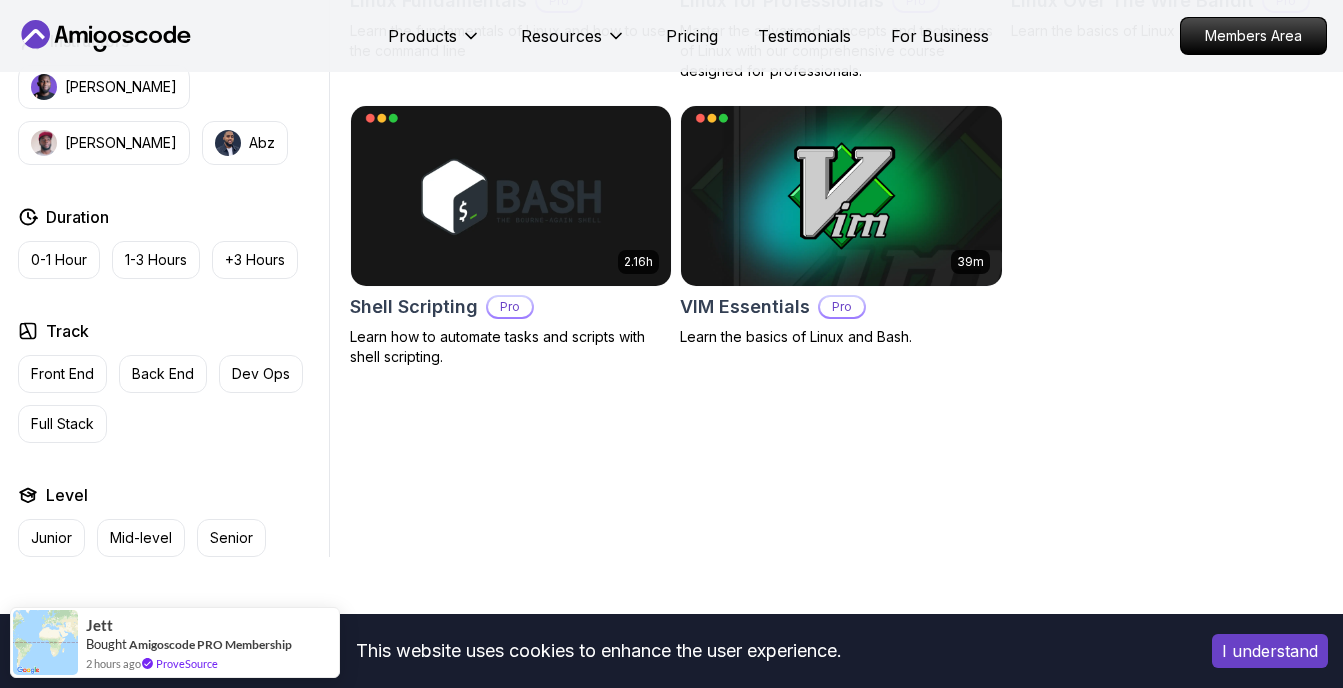 click on "I understand" at bounding box center [1270, 651] 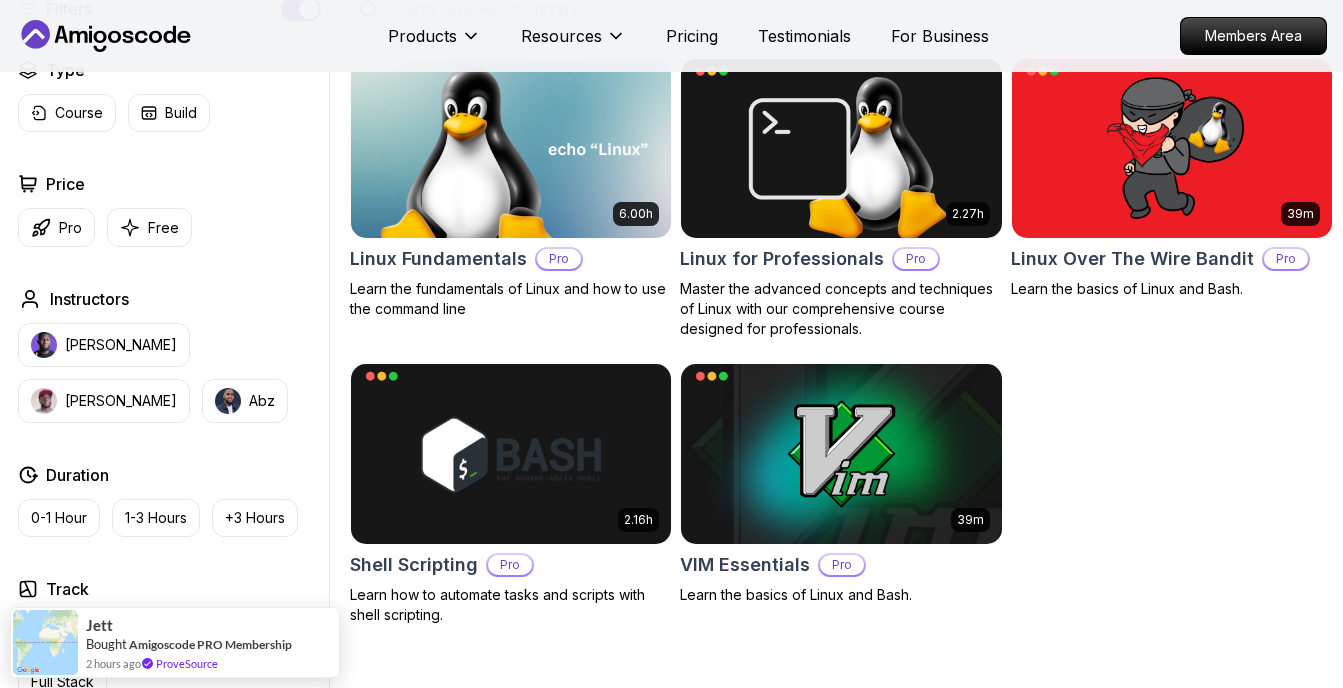 scroll, scrollTop: 300, scrollLeft: 0, axis: vertical 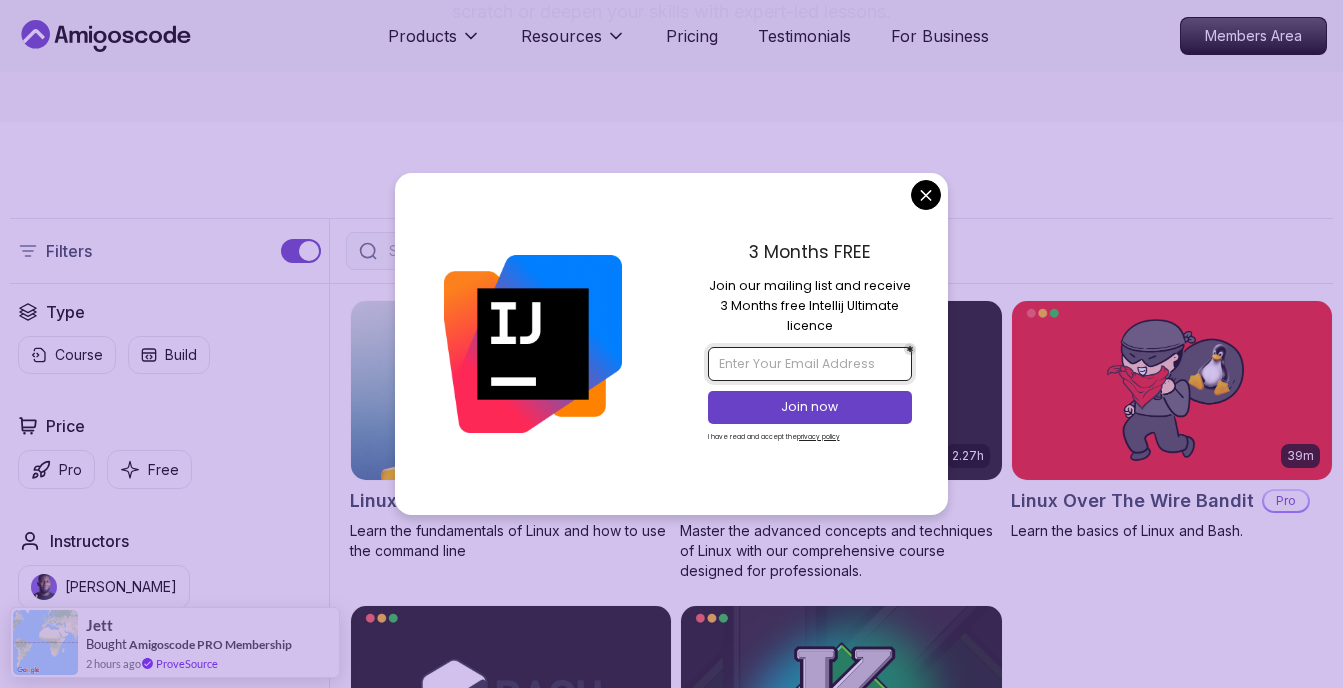 click at bounding box center (810, 364) 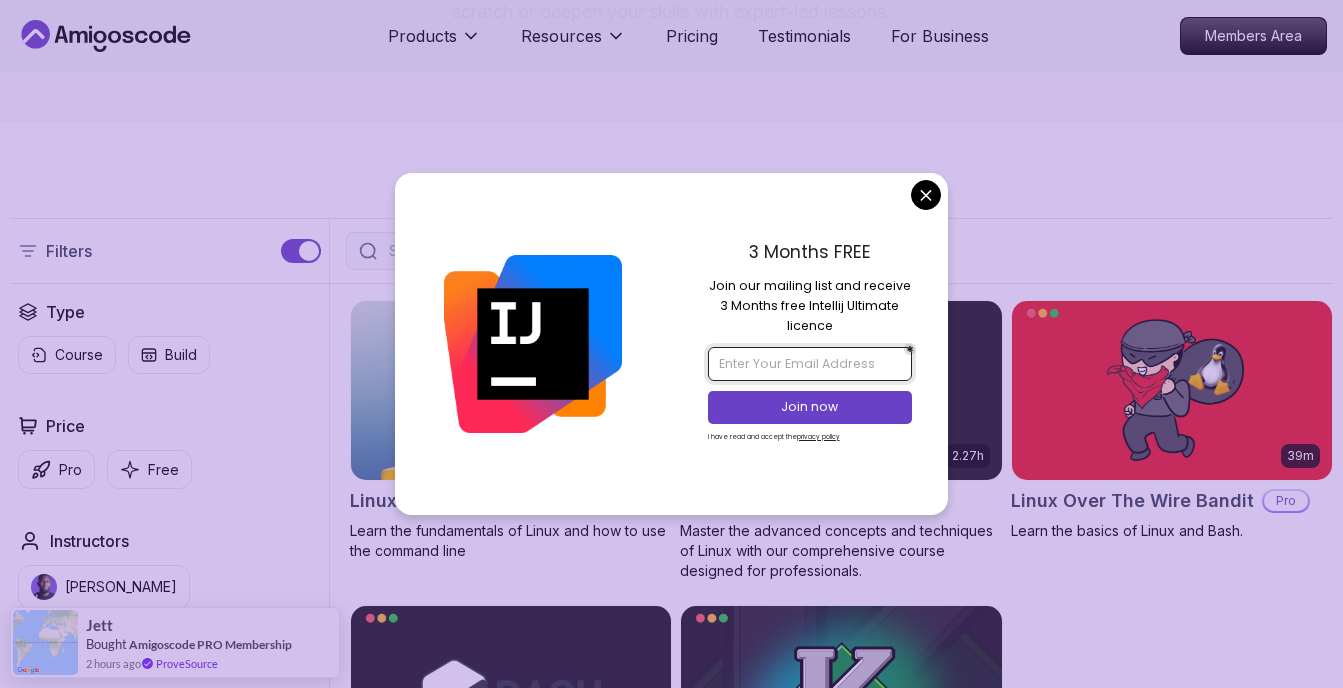 type on "ziadsalah582@gmail.com" 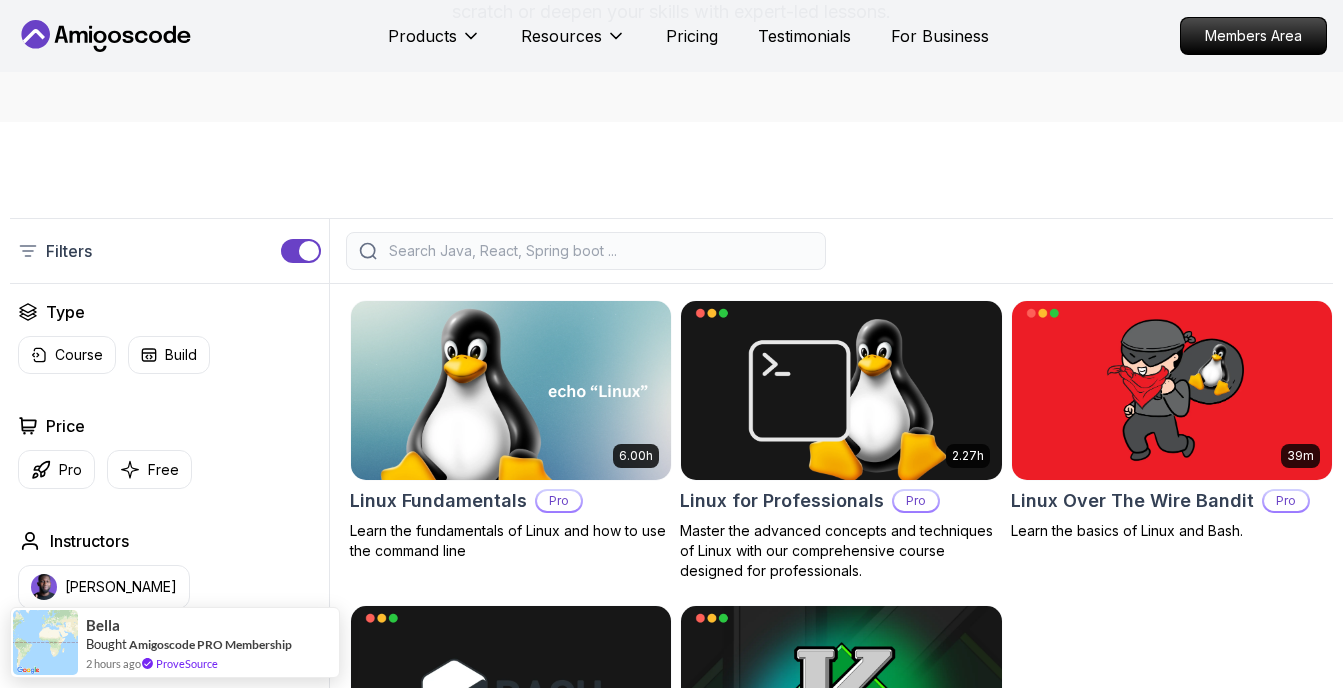 click on "Products Resources Pricing Testimonials For Business Members Area Products Resources Pricing Testimonials For Business Members Area linux Linux Courses for Modern Software Developers Join practical linux courses designed for real-world development. Learn from scratch or deepen your skills with expert-led lessons. Filters Filters Type Course Build Price Pro Free Instructors Nelson Djalo Richard Abz Duration 0-1 Hour 1-3 Hours +3 Hours Track Front End Back End Dev Ops Full Stack Level Junior Mid-level Senior 6.00h Linux Fundamentals Pro Learn the fundamentals of Linux and how to use the command line 2.27h Linux for Professionals Pro Master the advanced concepts and techniques of Linux with our comprehensive course designed for professionals. 39m Linux Over The Wire Bandit Pro Learn the basics of Linux and Bash. 2.16h Shell Scripting Pro Learn how to automate tasks and scripts with shell scripting. 39m VIM Essentials Pro Learn the basics of Linux and Bash. The One-Stop Platform for   Developers   courses ,   ," at bounding box center (671, 914) 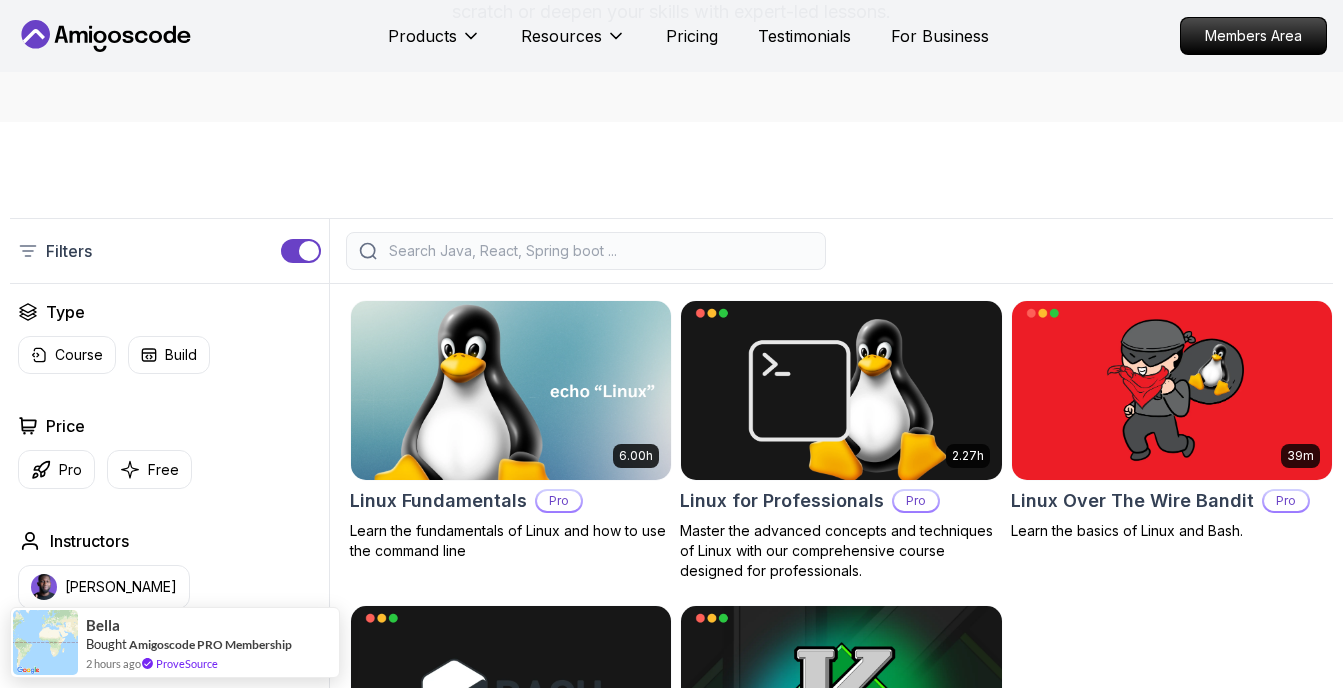 click at bounding box center [511, 391] 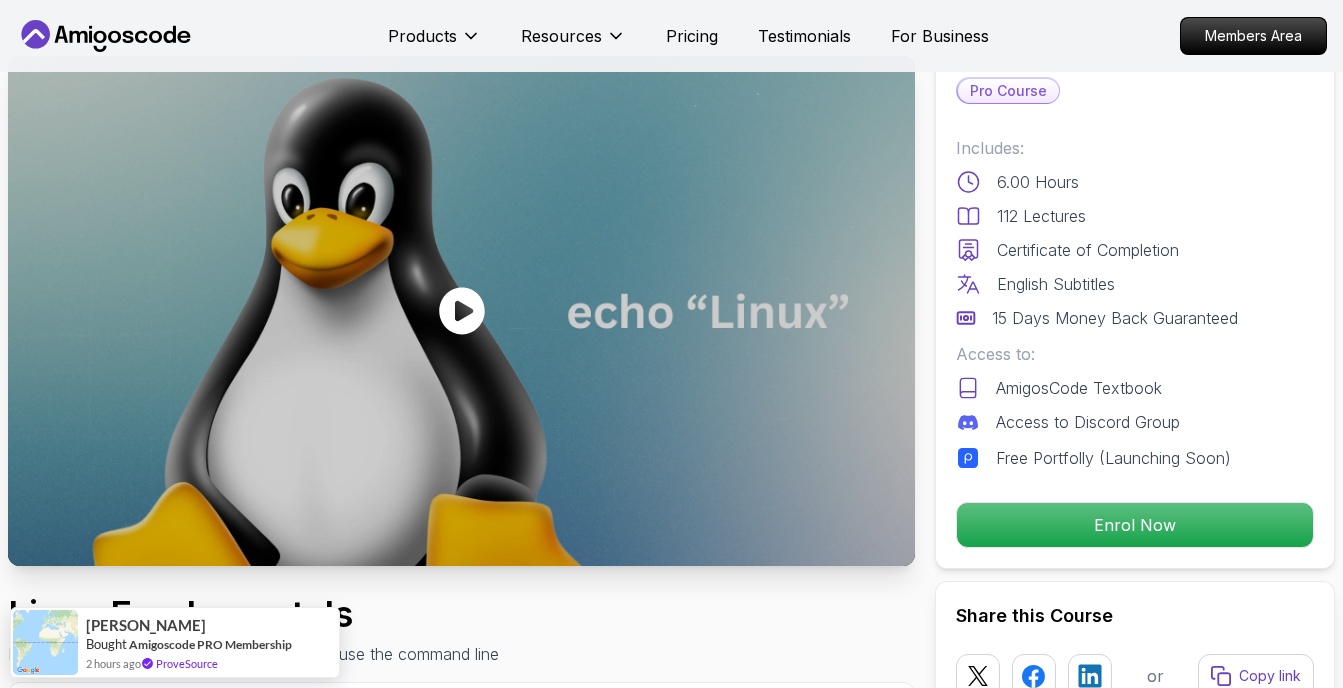 scroll, scrollTop: 100, scrollLeft: 0, axis: vertical 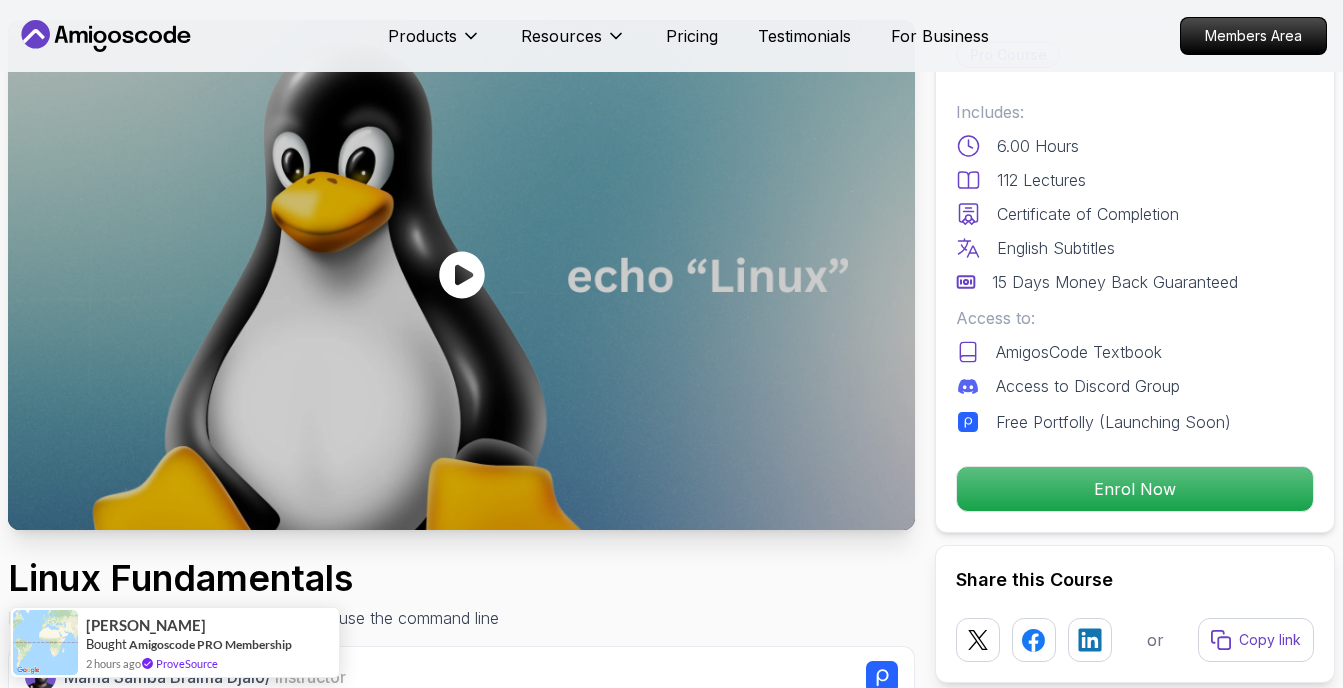 click on "Enrol Now" at bounding box center [1135, 489] 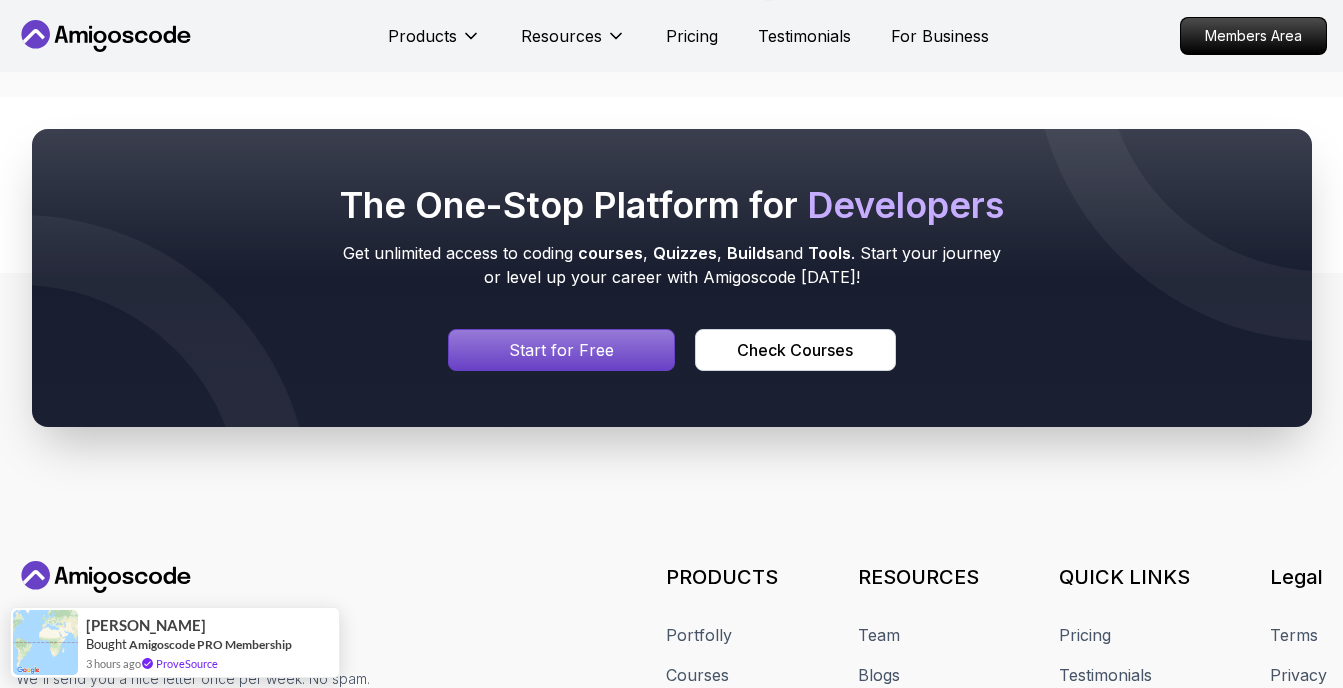 scroll, scrollTop: 7408, scrollLeft: 0, axis: vertical 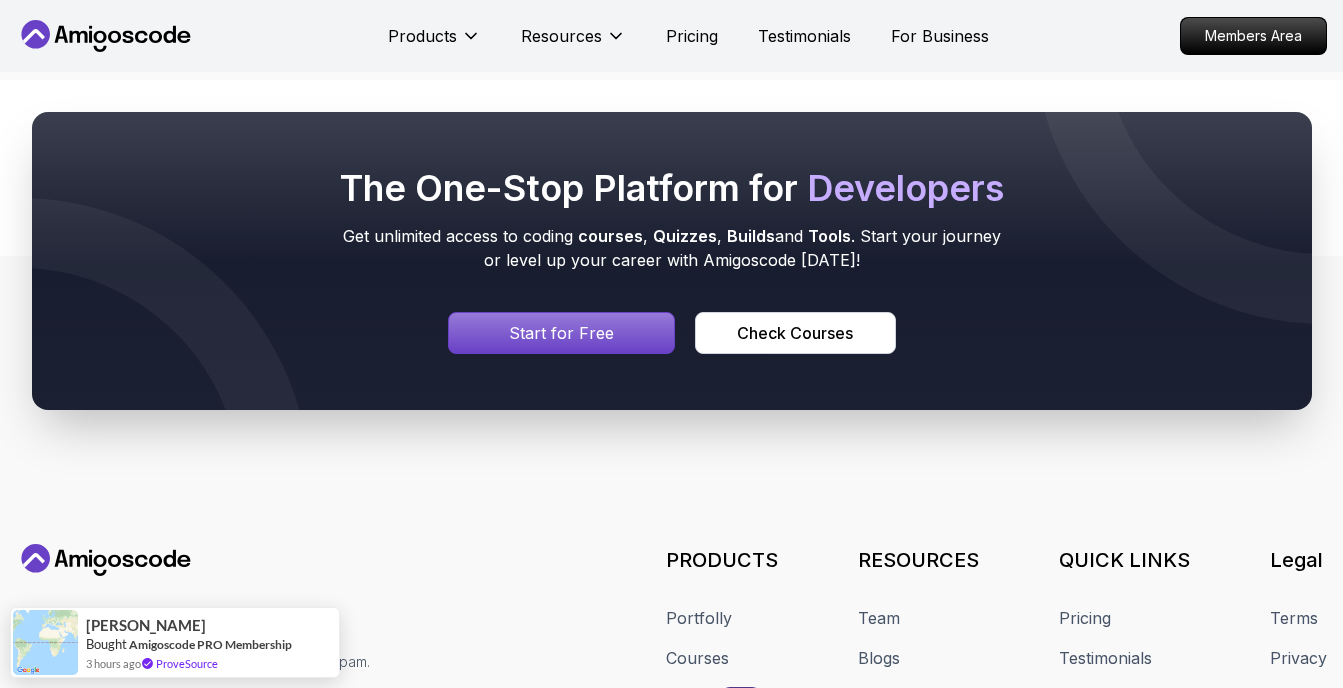 click at bounding box center (562, 333) 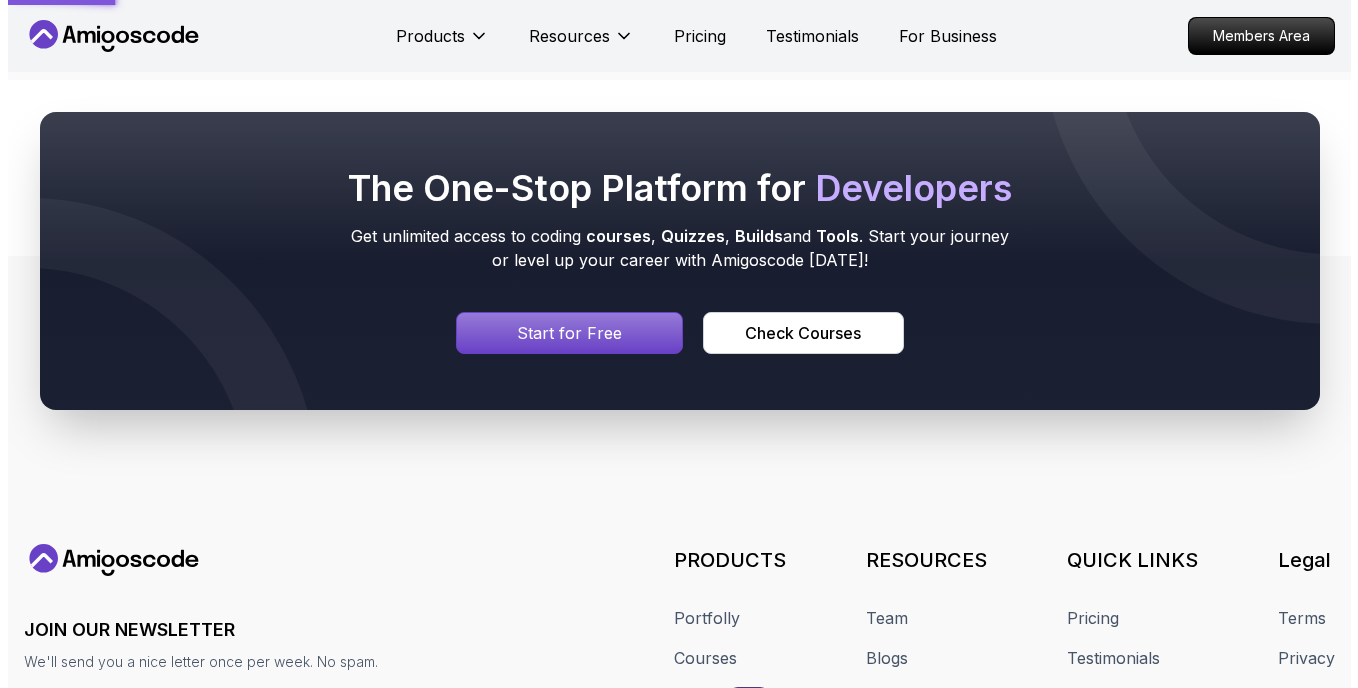 scroll, scrollTop: 0, scrollLeft: 0, axis: both 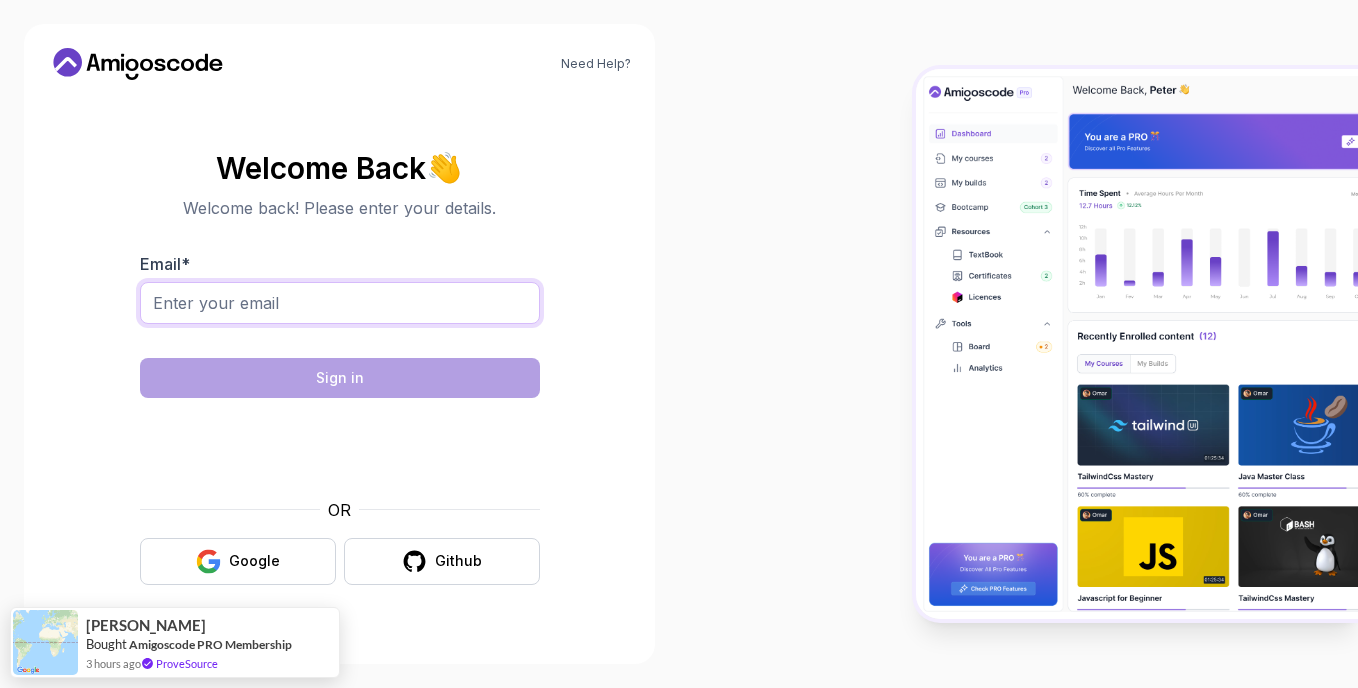 click on "Email *" at bounding box center [340, 303] 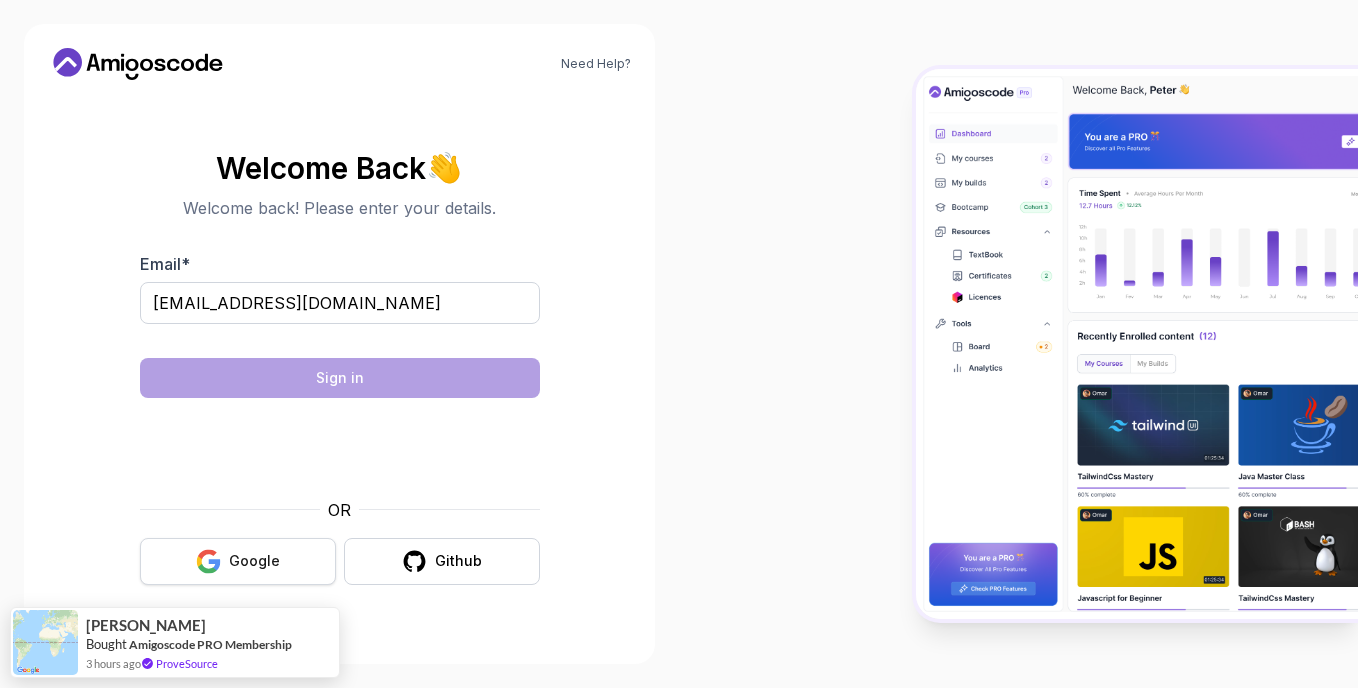 click on "Google" at bounding box center (238, 561) 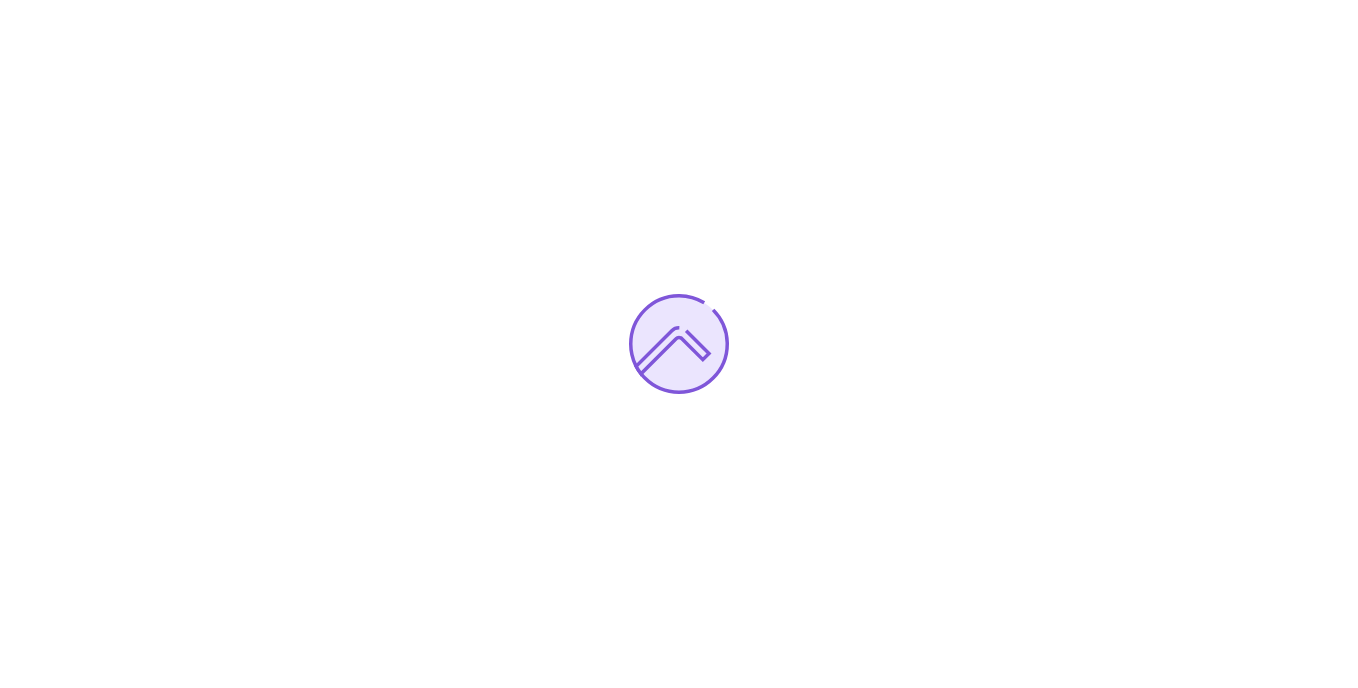 scroll, scrollTop: 0, scrollLeft: 0, axis: both 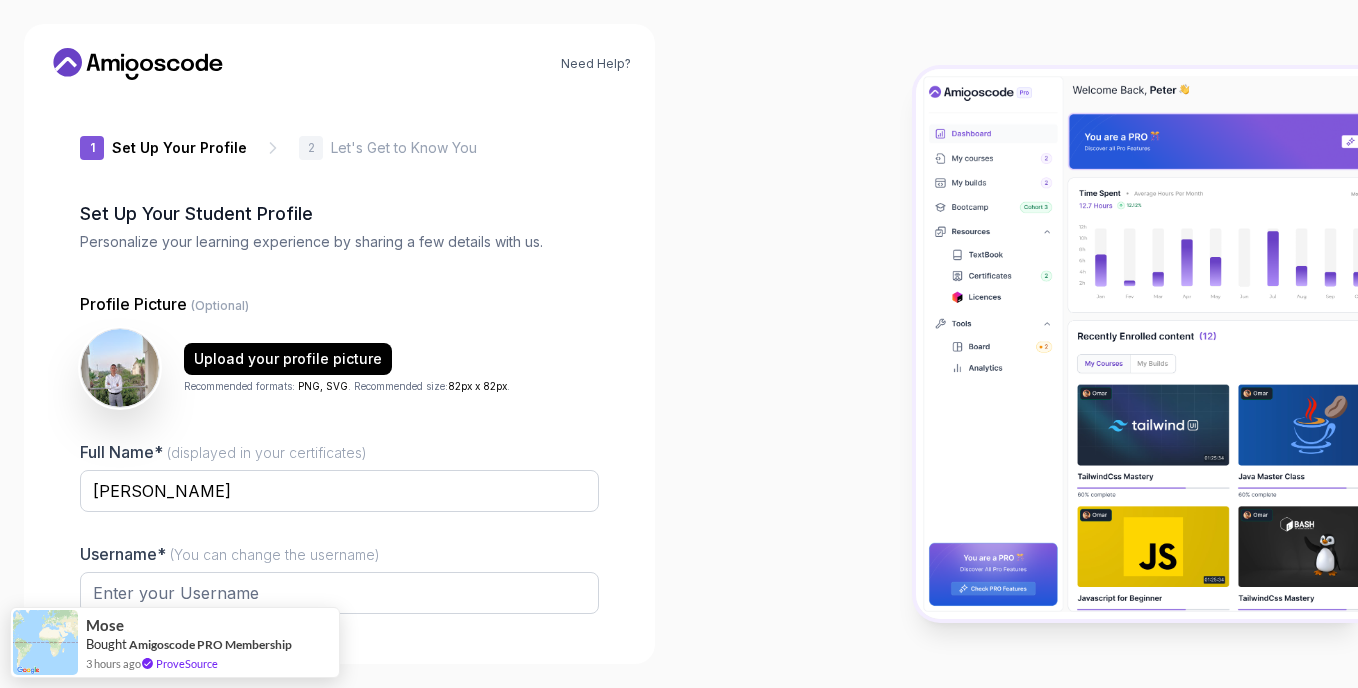 type on "gentleiguana356ca" 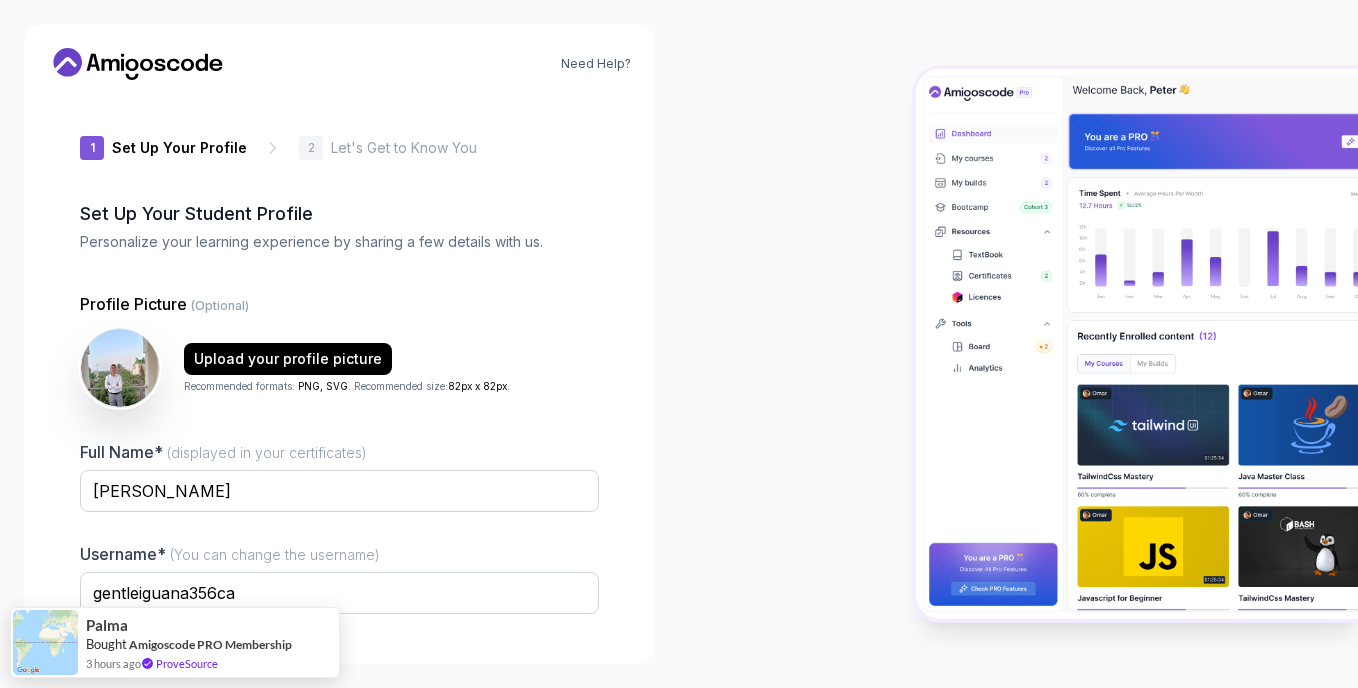 scroll, scrollTop: 146, scrollLeft: 0, axis: vertical 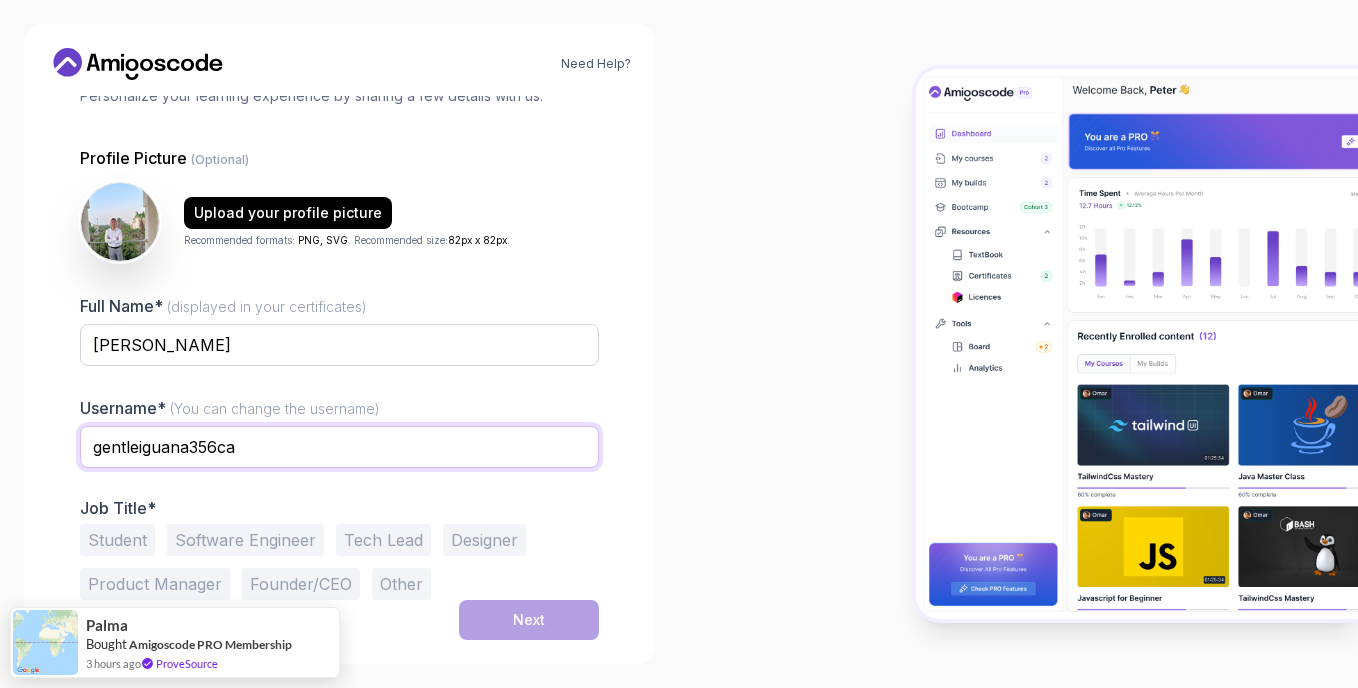 click on "gentleiguana356ca" at bounding box center [339, 447] 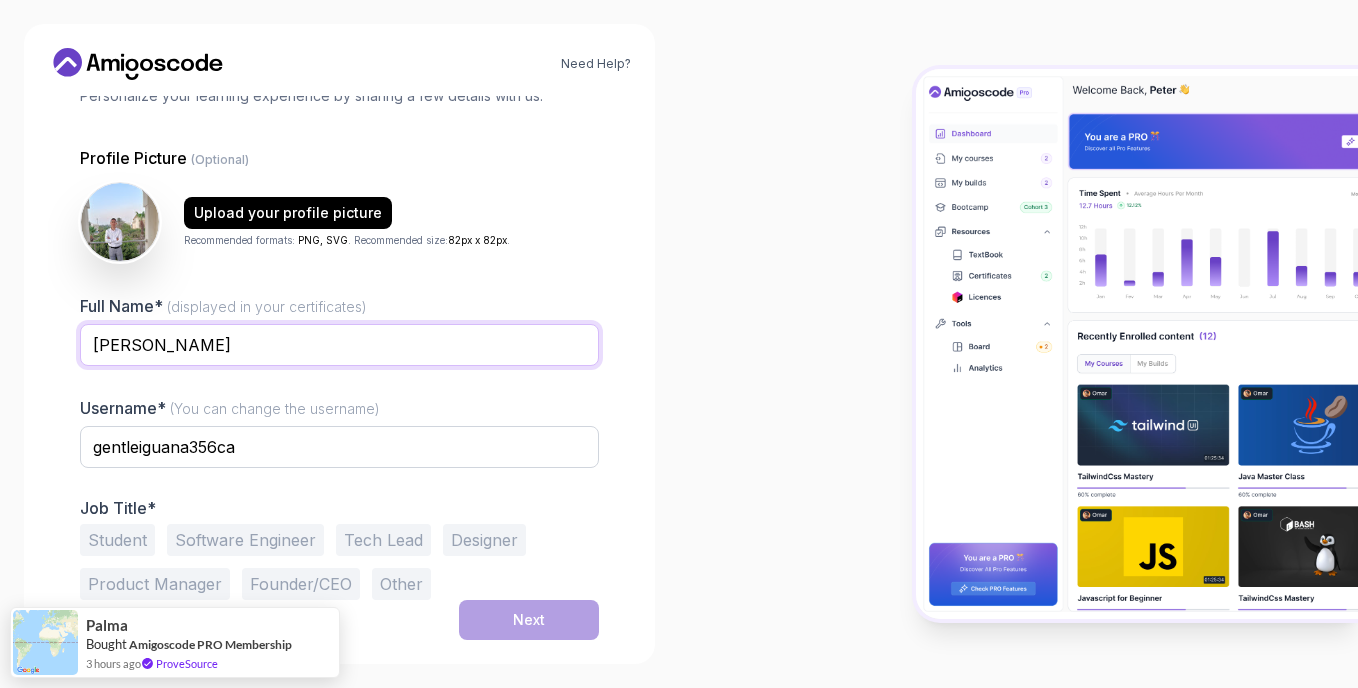 click on "Ziad Salah" at bounding box center [339, 345] 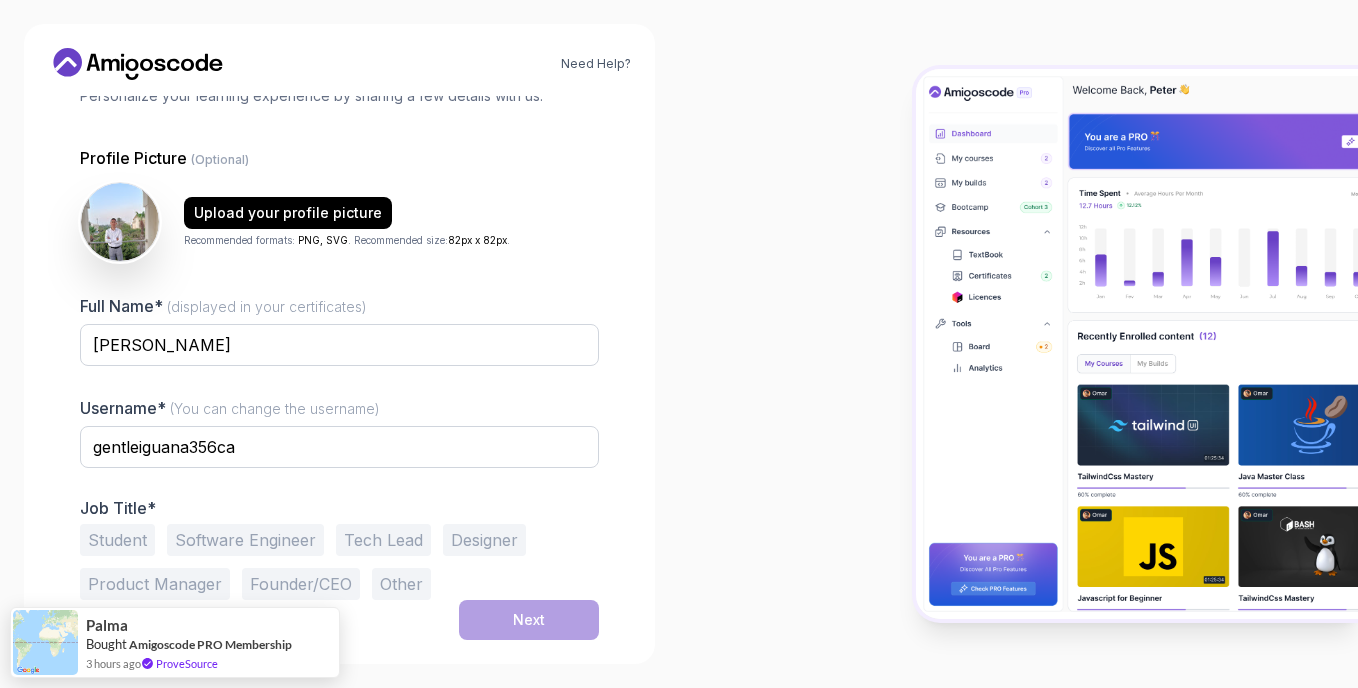 click on "1 Set Up Your Profile 1 Set Up Your Profile 2 Let's Get to Know You Set Up Your Student Profile Personalize your learning experience by sharing a few details with us. Profile Picture   (Optional) Upload your profile picture Recommended formats:   PNG, SVG . Recommended size:  82px x 82px . Full Name*   (displayed in your certificates) Ziad Salah Username*   (You can change the username) gentleiguana356ca Job Title* Student Software Engineer Tech Lead Designer Product Manager Founder/CEO Other Next" at bounding box center (339, 222) 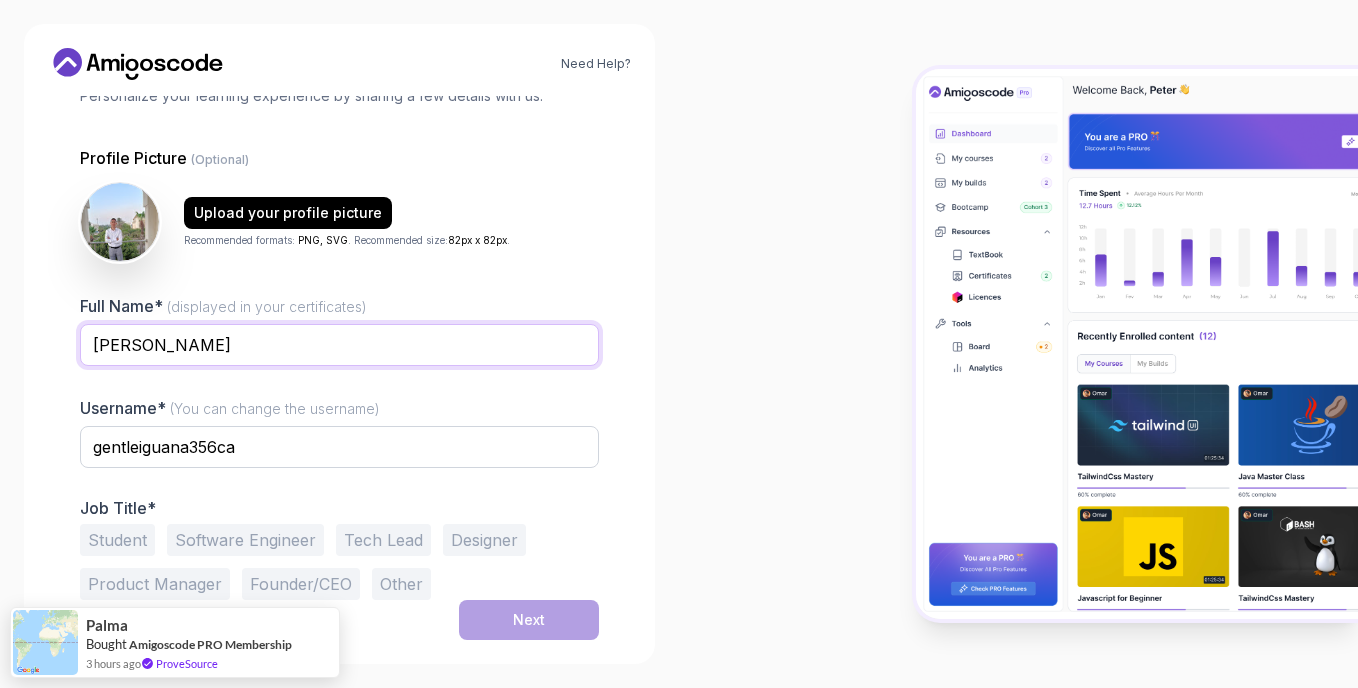 click on "Ziad Salah" at bounding box center (339, 345) 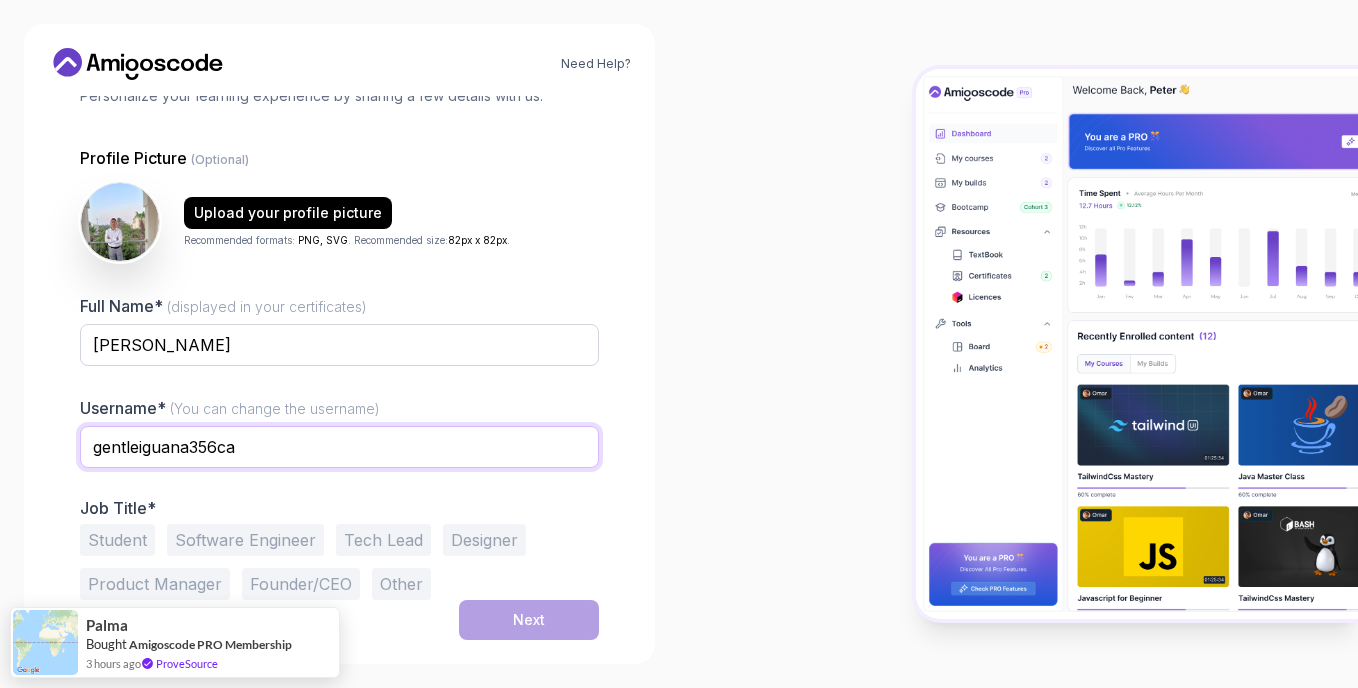 click on "gentleiguana356ca" at bounding box center (339, 447) 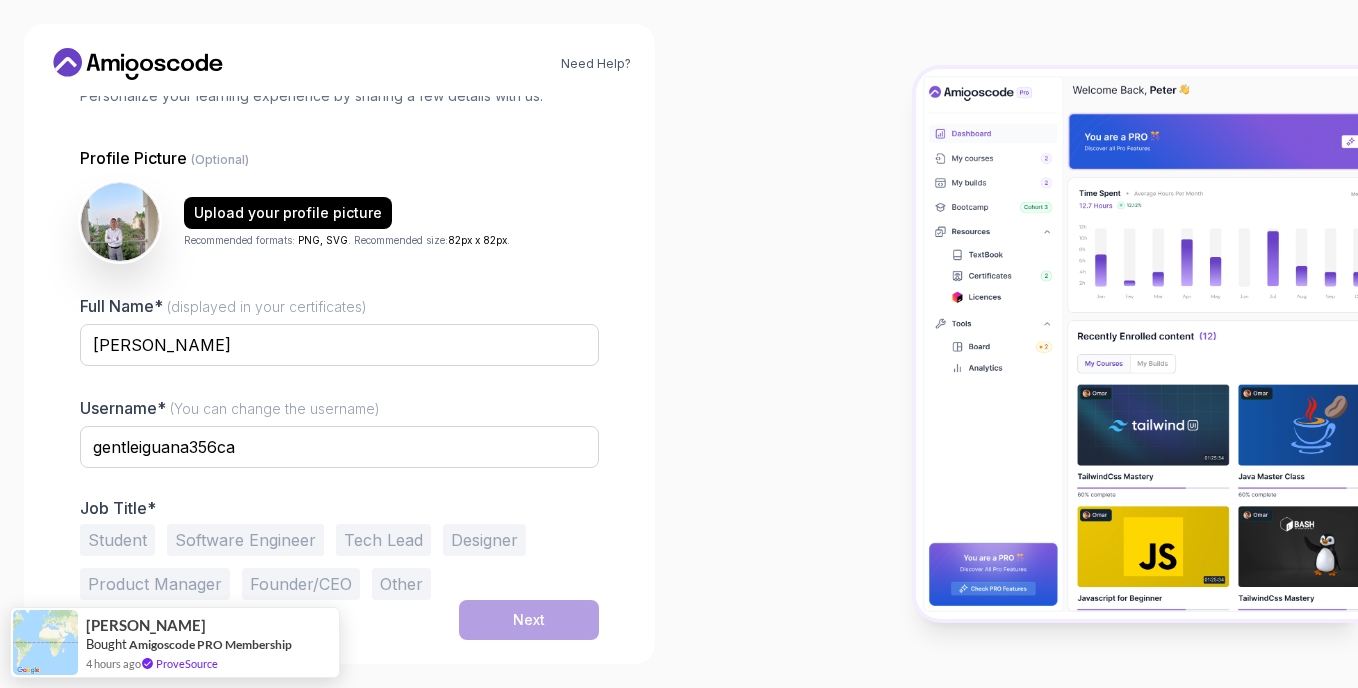 click on "Student" at bounding box center (117, 540) 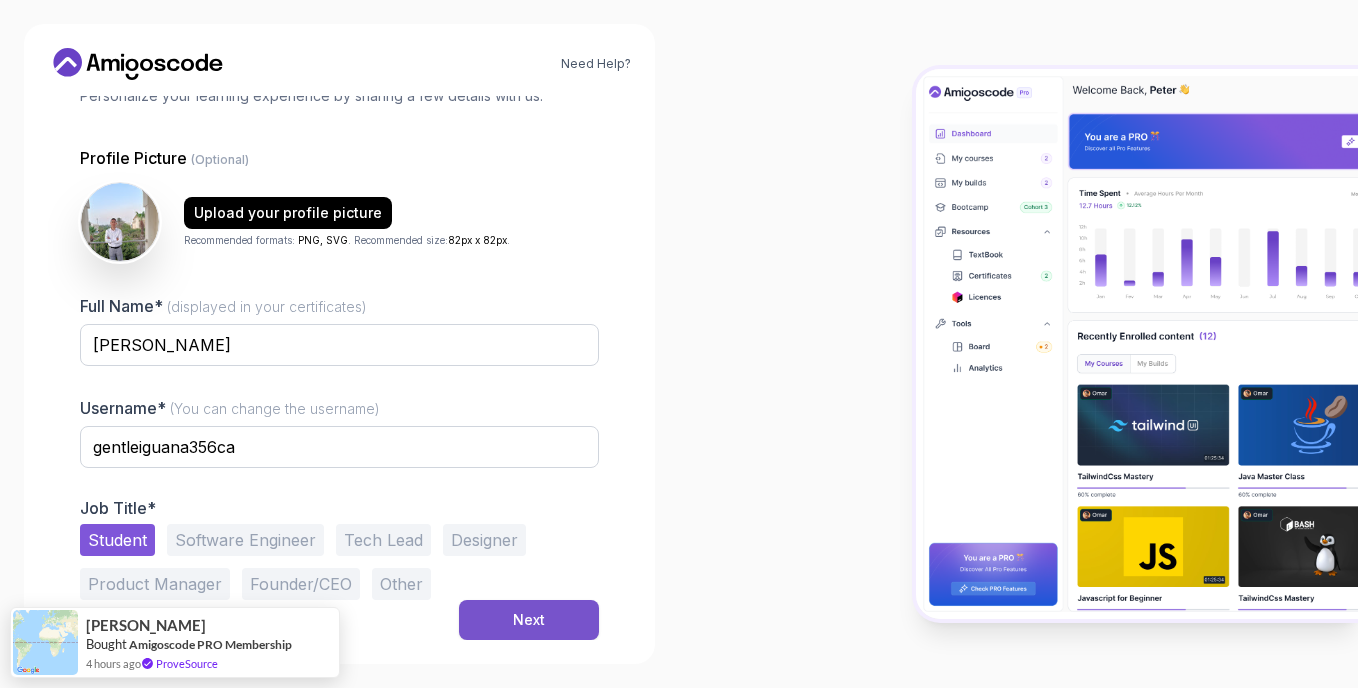 click on "Next" at bounding box center (529, 620) 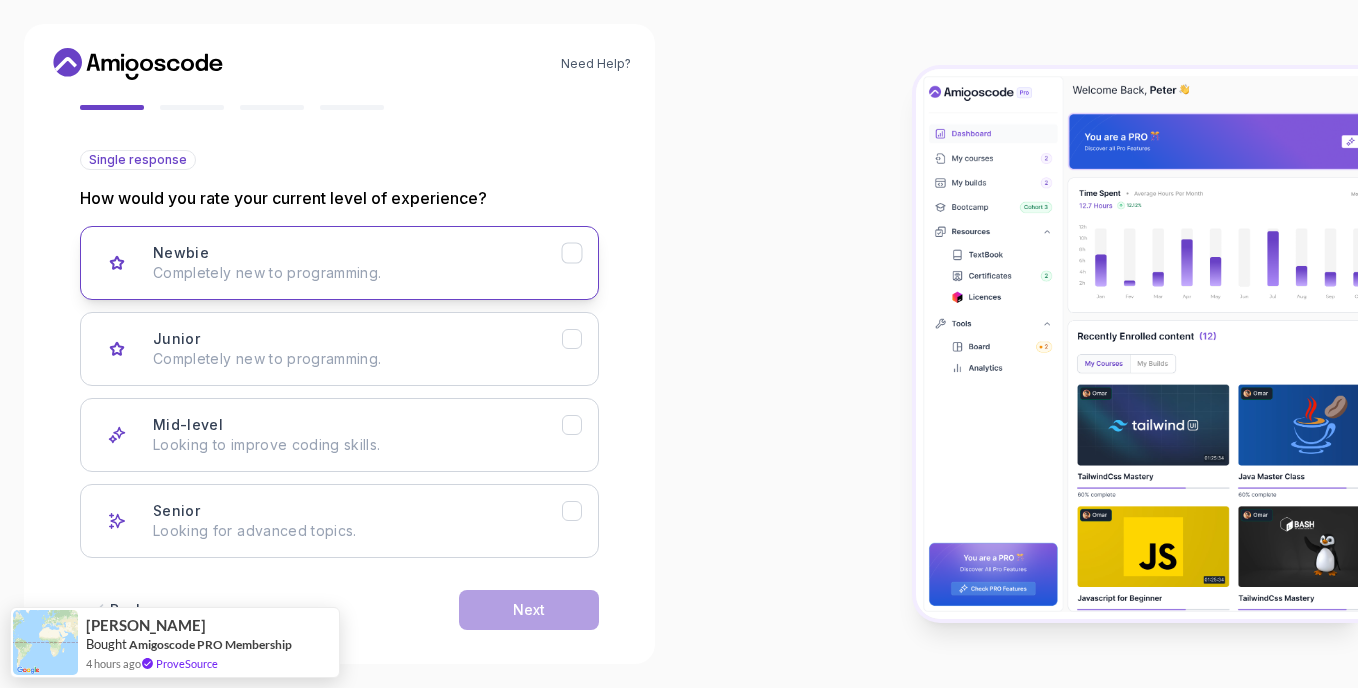 scroll, scrollTop: 209, scrollLeft: 0, axis: vertical 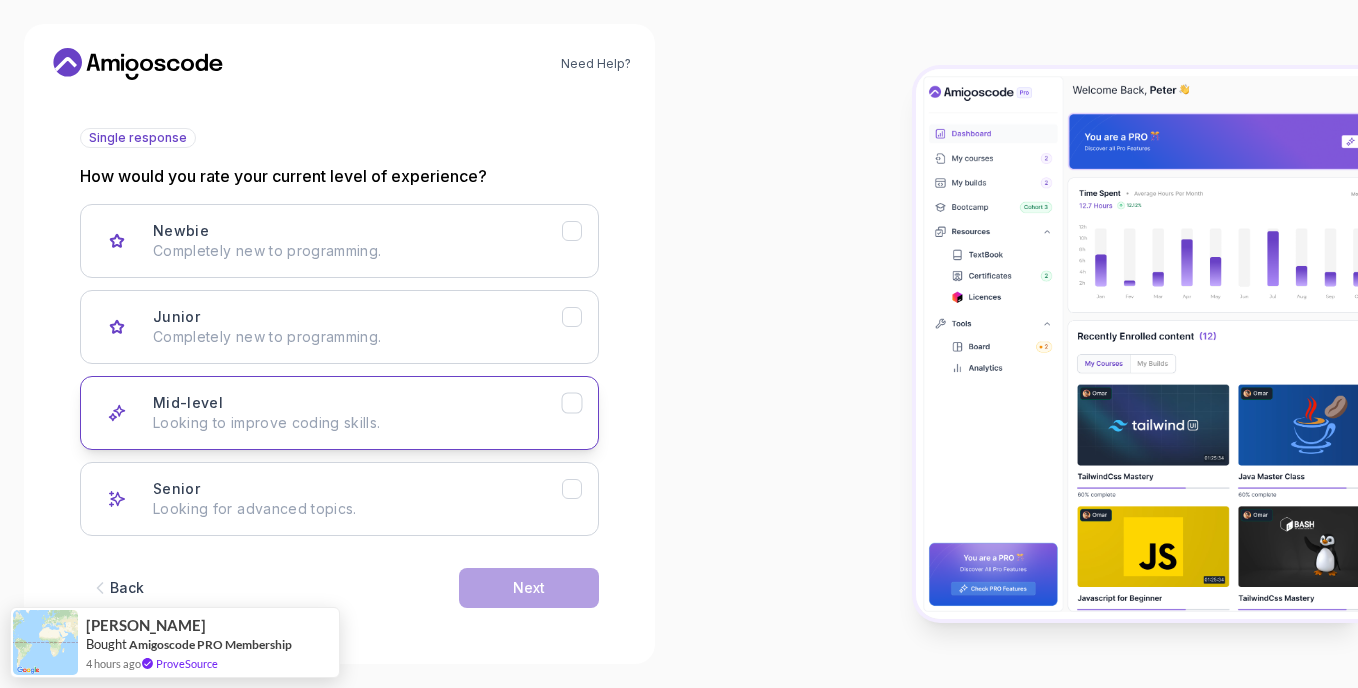 click on "Mid-level Looking to improve coding skills." at bounding box center [357, 413] 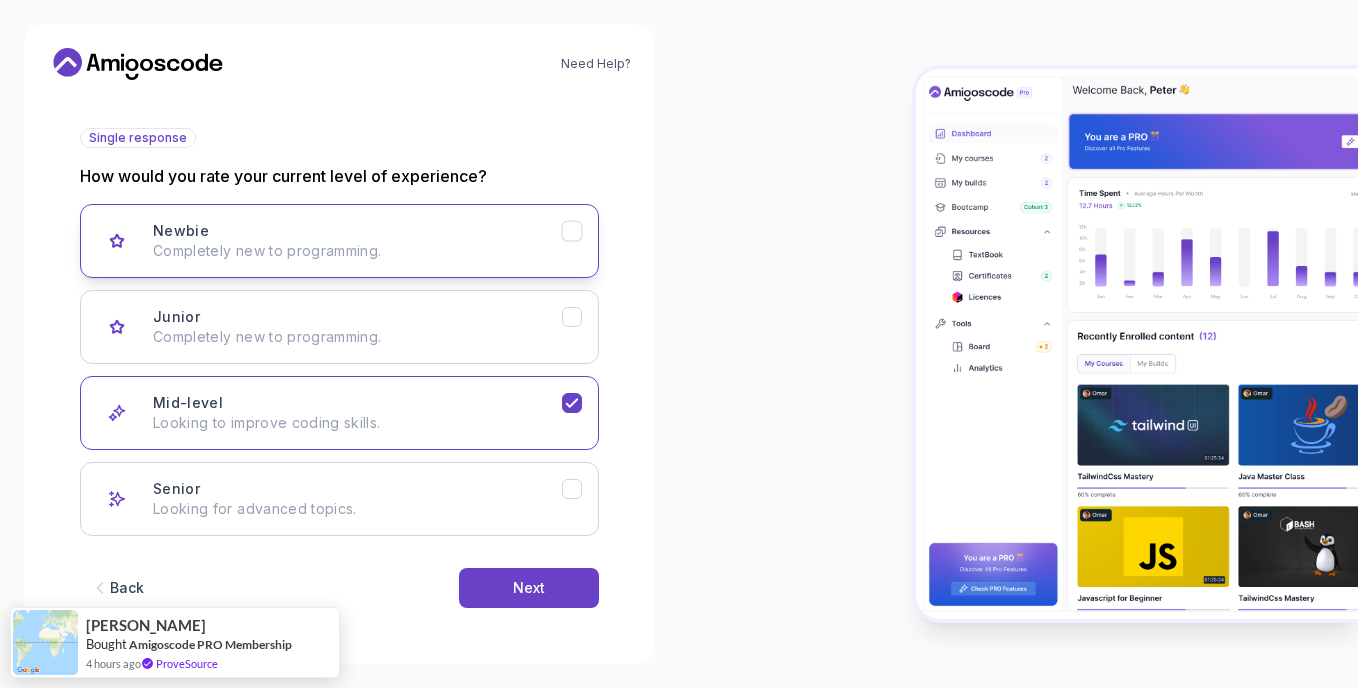 click on "Completely new to programming." at bounding box center (357, 251) 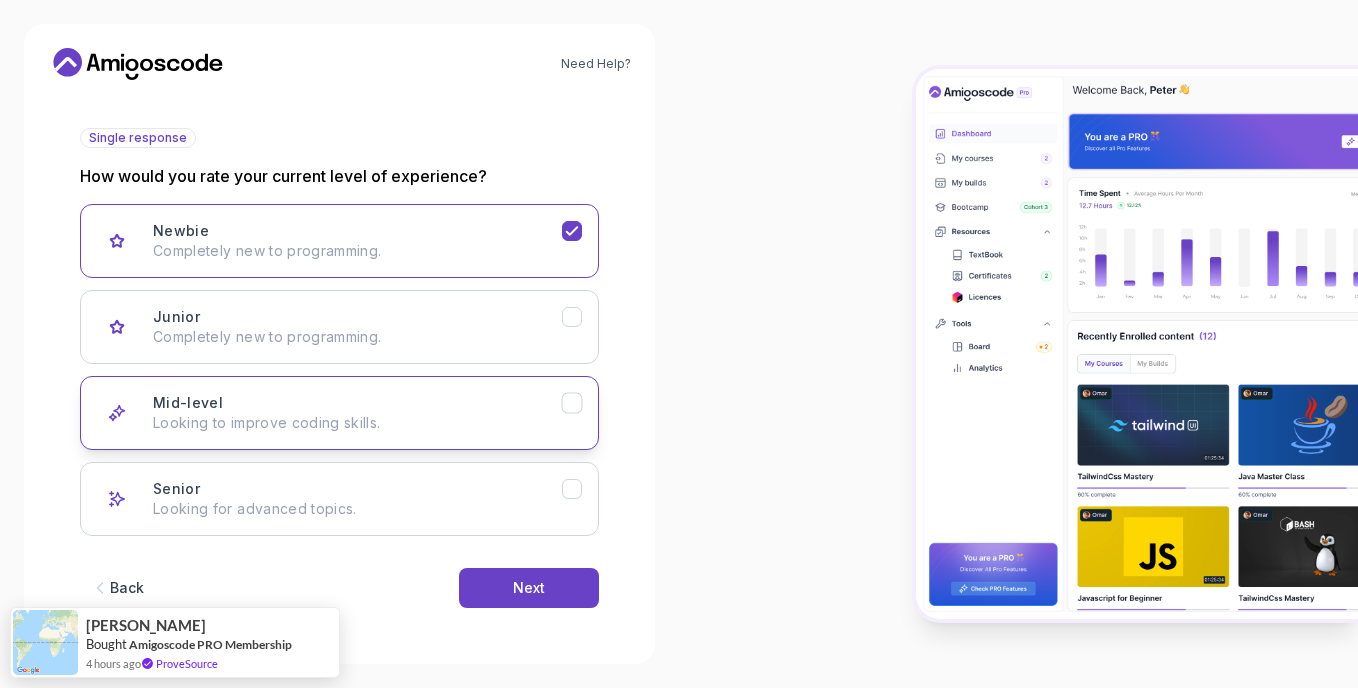 click 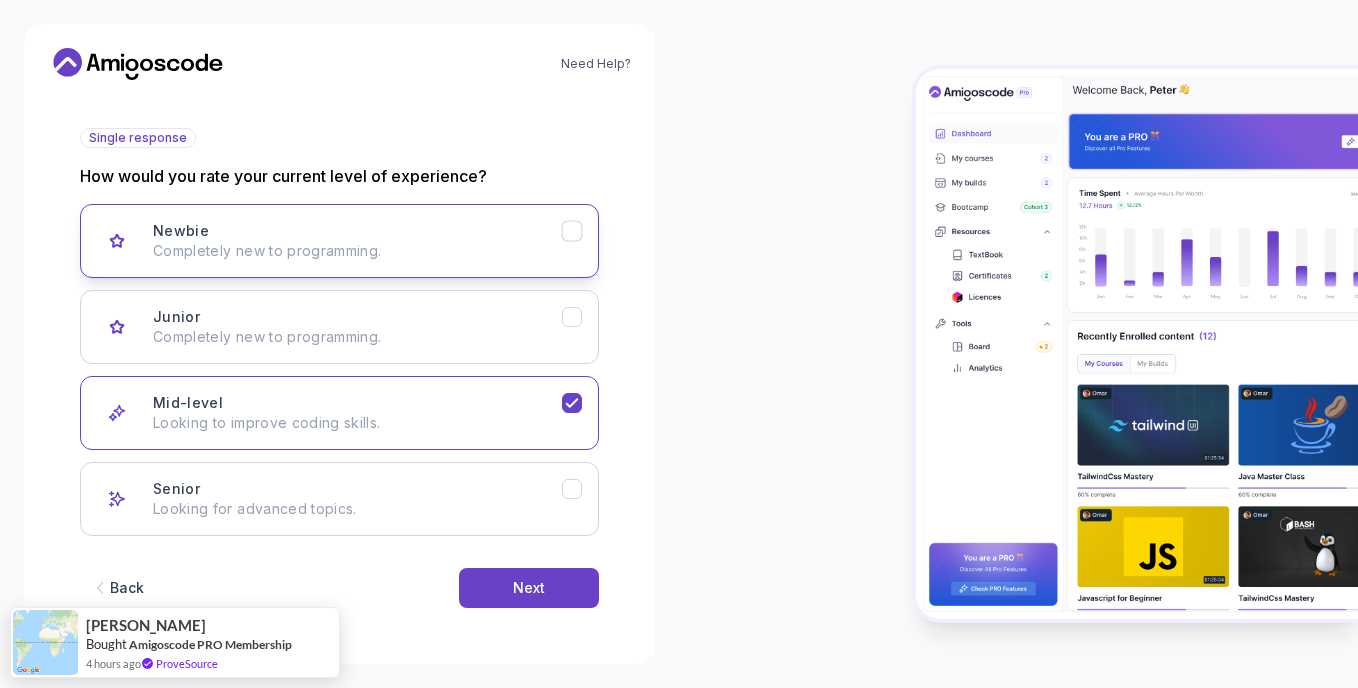 click on "Completely new to programming." at bounding box center (357, 251) 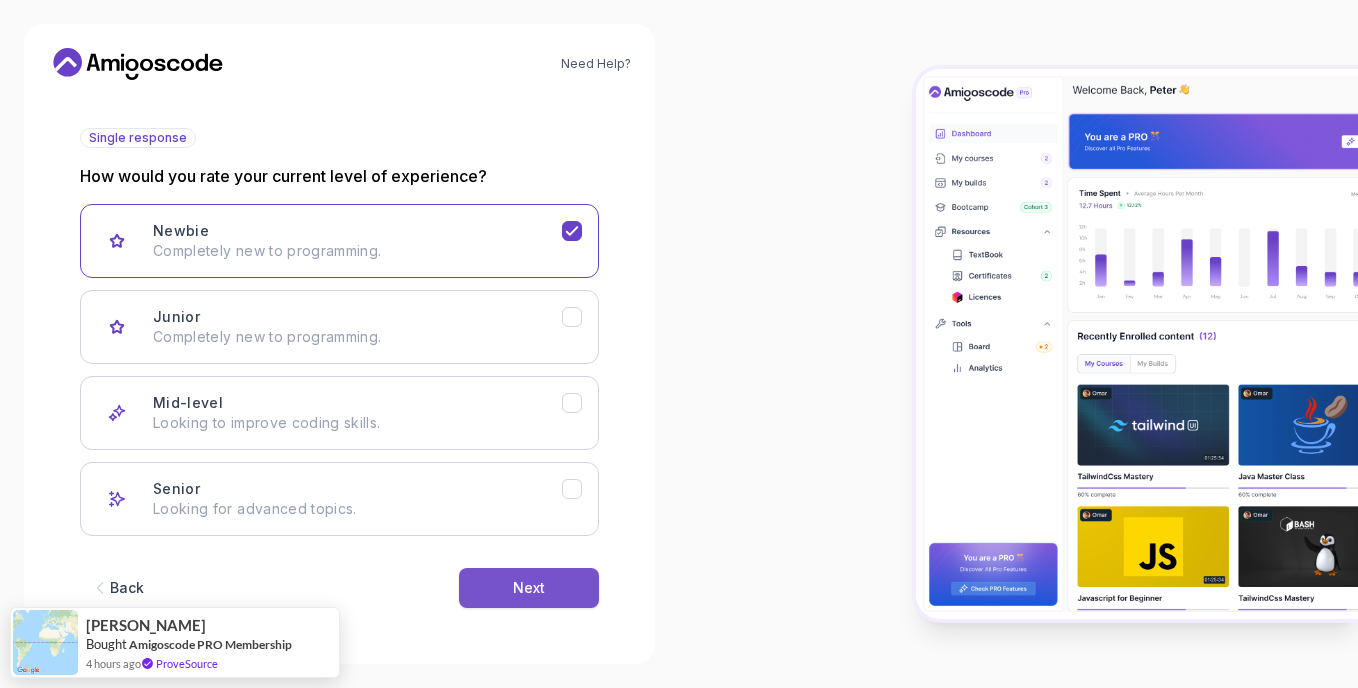 click on "Next" at bounding box center (529, 588) 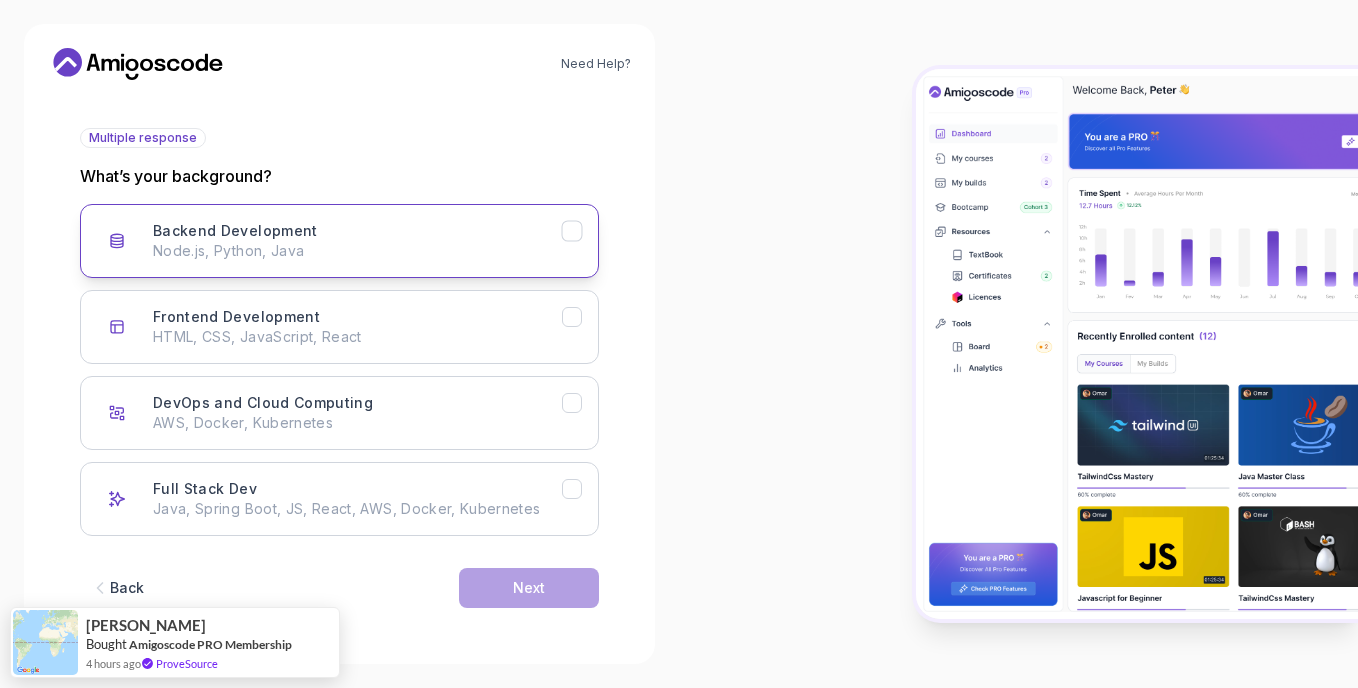 click on "Node.js, Python, Java" at bounding box center [357, 251] 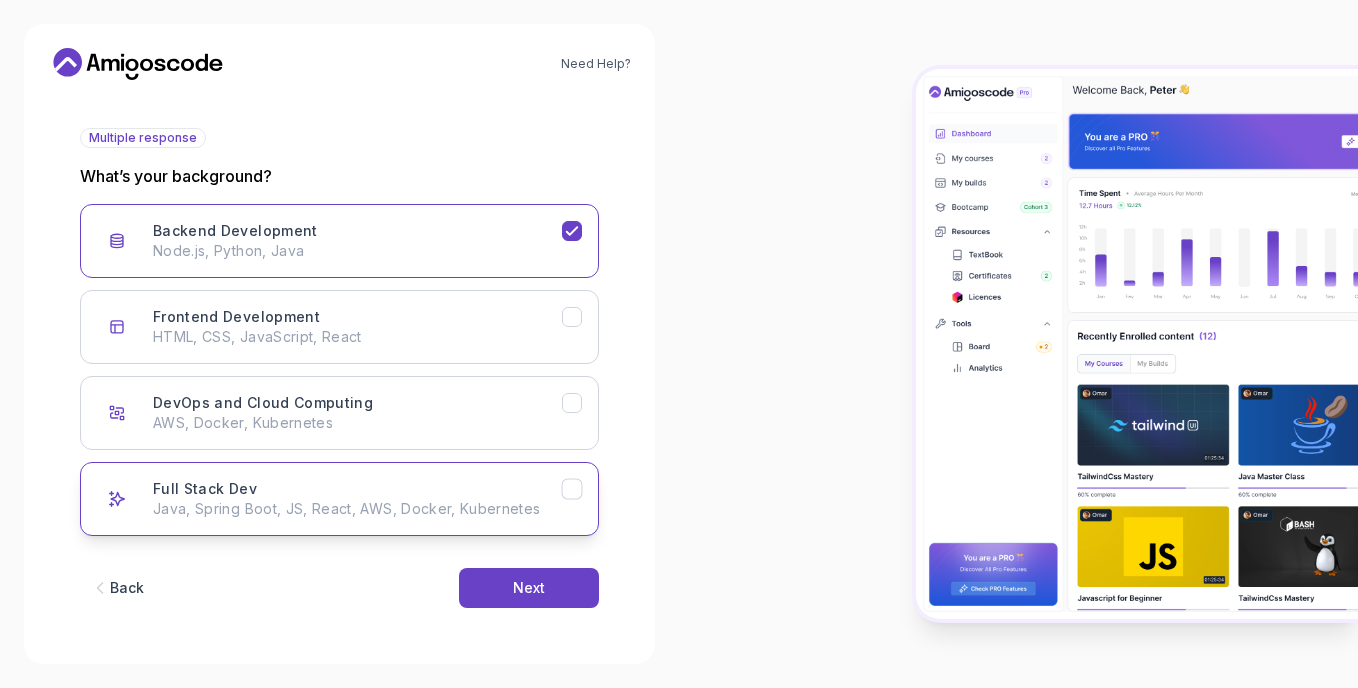 click on "Full Stack Dev Java, Spring Boot, JS, React, AWS, Docker, Kubernetes" at bounding box center (339, 499) 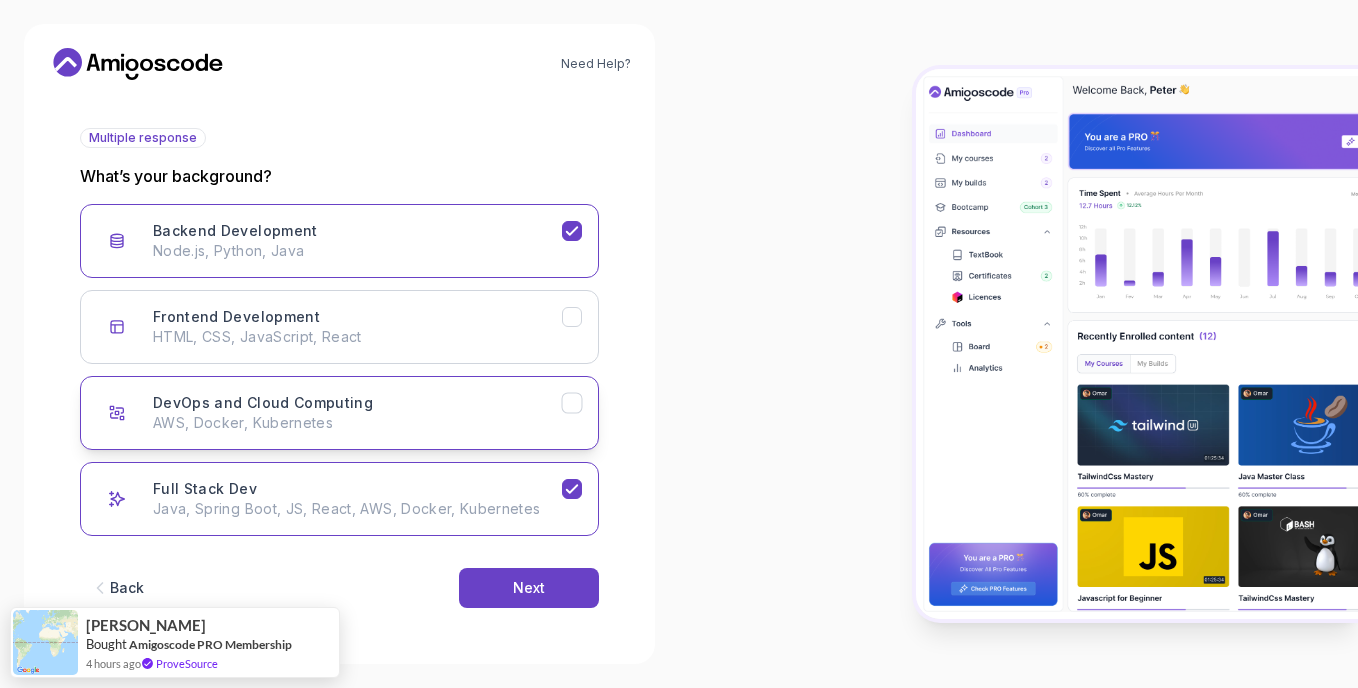 click on "DevOps and Cloud Computing AWS, Docker, Kubernetes" at bounding box center [357, 413] 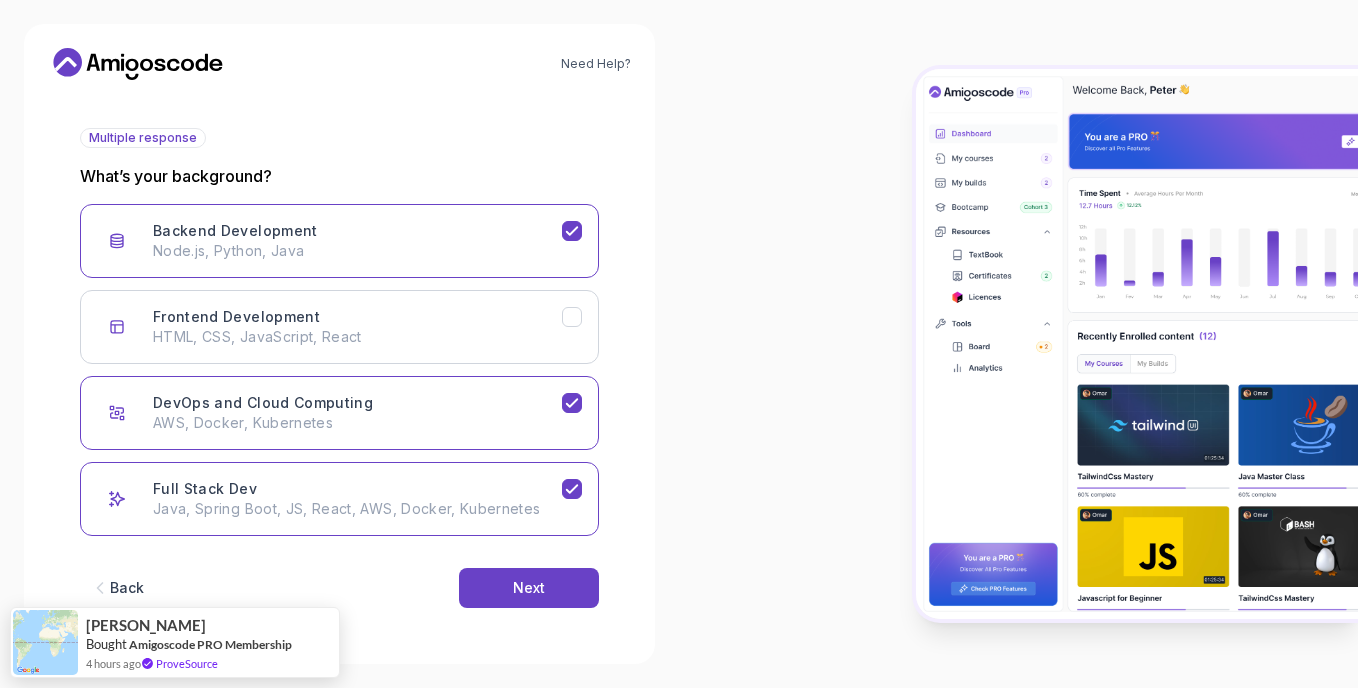 click on "Back Next" at bounding box center [339, 588] 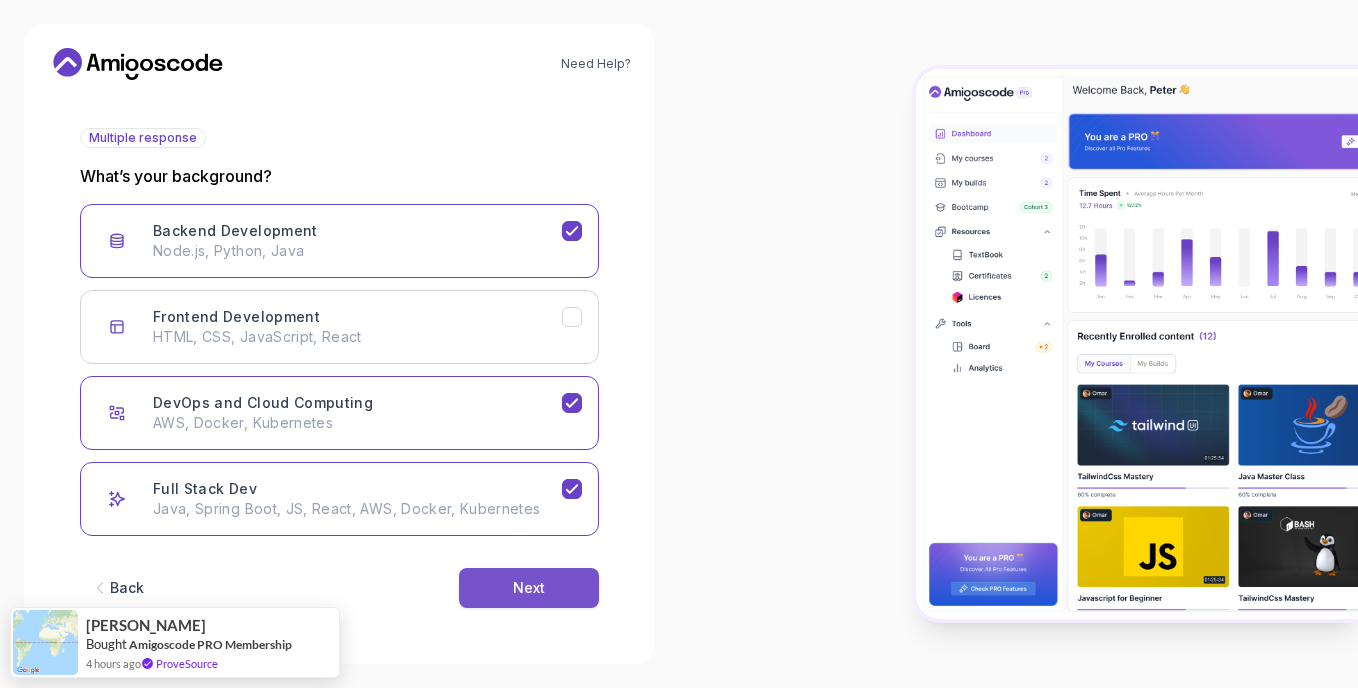 click on "Next" at bounding box center (529, 588) 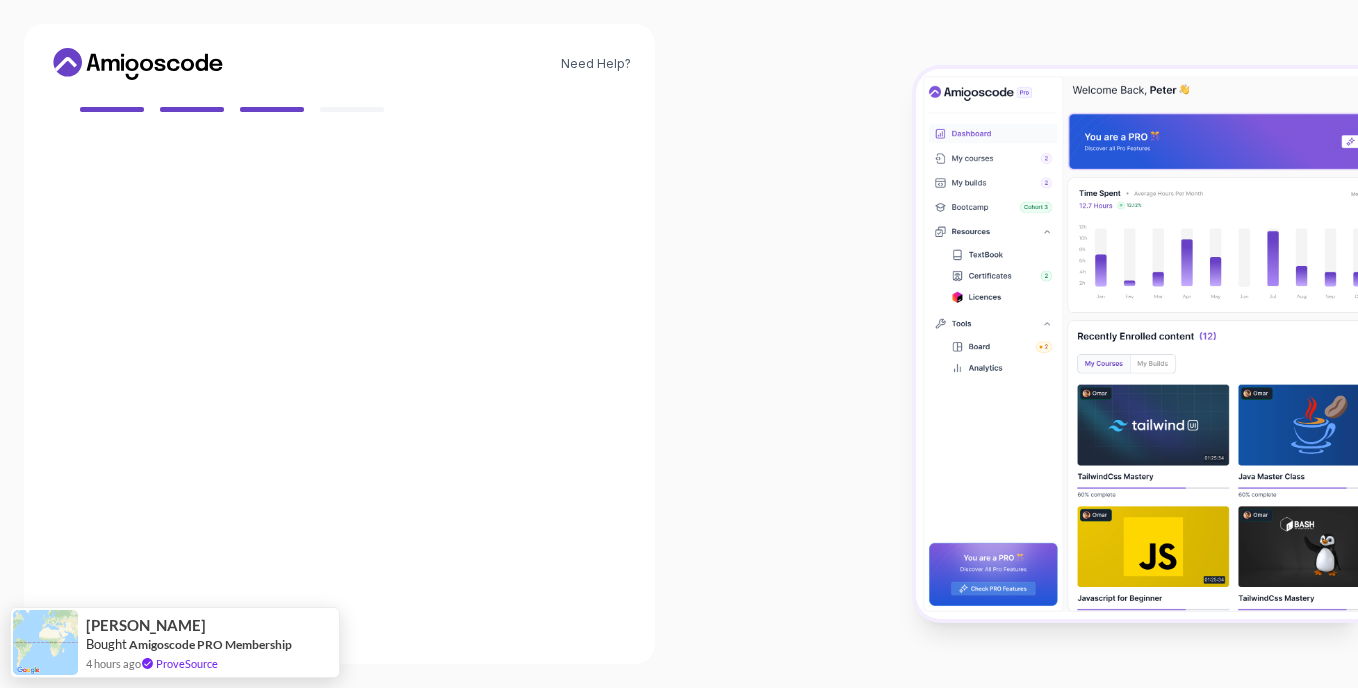 scroll, scrollTop: 185, scrollLeft: 0, axis: vertical 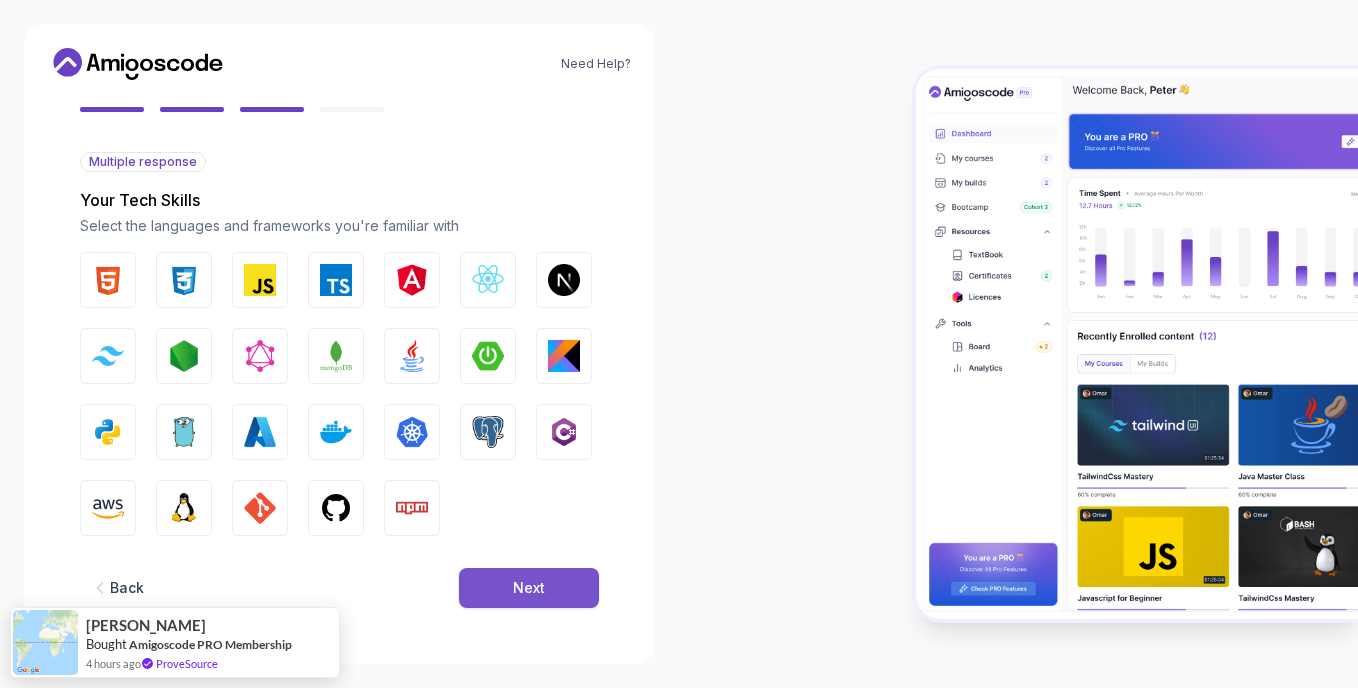 click on "Next" at bounding box center (529, 588) 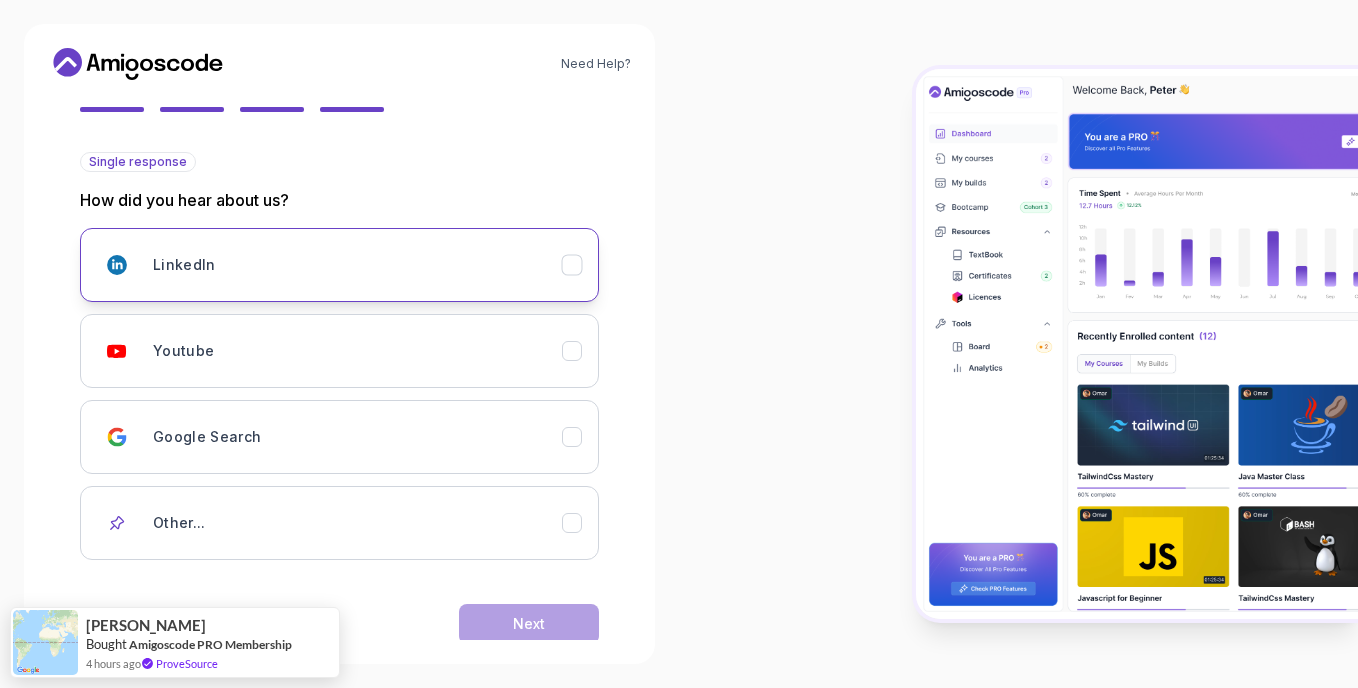 click on "LinkedIn" at bounding box center (339, 265) 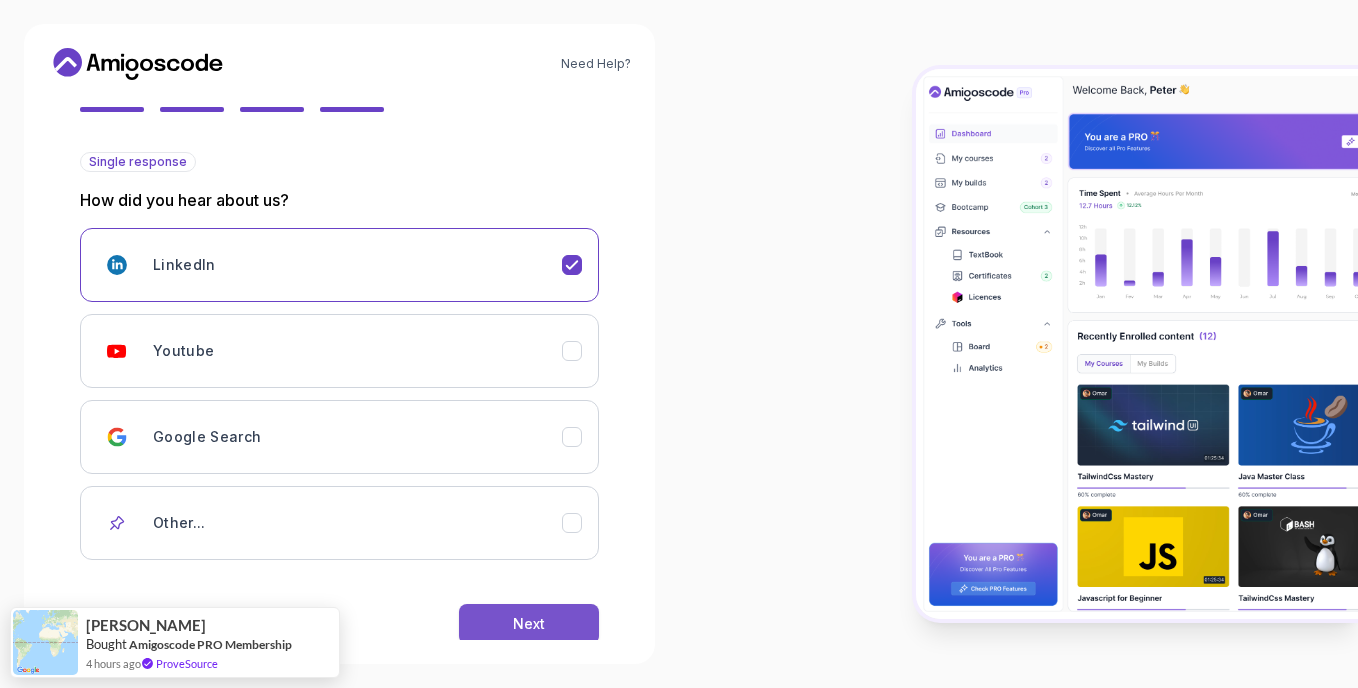 click on "Next" at bounding box center (529, 624) 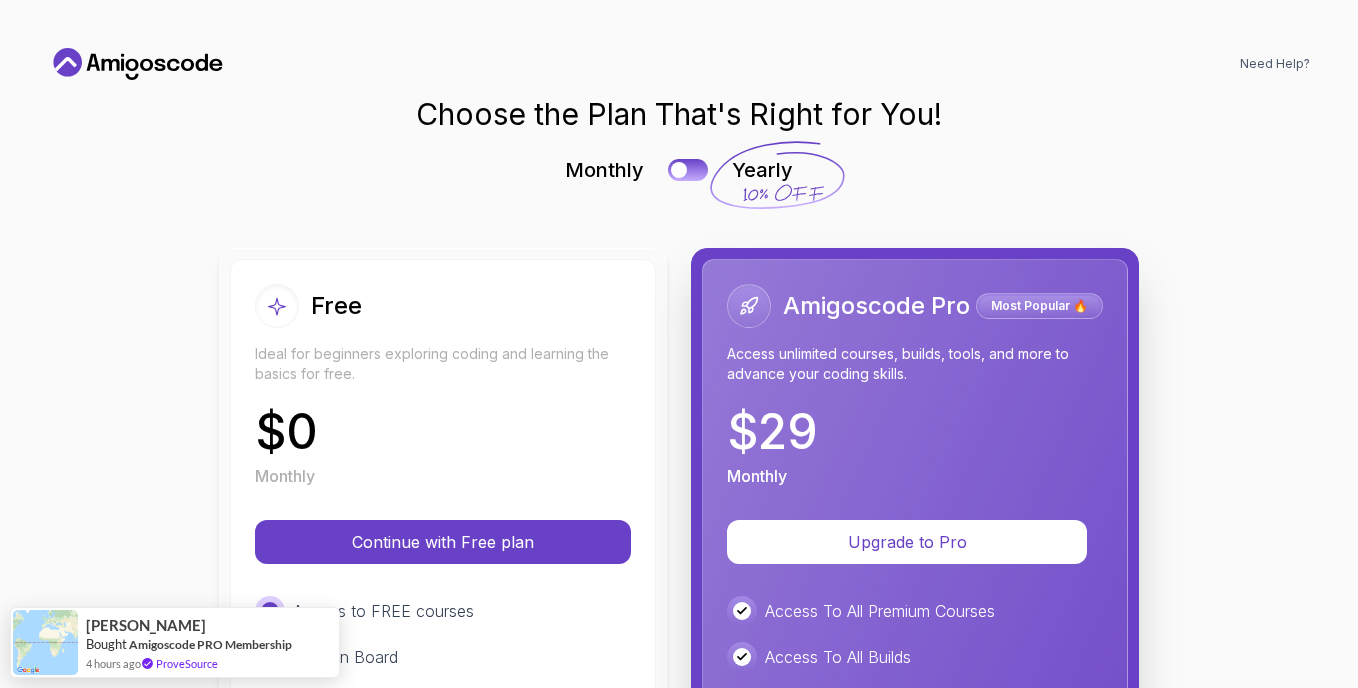 scroll, scrollTop: 0, scrollLeft: 0, axis: both 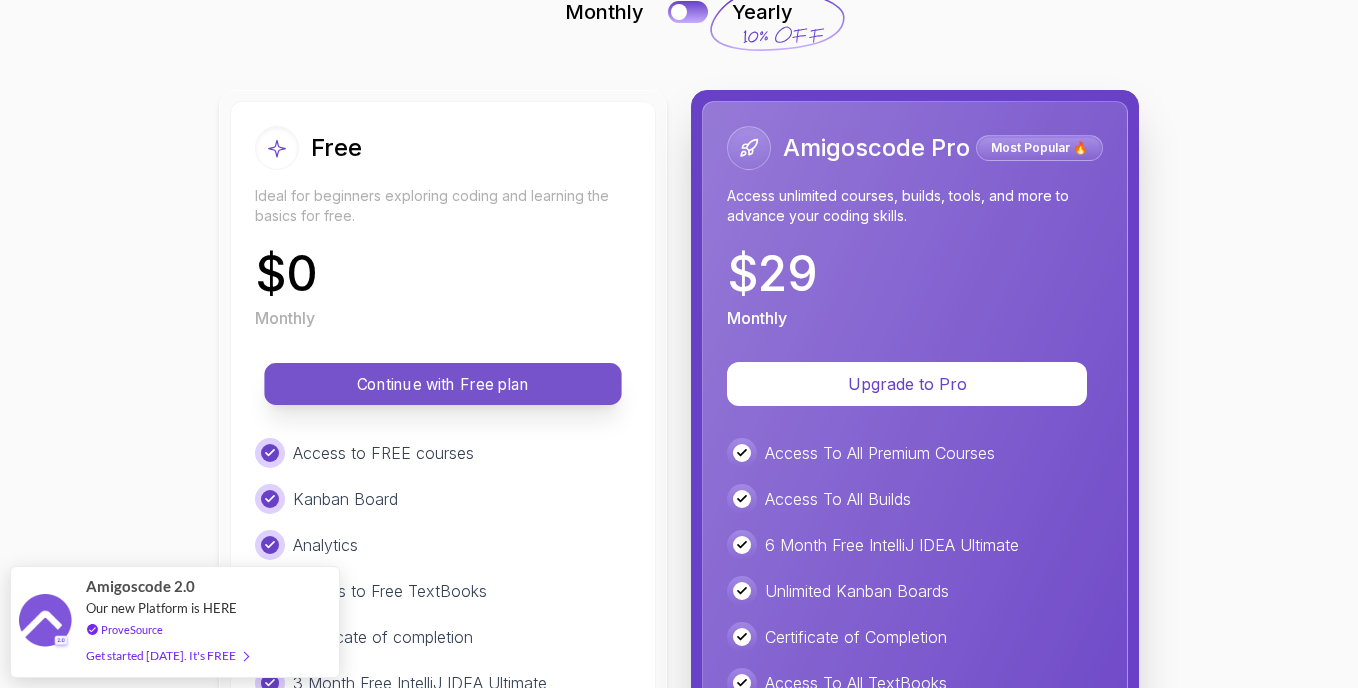 click on "Continue with Free plan" at bounding box center (442, 384) 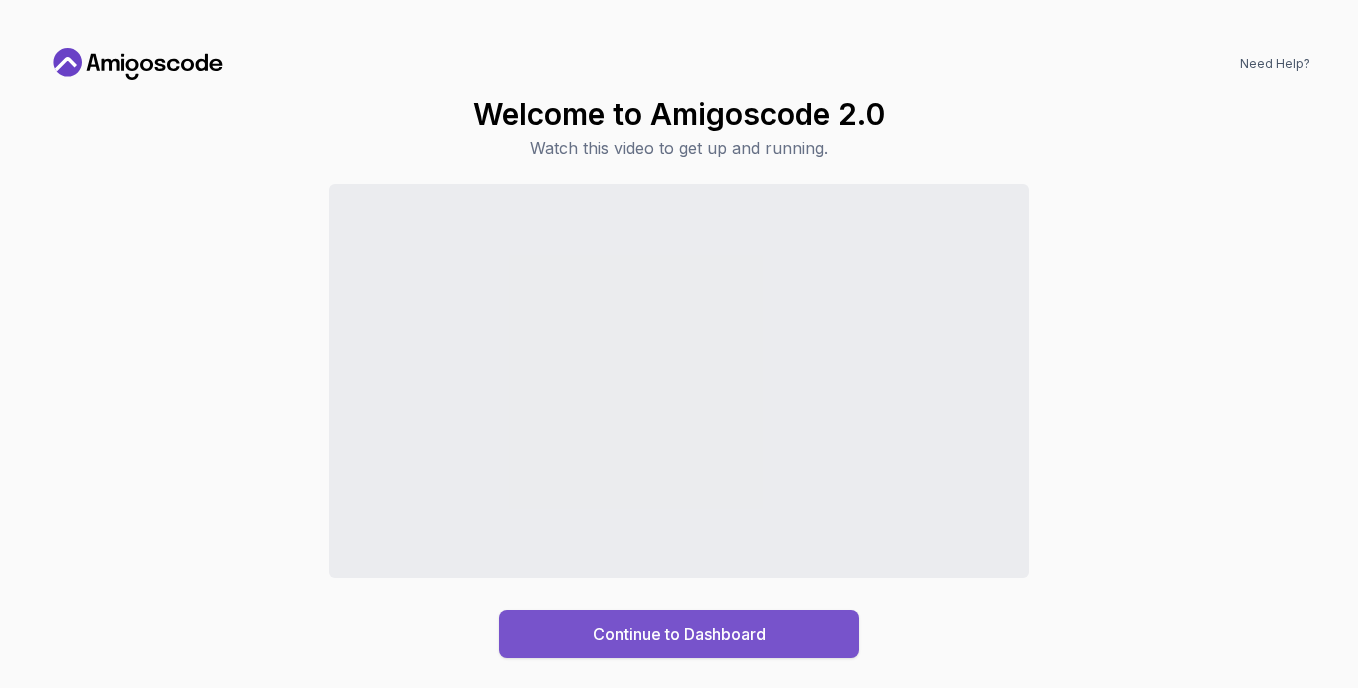 click on "Continue to Dashboard" at bounding box center (679, 634) 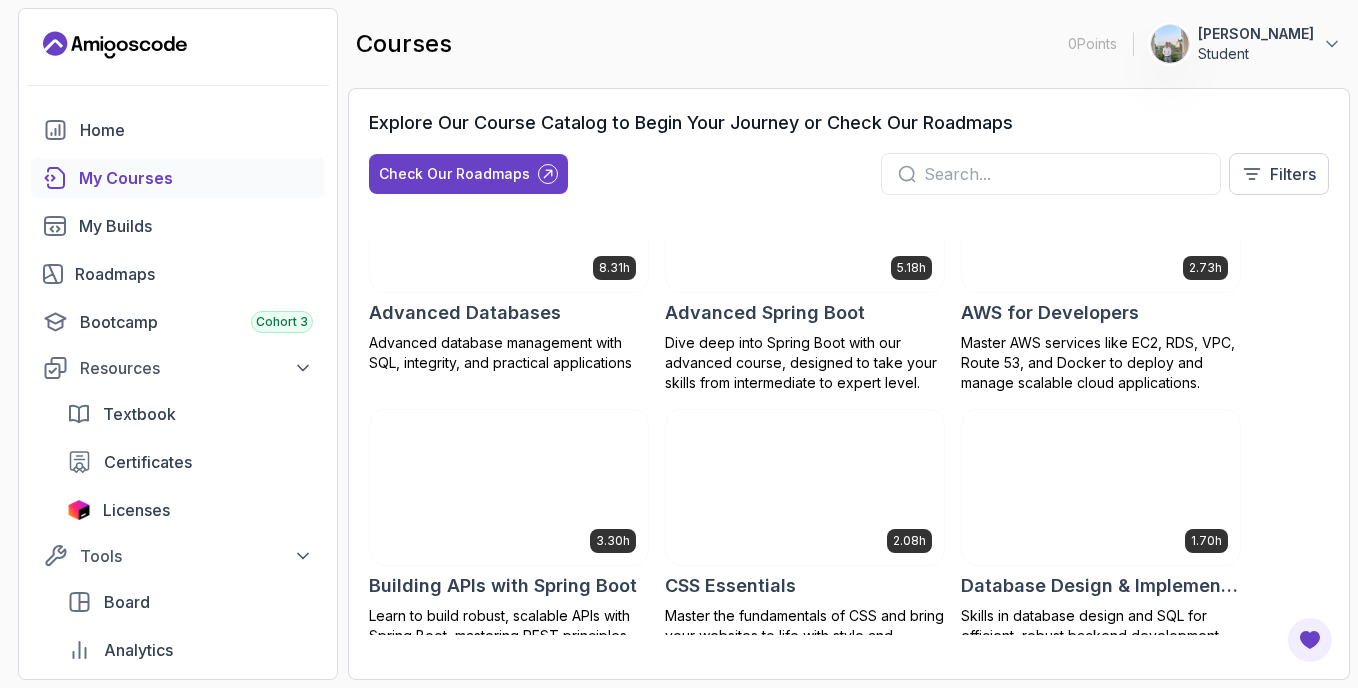 scroll, scrollTop: 0, scrollLeft: 0, axis: both 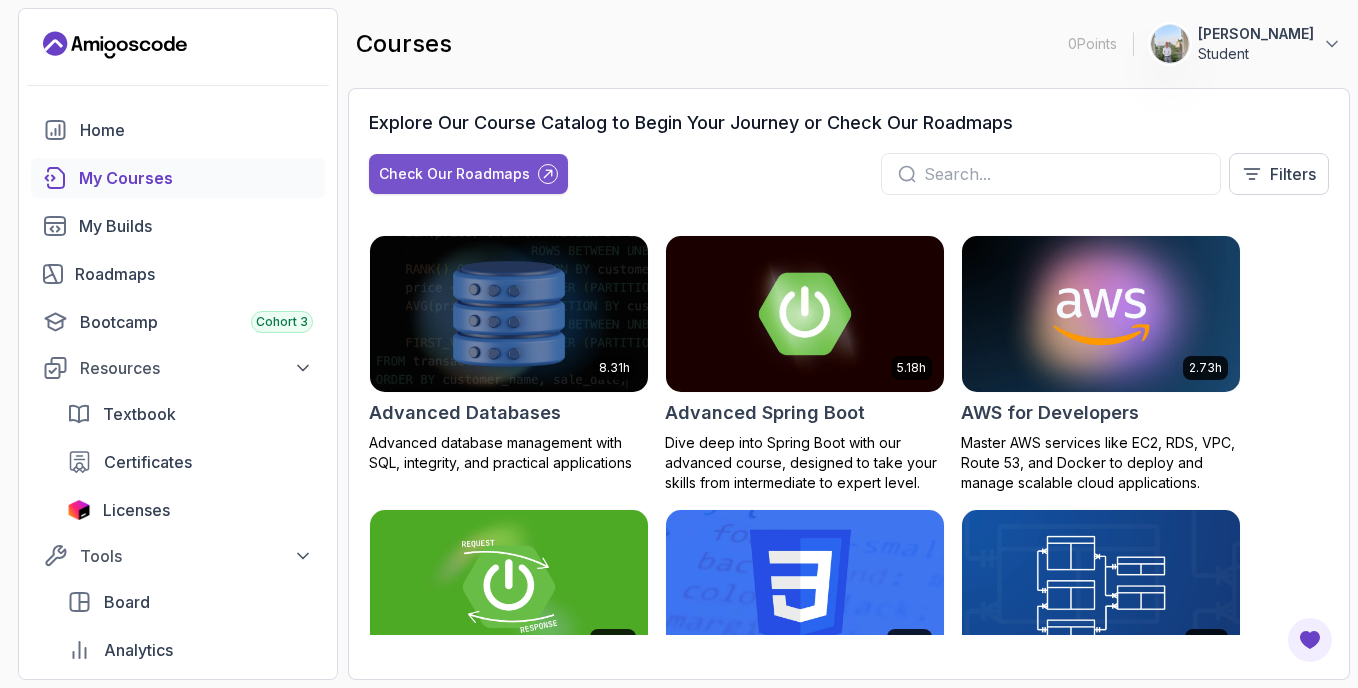 click on "Check Our Roadmaps" at bounding box center [468, 174] 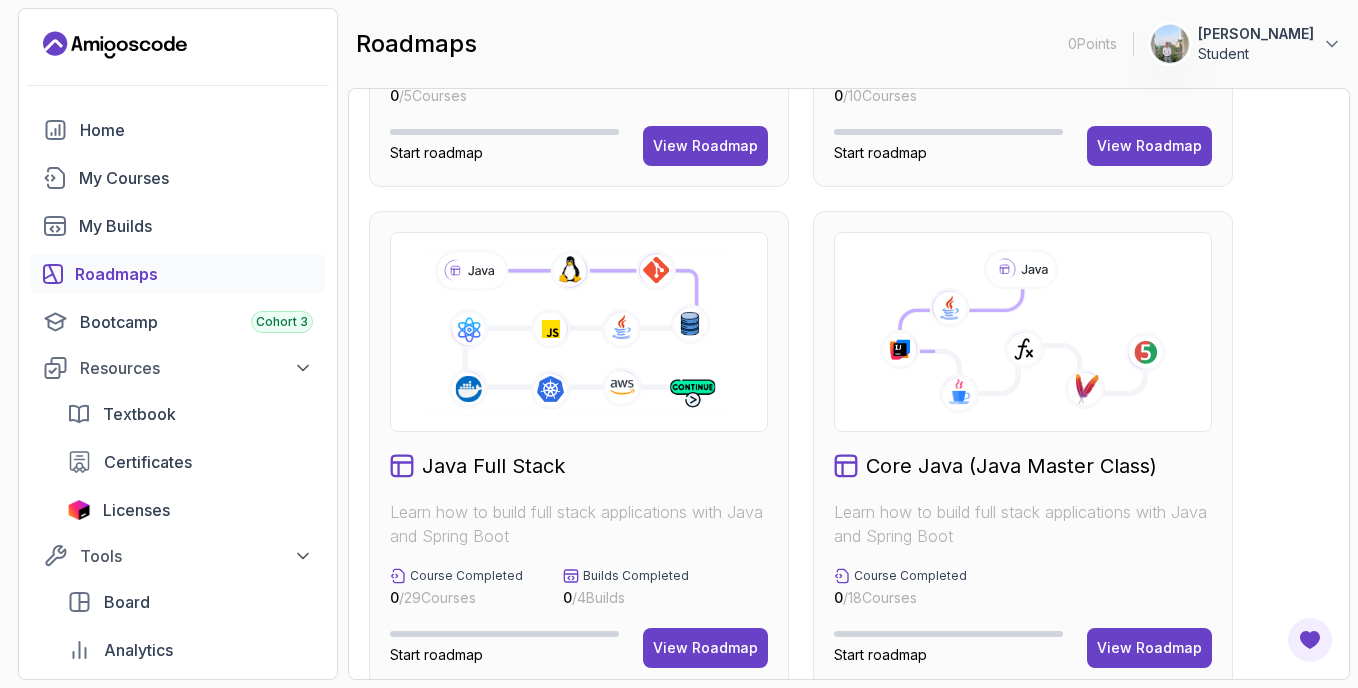 scroll, scrollTop: 600, scrollLeft: 0, axis: vertical 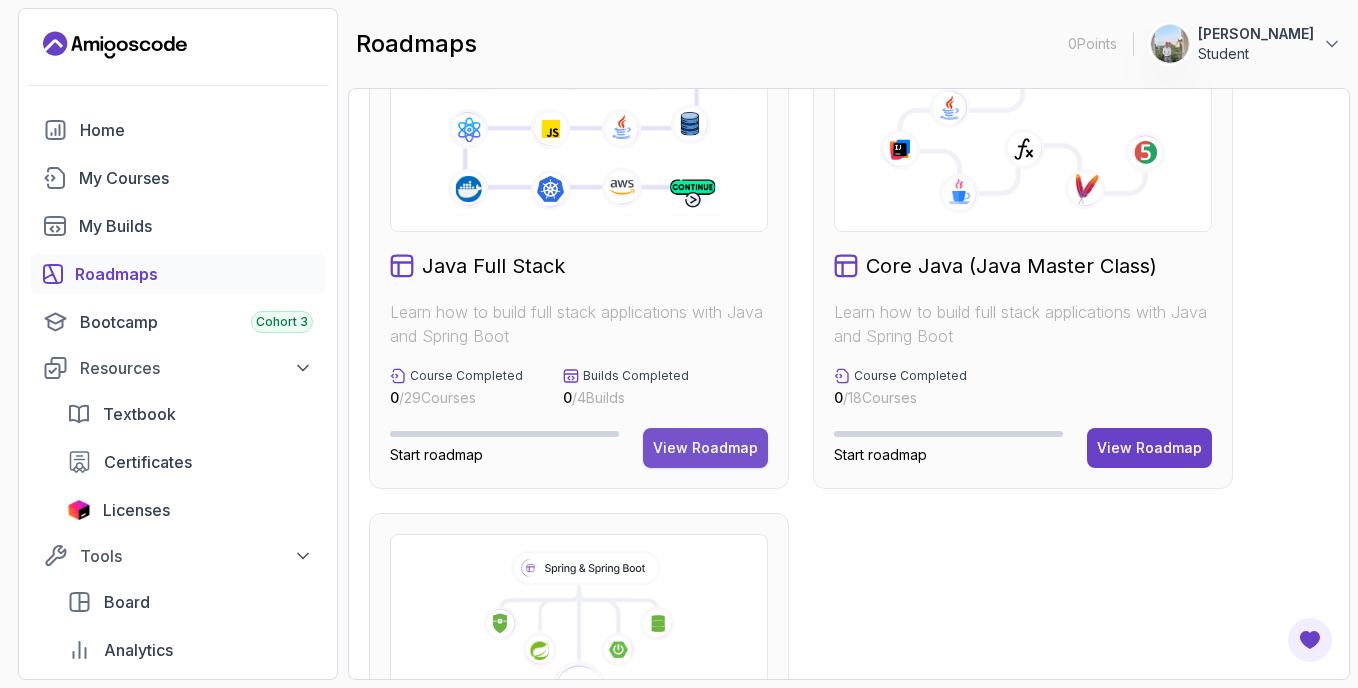 click on "View Roadmap" at bounding box center [705, 448] 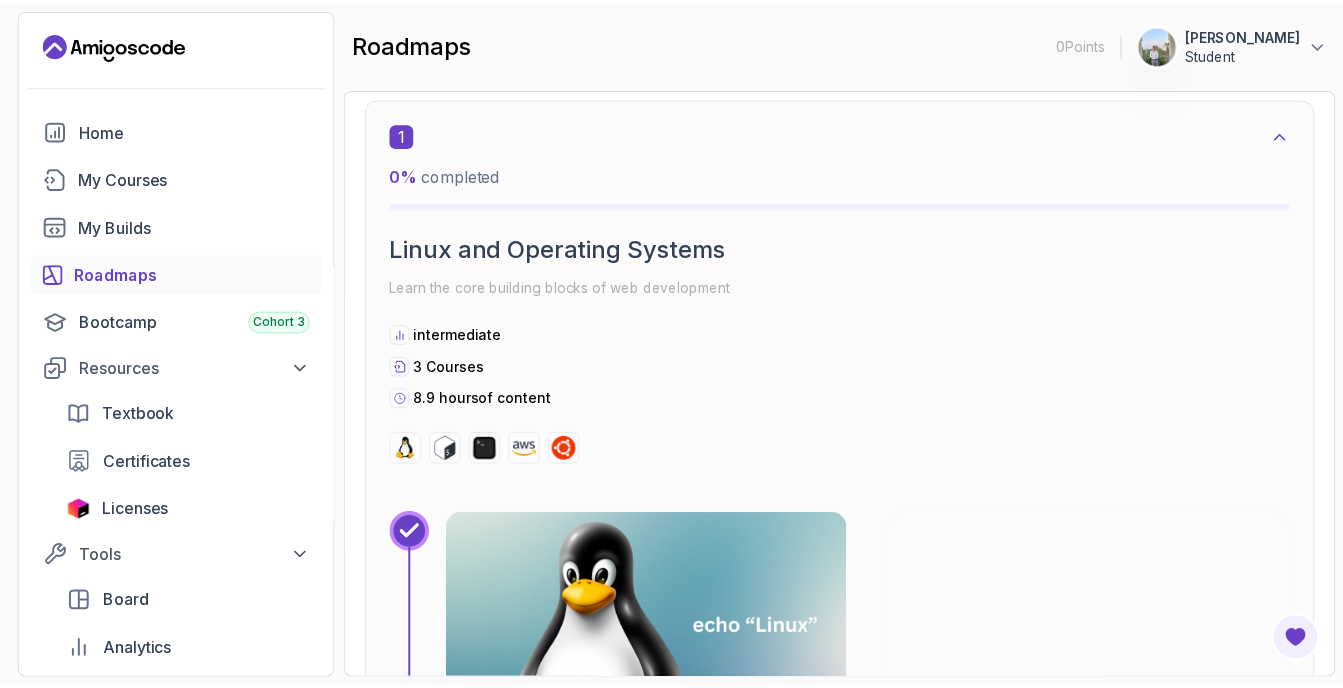scroll, scrollTop: 600, scrollLeft: 0, axis: vertical 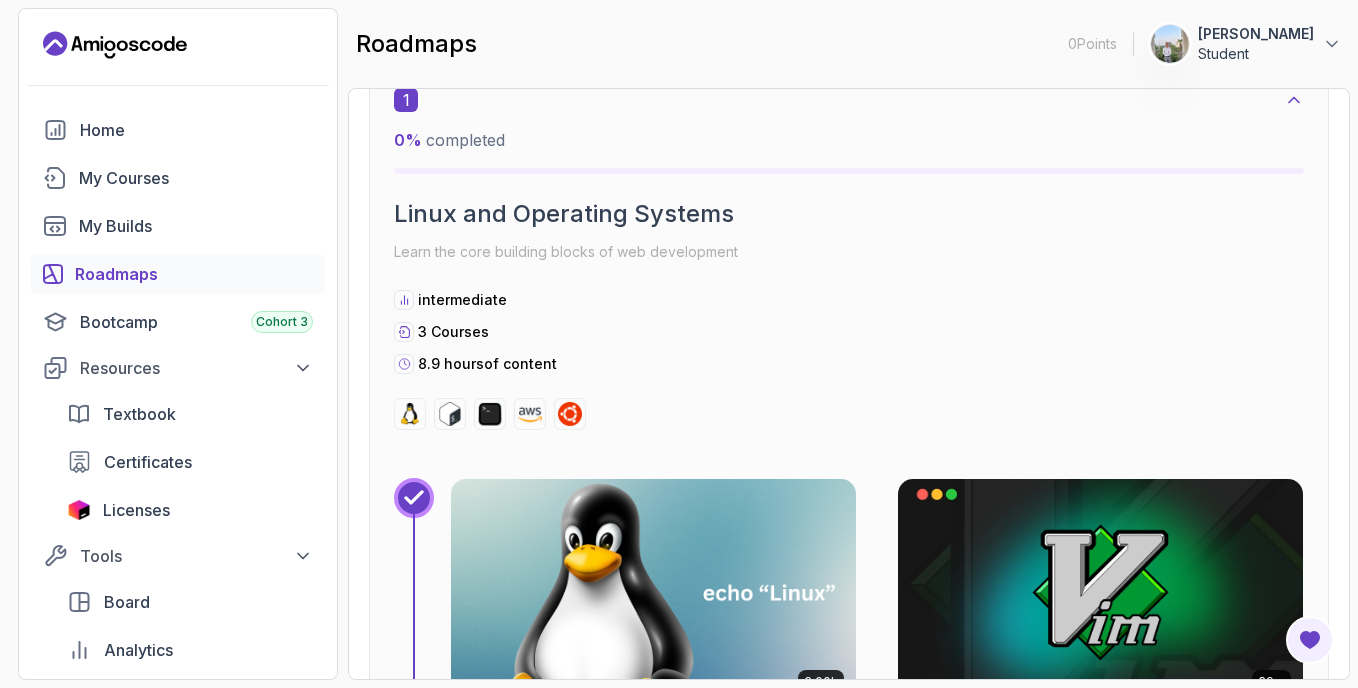 click at bounding box center [653, 592] 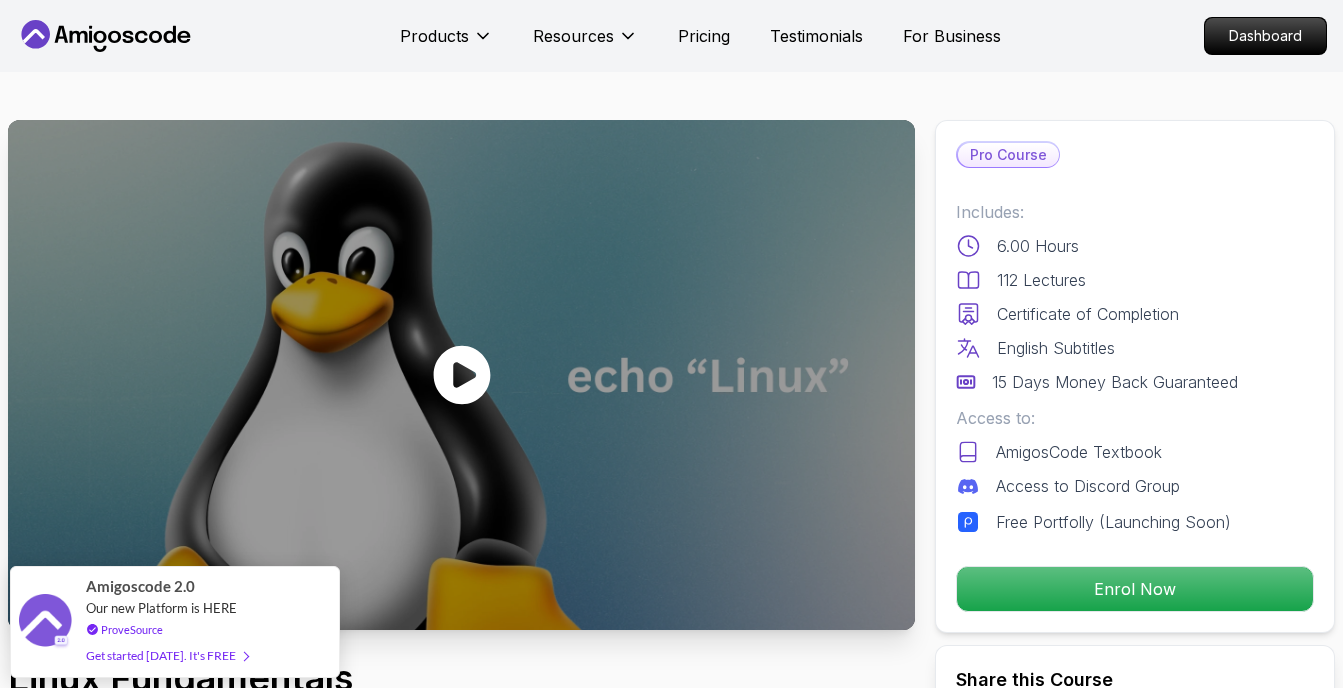 click at bounding box center [461, 375] 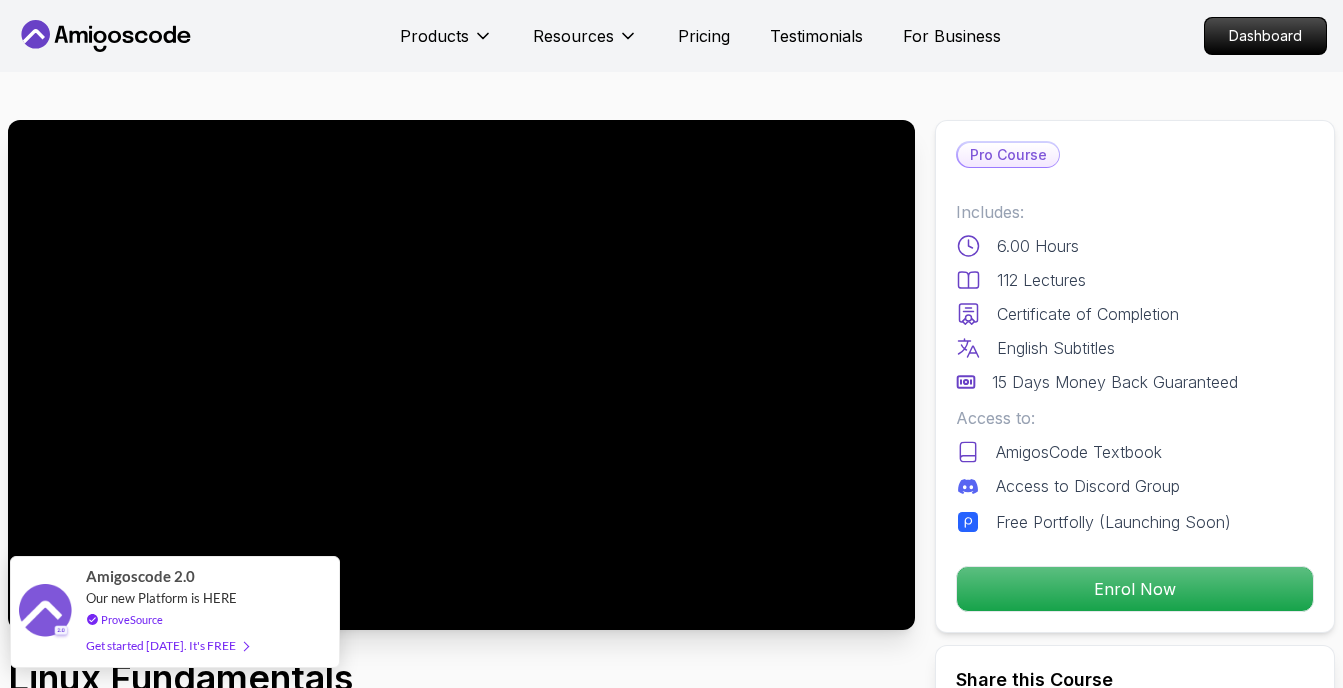 click on "Get started [DATE]. It's FREE" at bounding box center [167, 645] 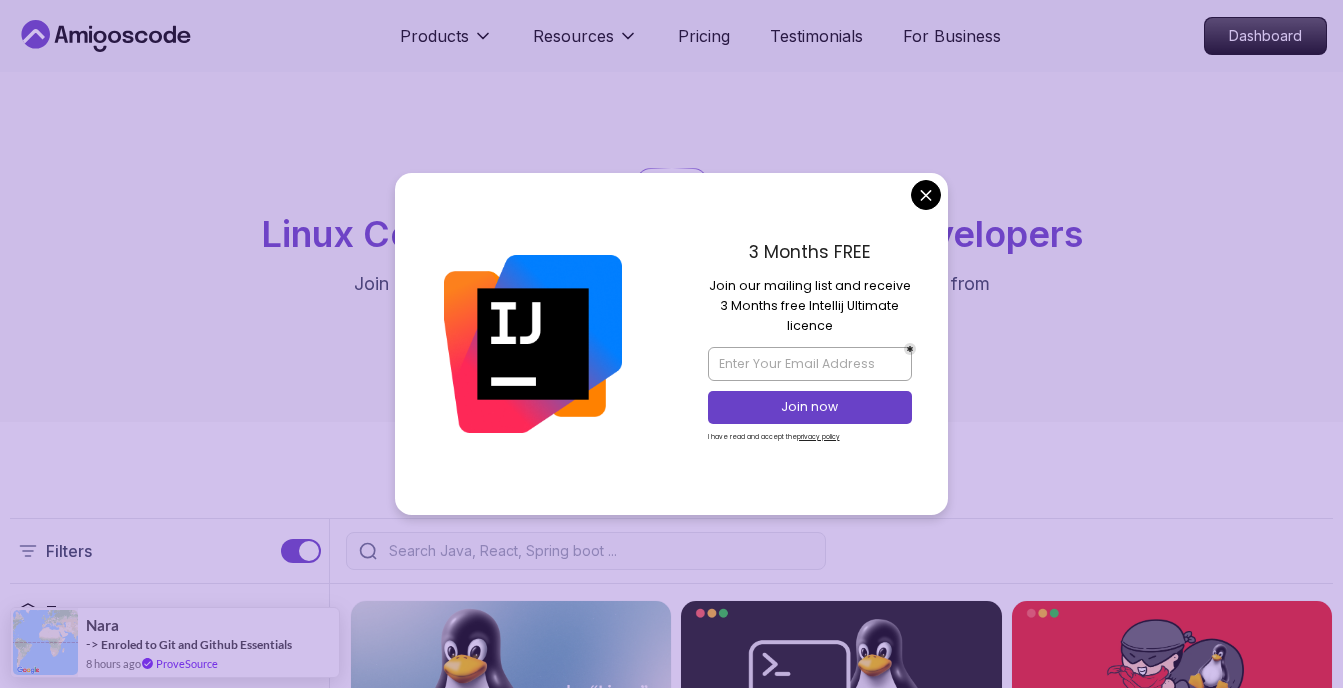 scroll, scrollTop: 0, scrollLeft: 0, axis: both 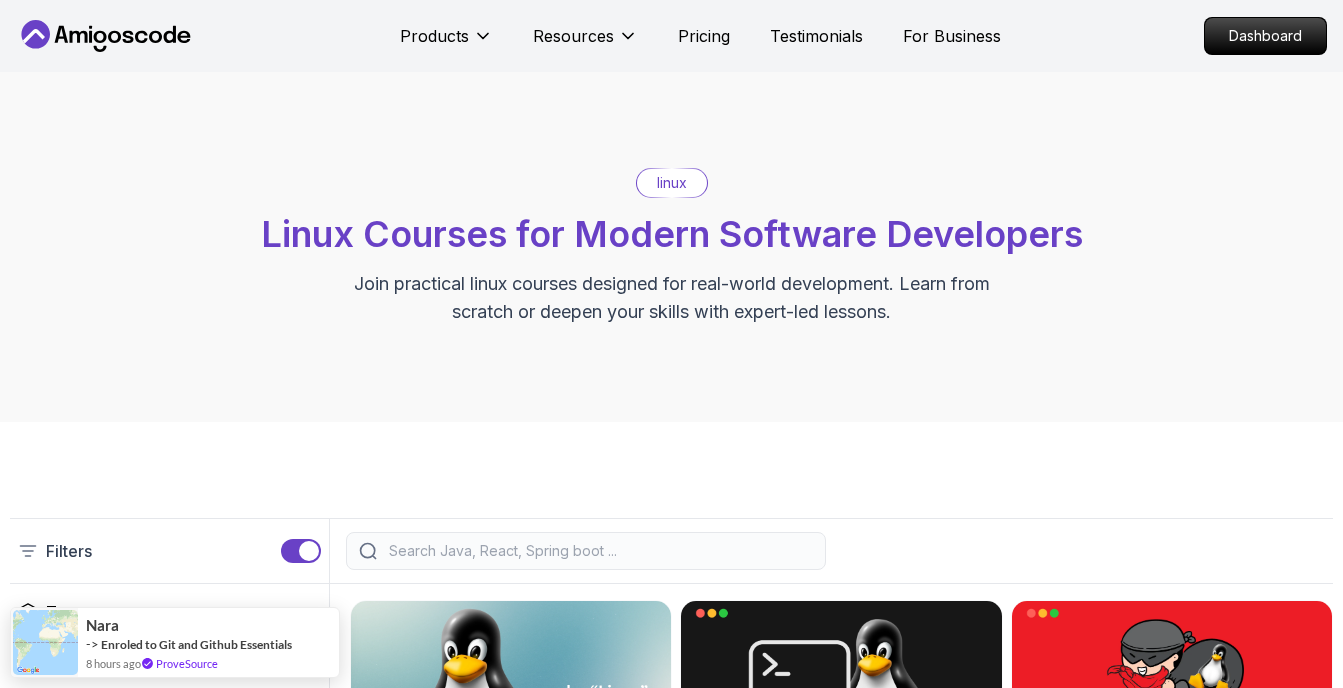 click on "Products Resources Pricing Testimonials For Business Dashboard Products Resources Pricing Testimonials For Business Dashboard linux Linux Courses for Modern Software Developers Join practical linux courses designed for real-world development. Learn from scratch or deepen your skills with expert-led lessons. Filters Filters Type Course Build Price Pro Free Instructors Nelson Djalo Richard Abz Duration 0-1 Hour 1-3 Hours +3 Hours Track Front End Back End Dev Ops Full Stack Level Junior Mid-level Senior 6.00h Linux Fundamentals Pro Learn the fundamentals of Linux and how to use the command line 2.27h Linux for Professionals Pro Master the advanced concepts and techniques of Linux with our comprehensive course designed for professionals. 39m Linux Over The Wire Bandit Pro Learn the basics of Linux and Bash. 2.16h Shell Scripting Pro Learn how to automate tasks and scripts with shell scripting. 39m VIM Essentials Pro Learn the basics of Linux and Bash. The One-Stop Platform for   Developers   courses ,   Quizzes ," at bounding box center (671, 1214) 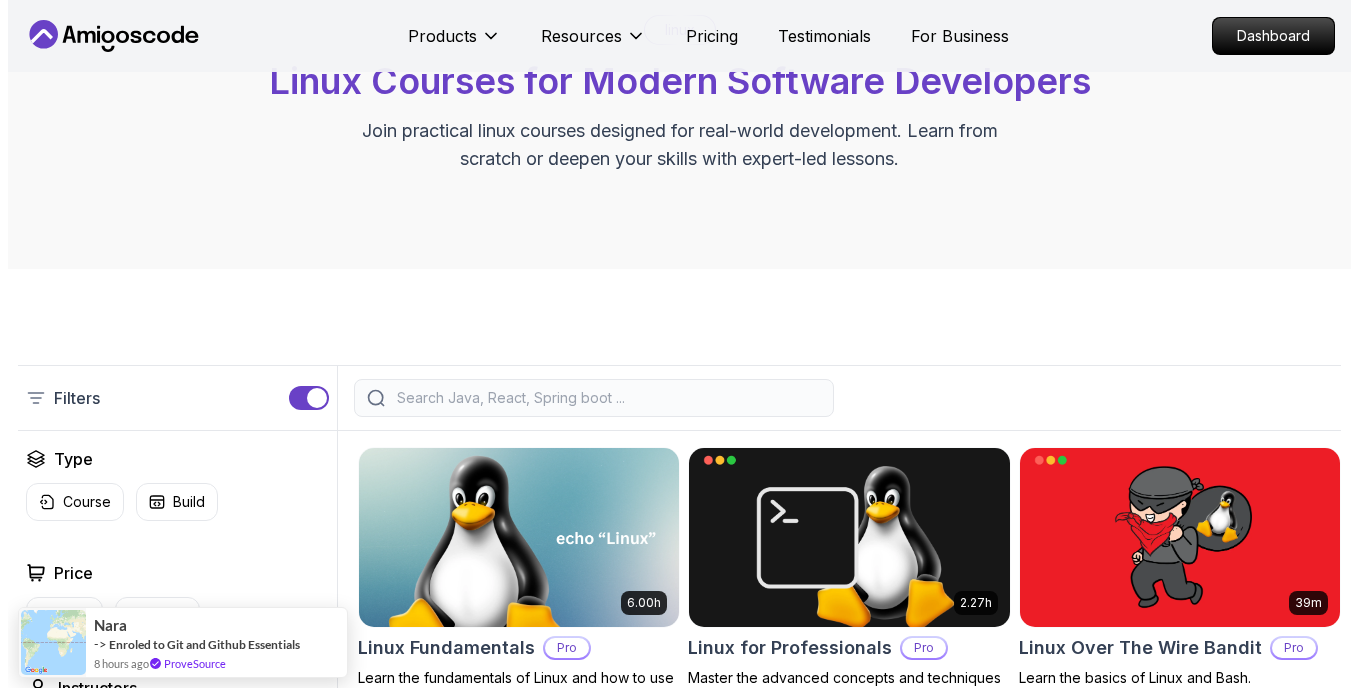 scroll, scrollTop: 0, scrollLeft: 0, axis: both 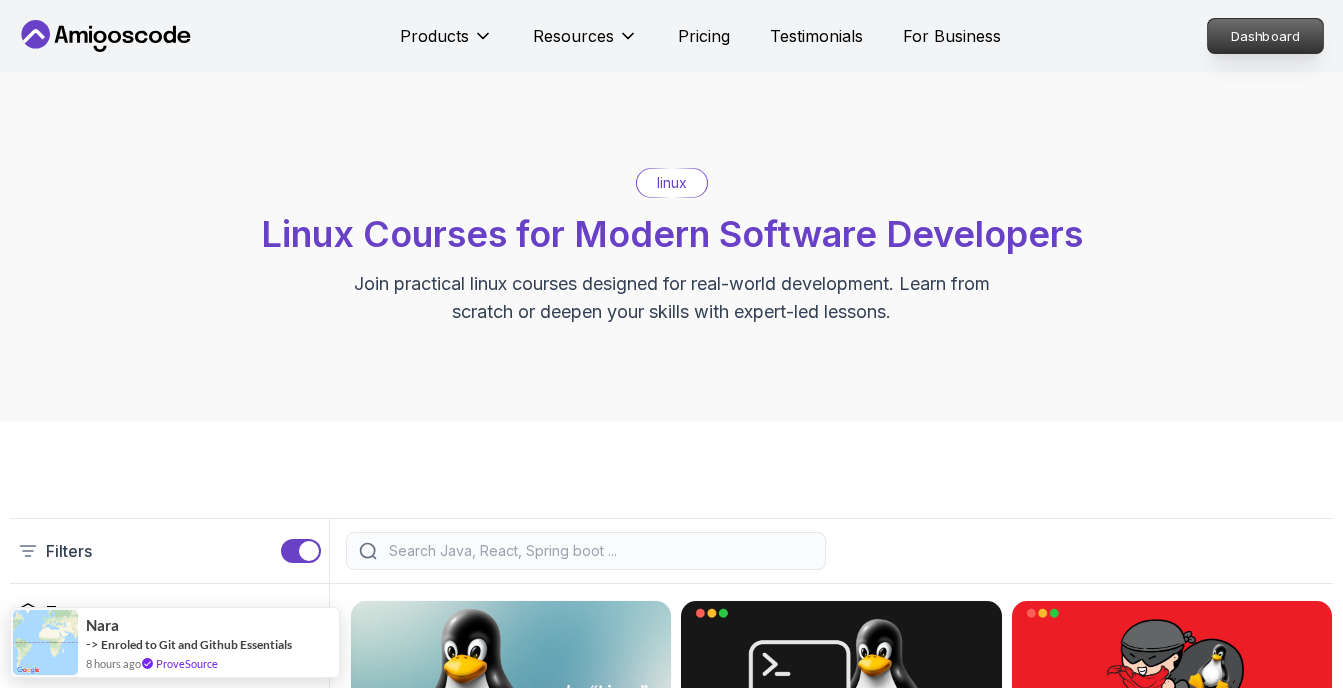 click on "Dashboard" at bounding box center (1265, 36) 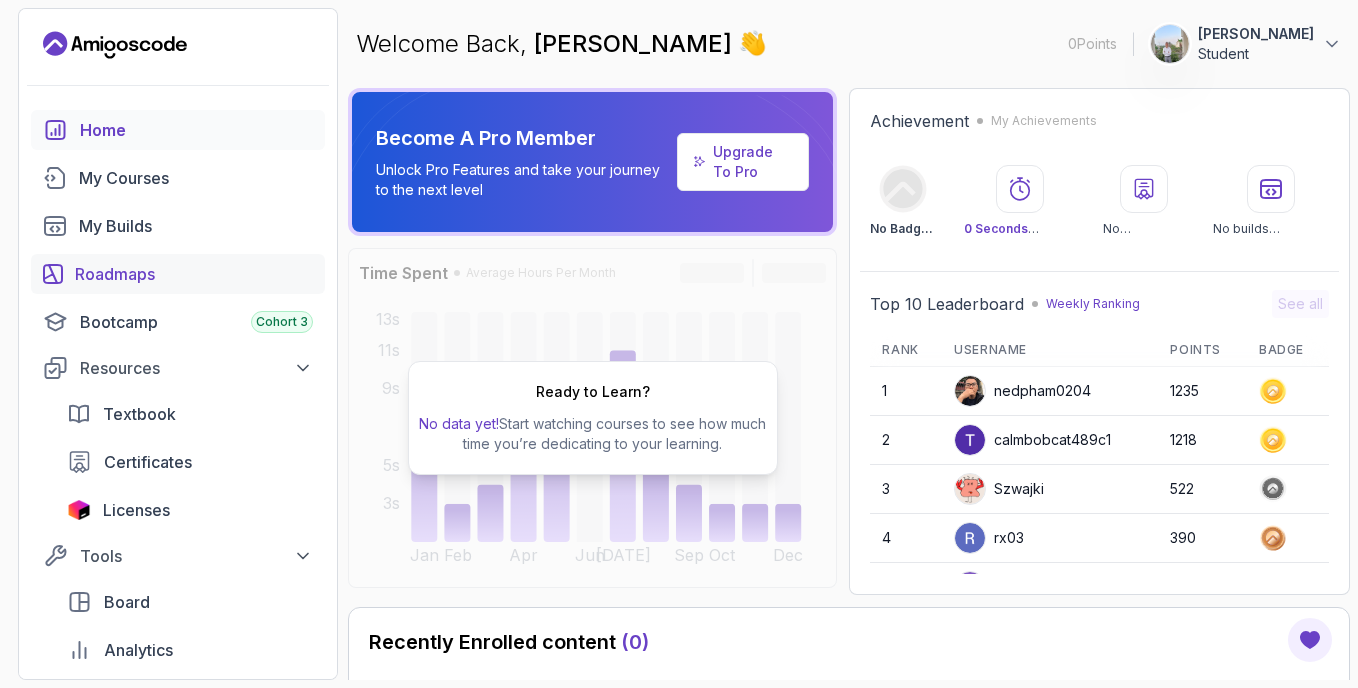 click on "Roadmaps" at bounding box center [194, 274] 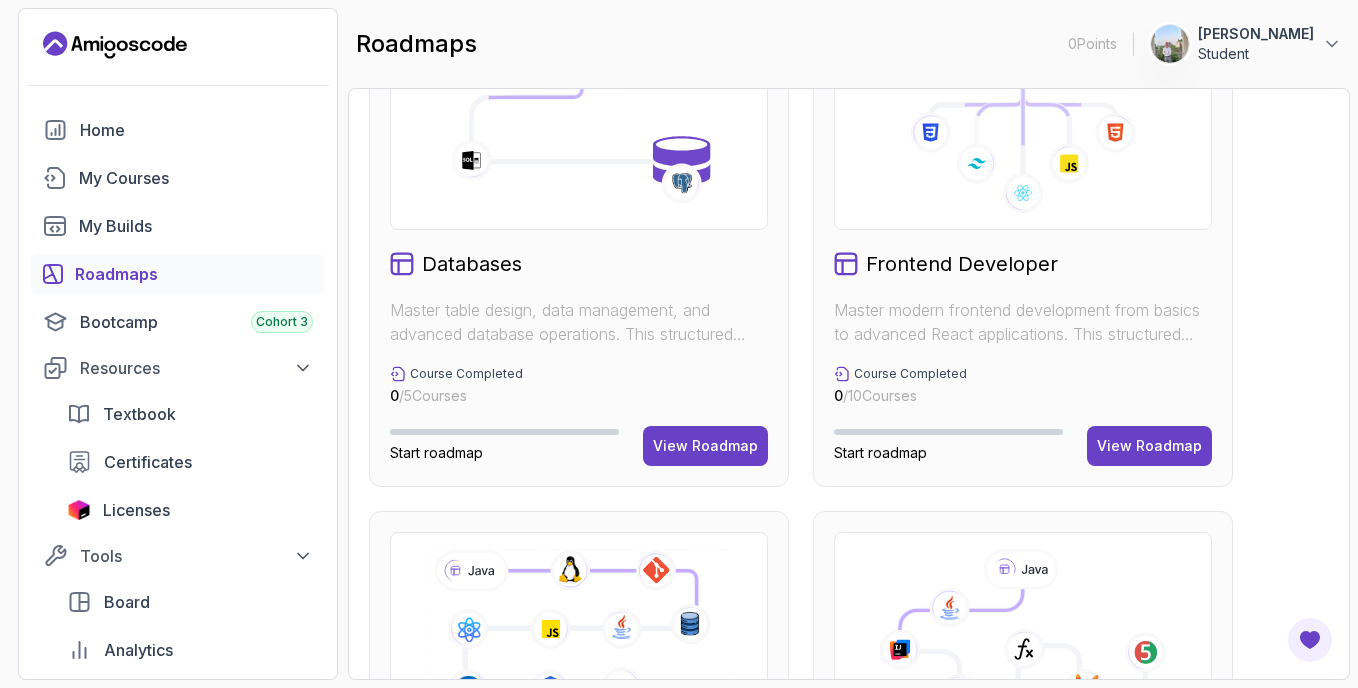 scroll, scrollTop: 400, scrollLeft: 0, axis: vertical 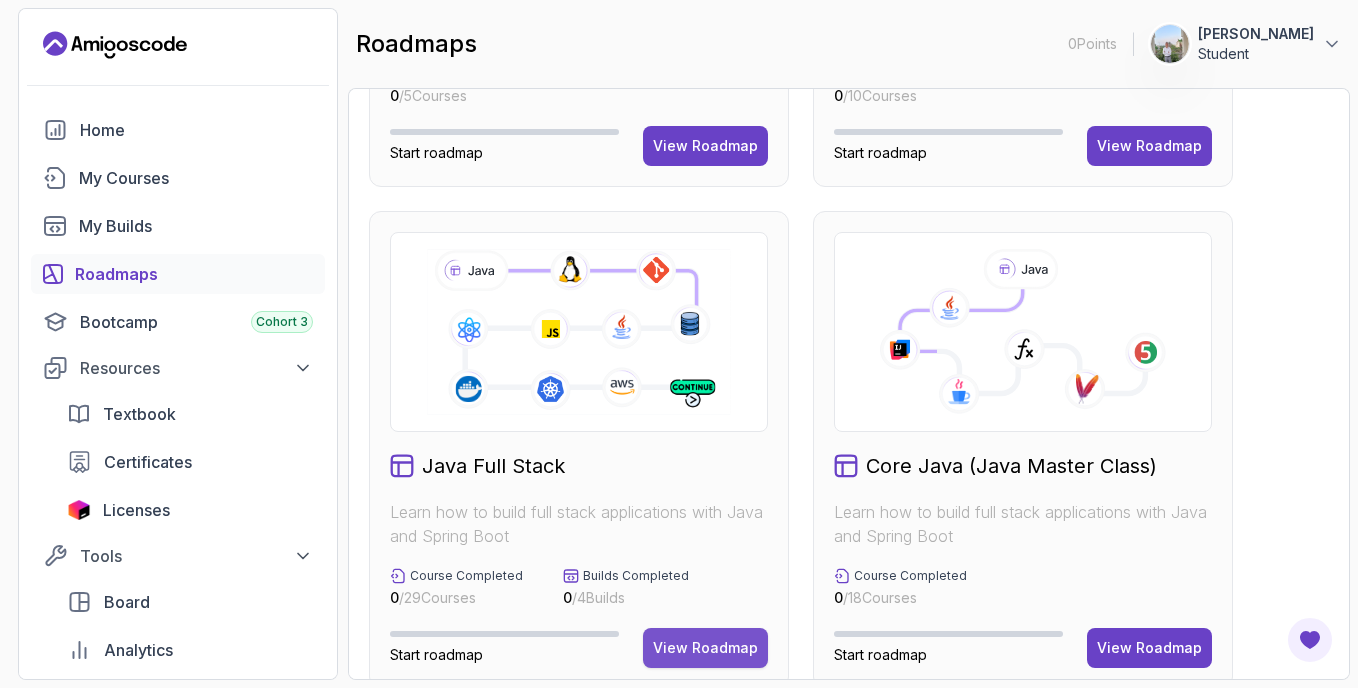 click on "View Roadmap" at bounding box center [705, 648] 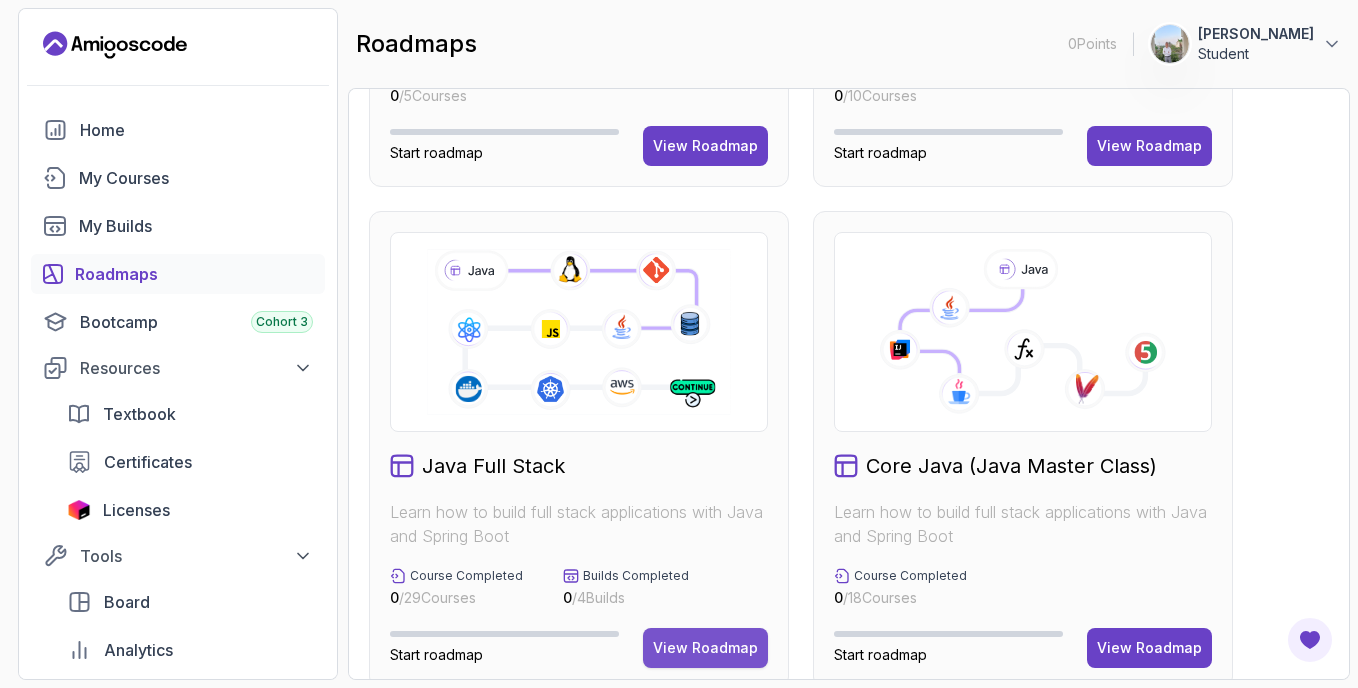 scroll, scrollTop: 500, scrollLeft: 0, axis: vertical 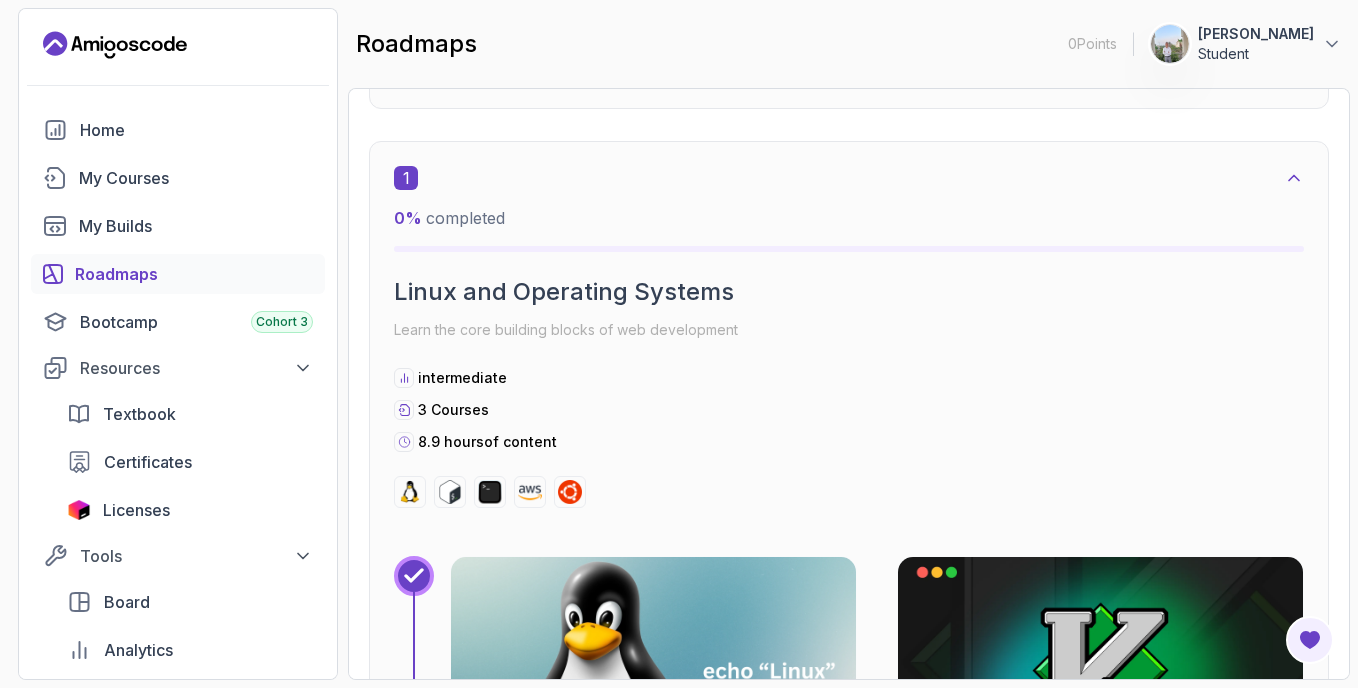 click on "6.00h" at bounding box center [653, 670] 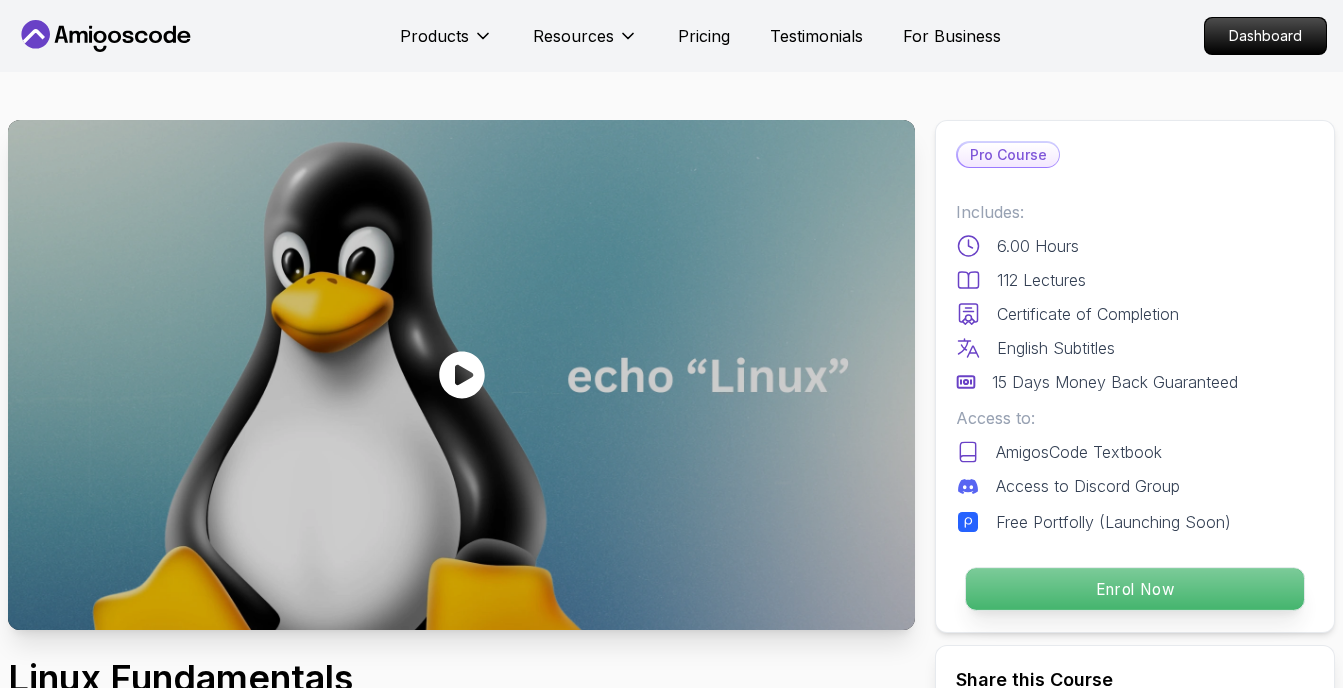 click on "Enrol Now" at bounding box center [1135, 589] 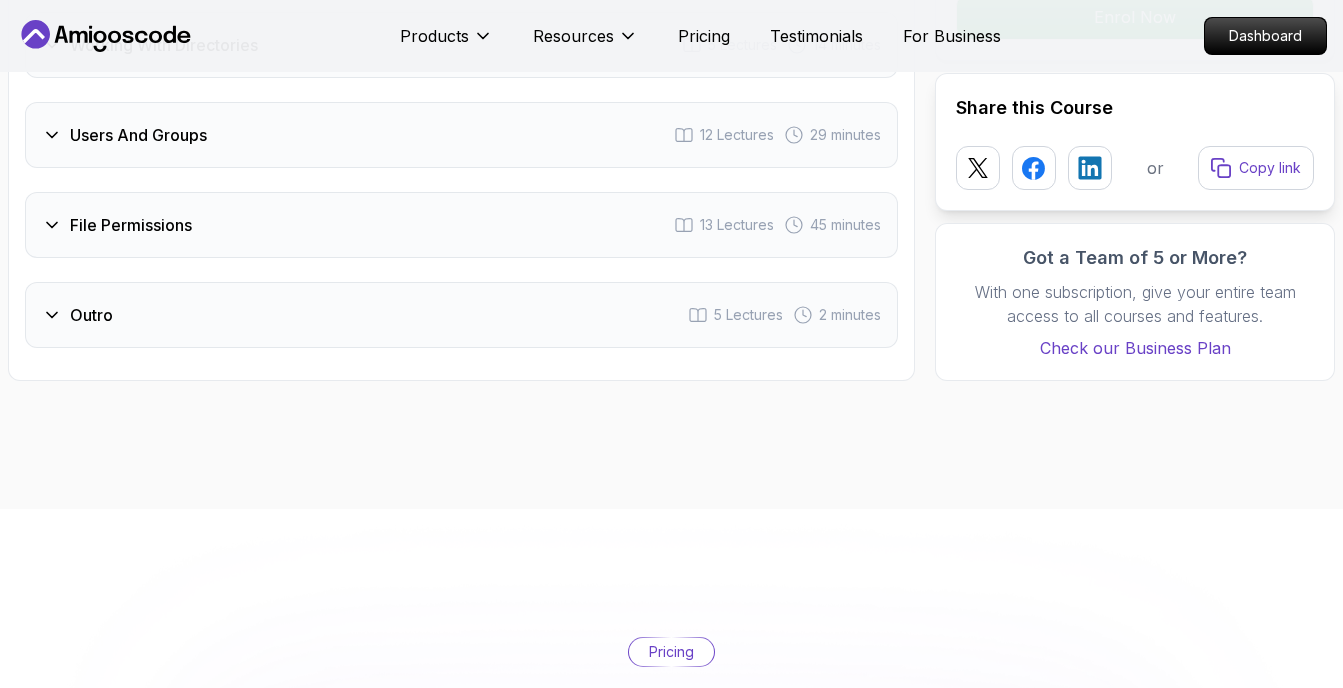 scroll, scrollTop: 4008, scrollLeft: 0, axis: vertical 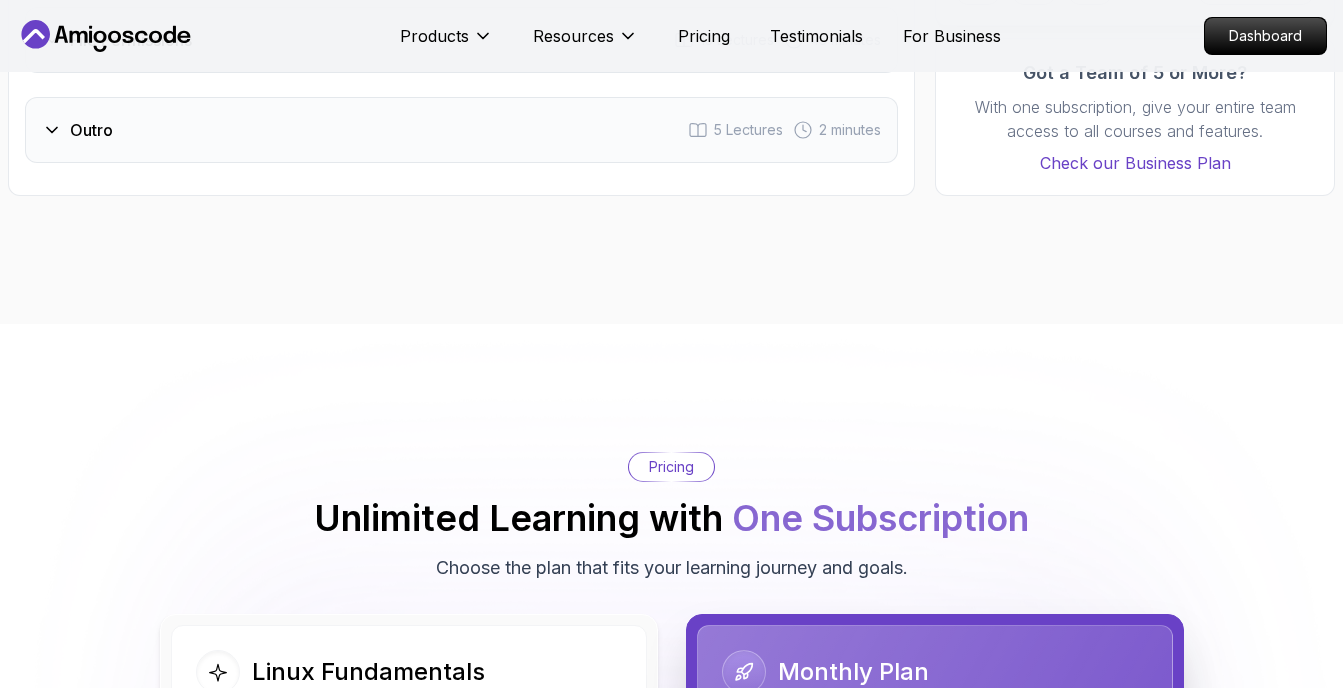click on "Pricing" at bounding box center [671, 467] 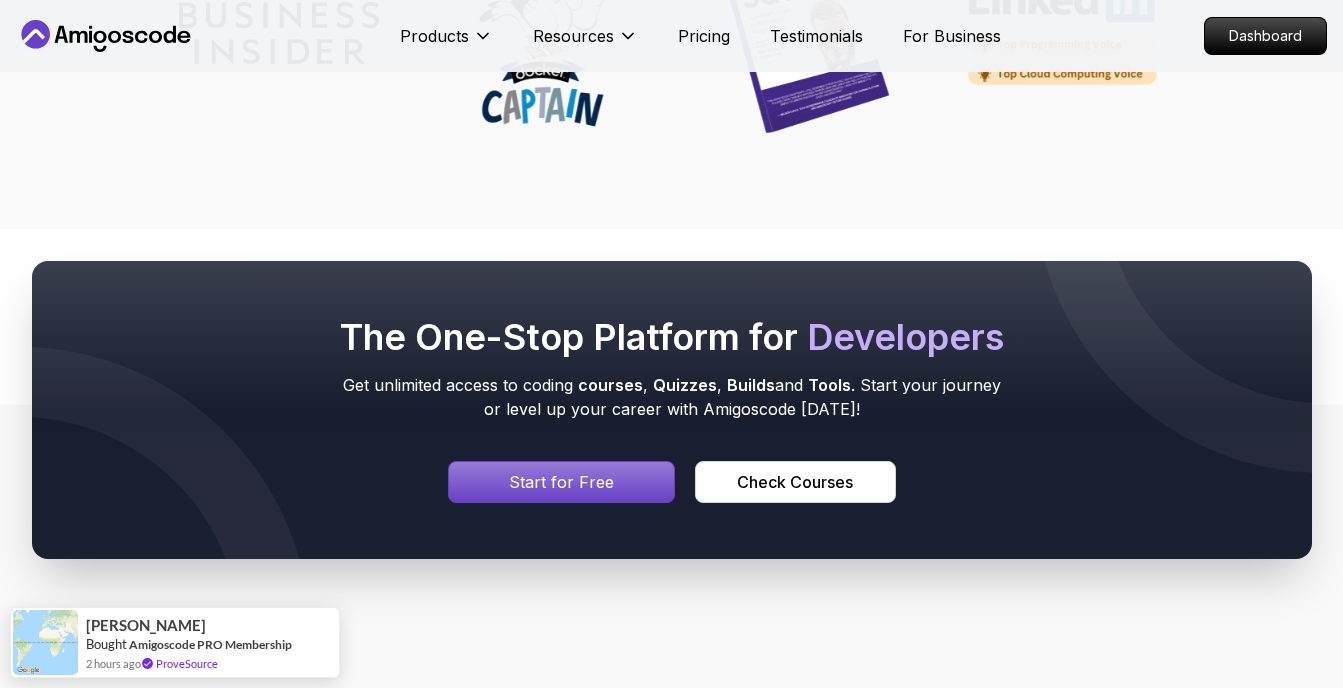 scroll, scrollTop: 7308, scrollLeft: 0, axis: vertical 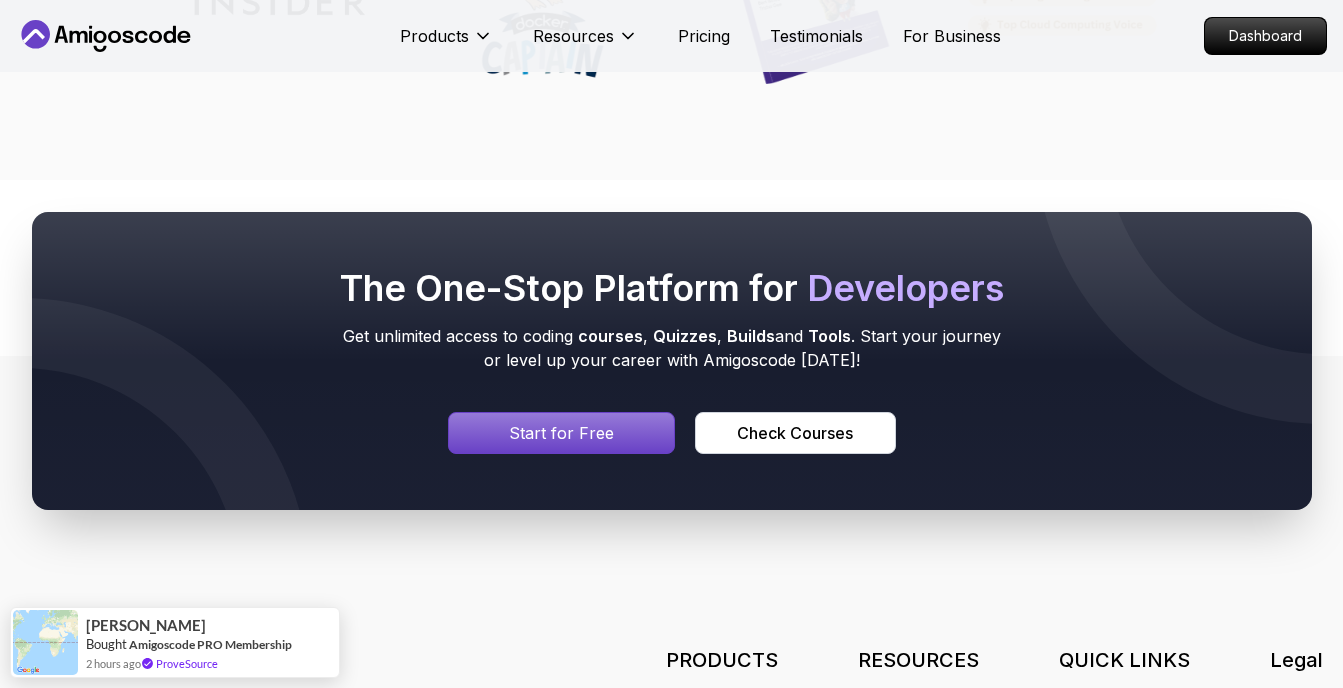 click on "Start for Free" at bounding box center [561, 433] 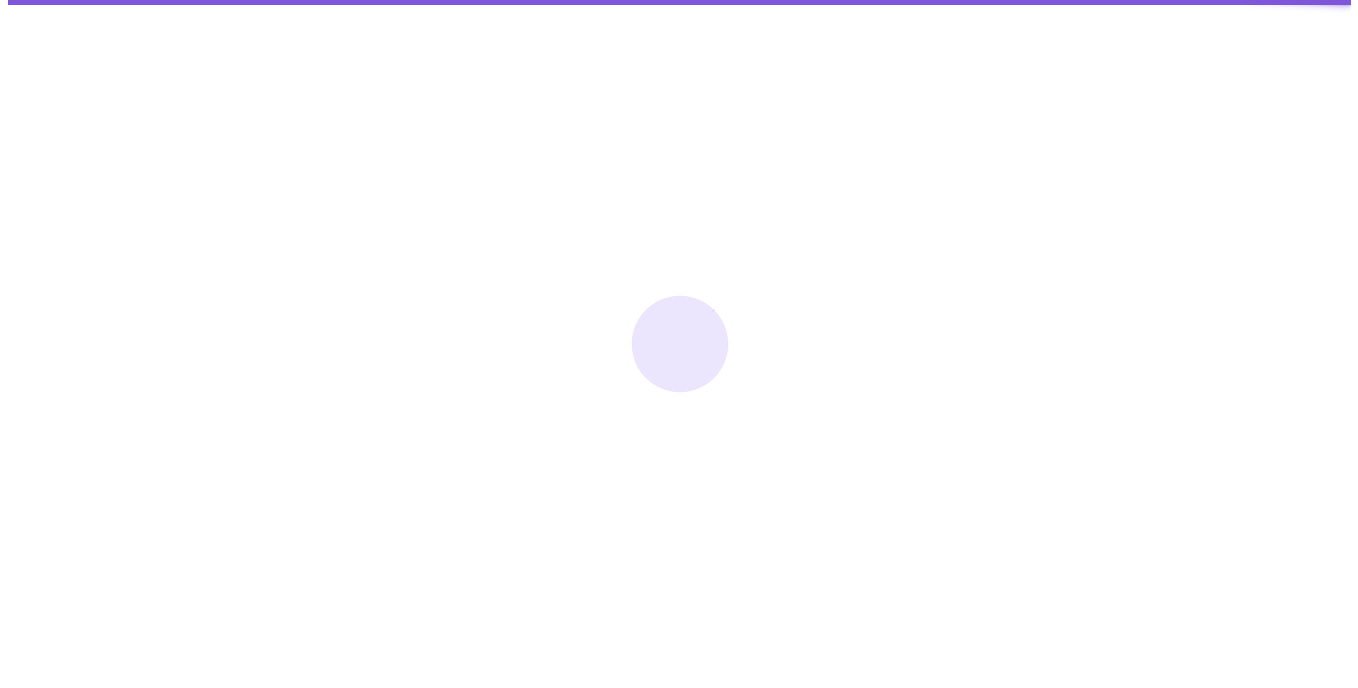 scroll, scrollTop: 0, scrollLeft: 0, axis: both 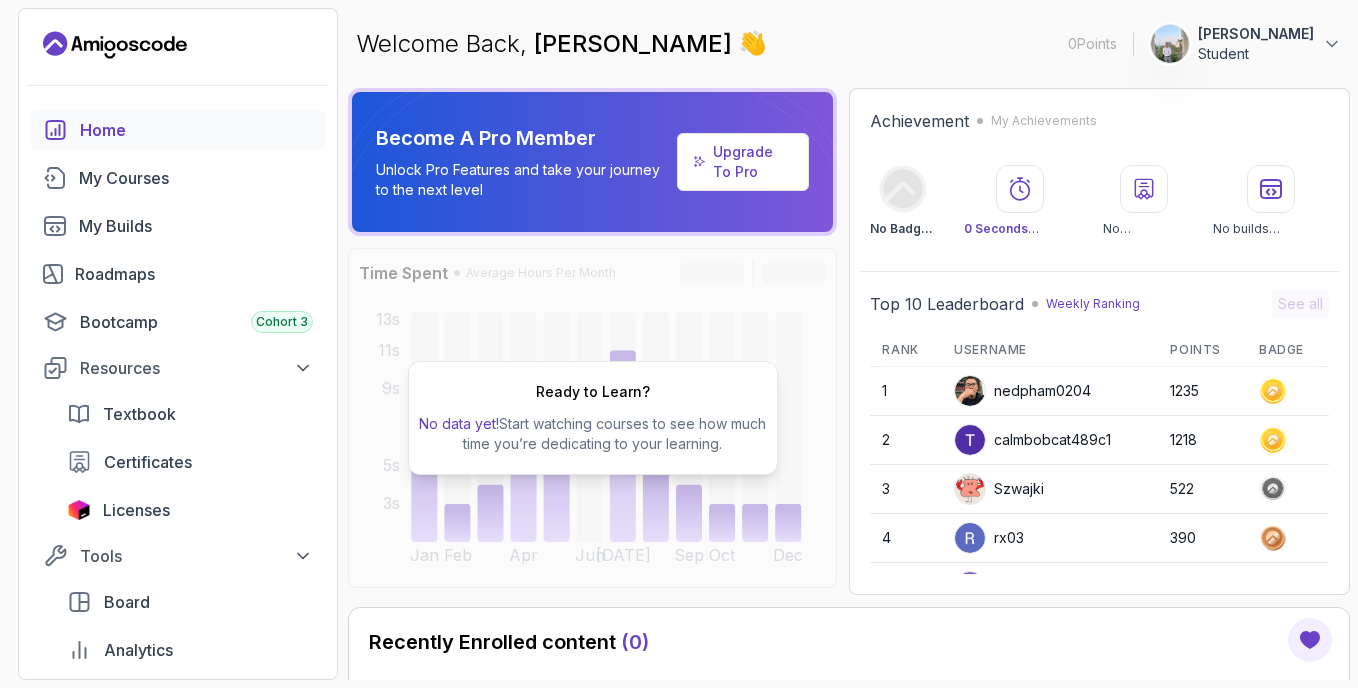 click on "Ready to Learn? No data yet!   Start watching courses to see how much time you’re dedicating to your learning." at bounding box center (593, 418) 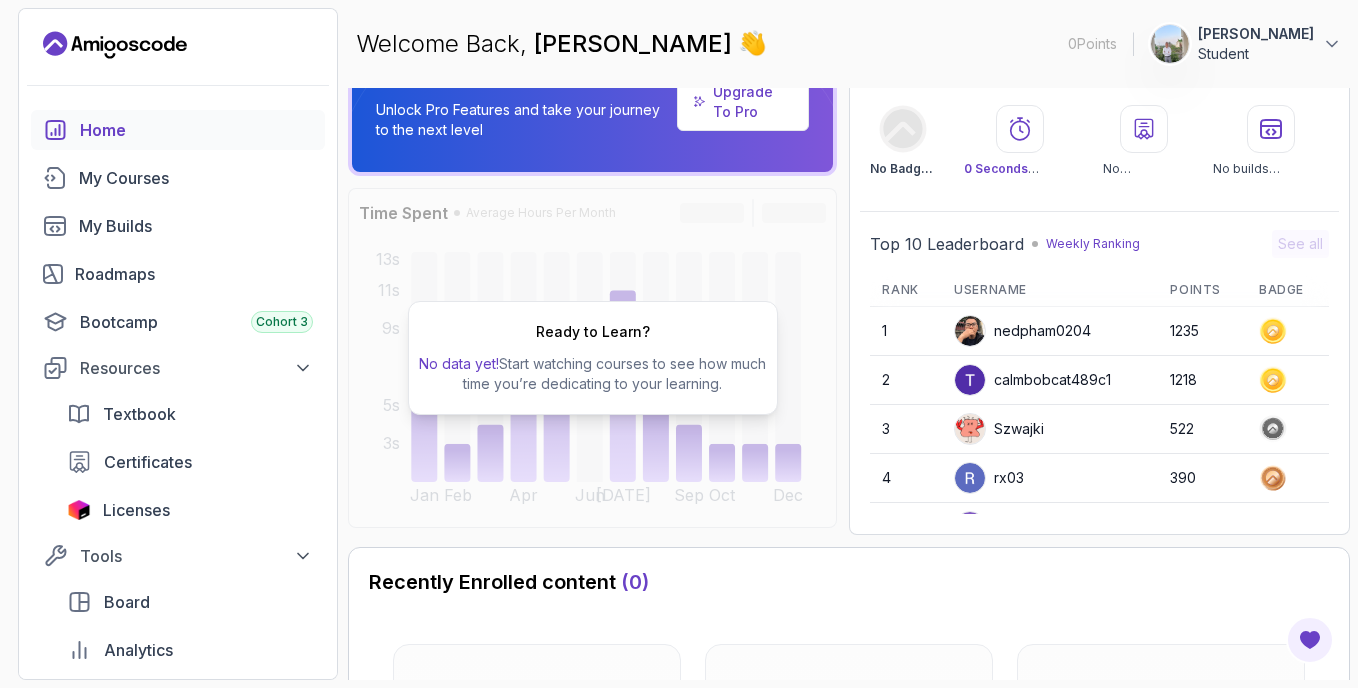 scroll, scrollTop: 0, scrollLeft: 0, axis: both 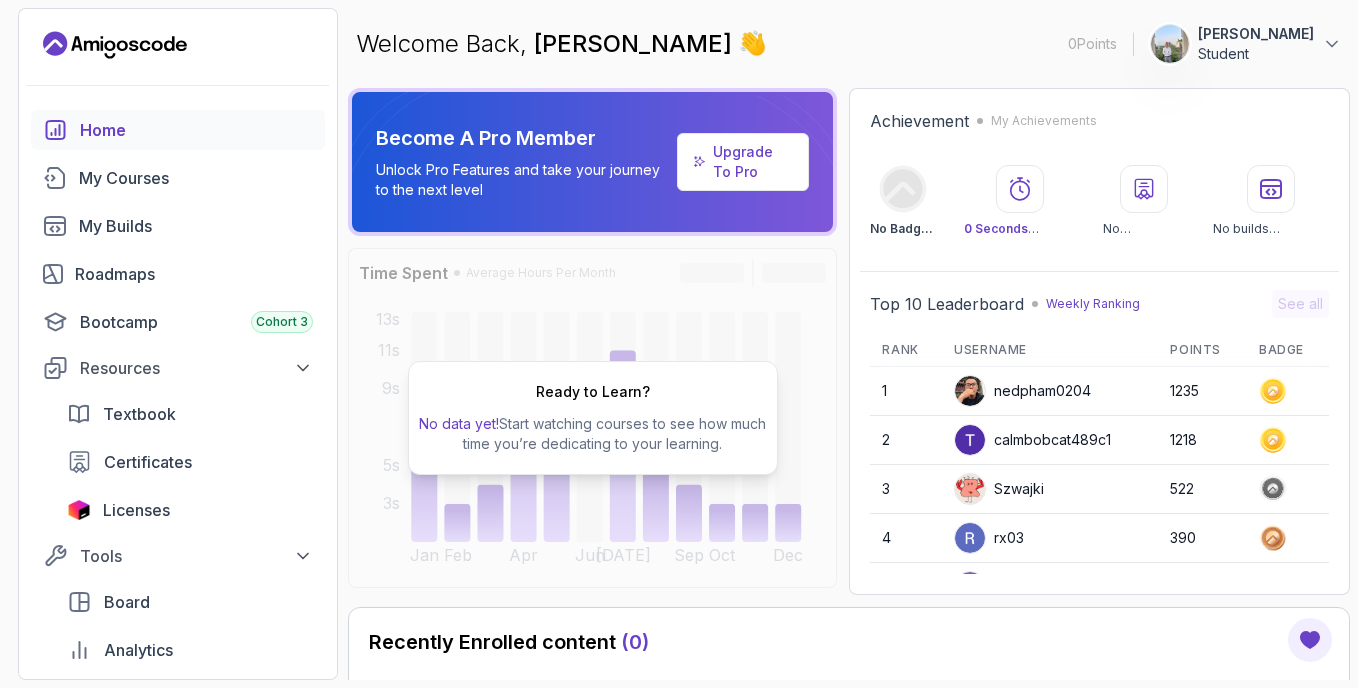 click on "Upgrade To Pro" at bounding box center (752, 162) 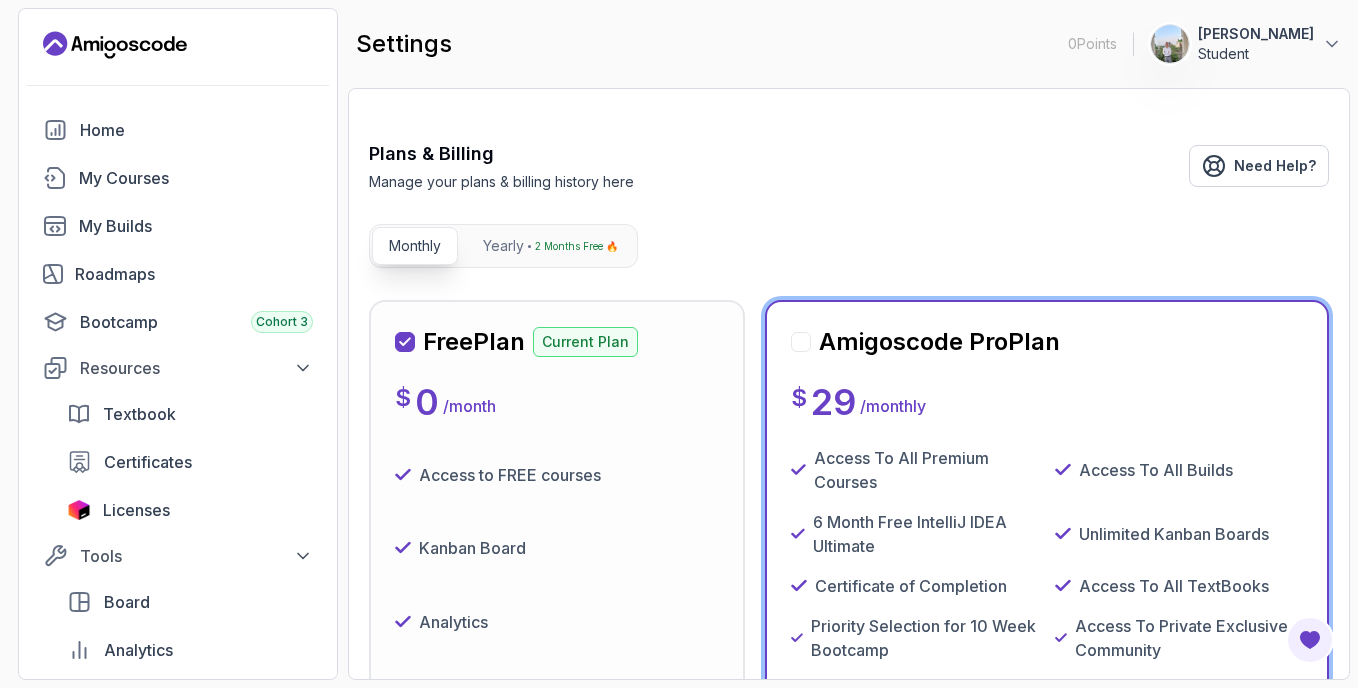 scroll, scrollTop: 100, scrollLeft: 0, axis: vertical 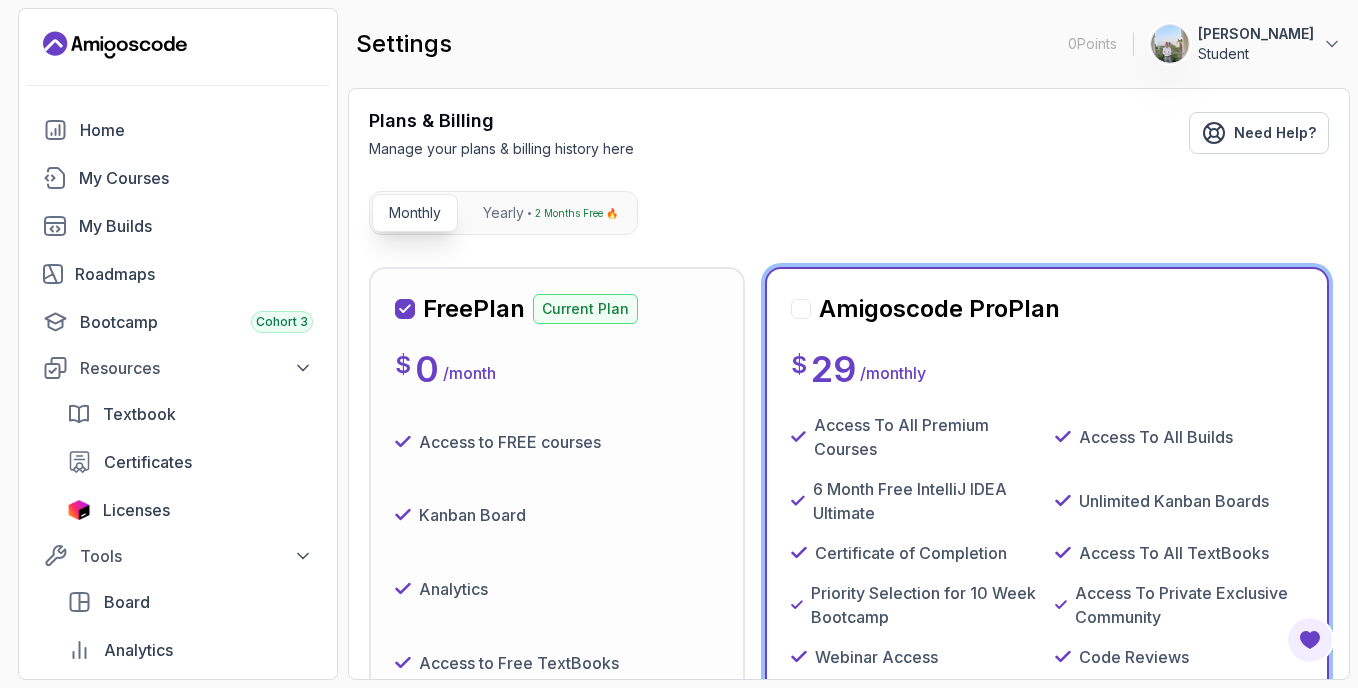click on "Access to FREE courses" at bounding box center (557, 442) 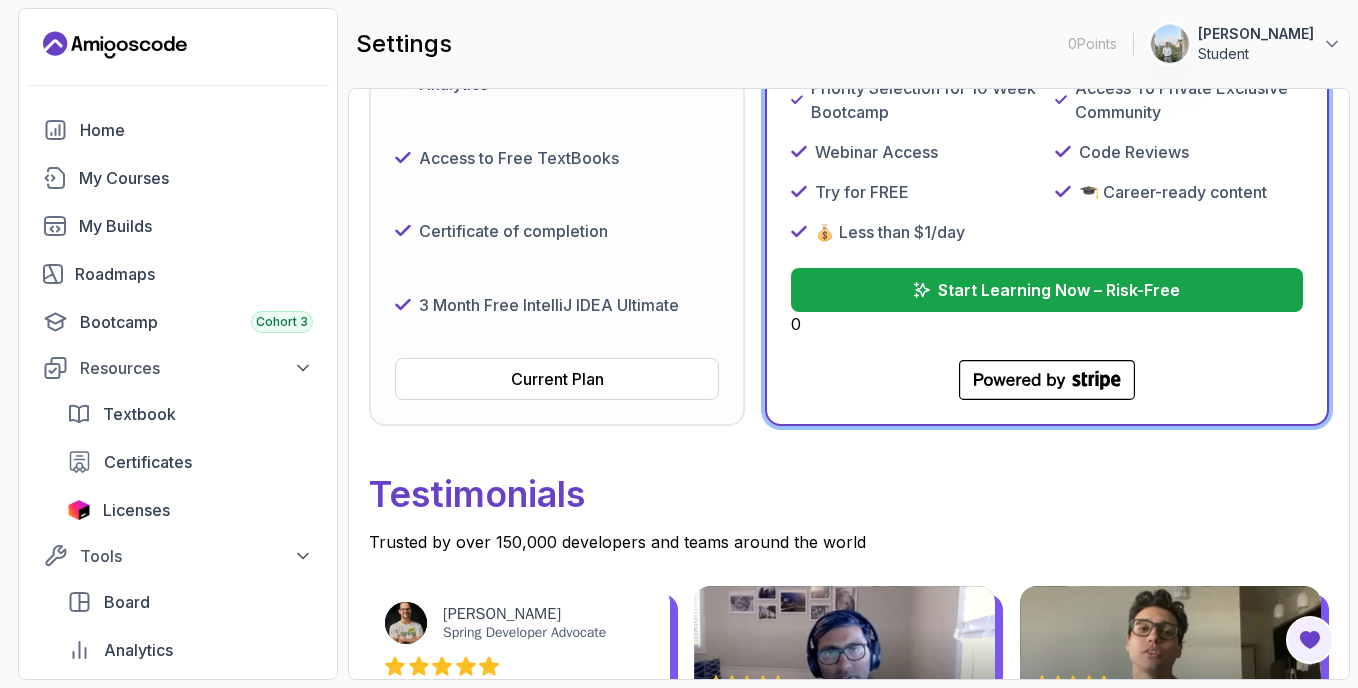 scroll, scrollTop: 800, scrollLeft: 0, axis: vertical 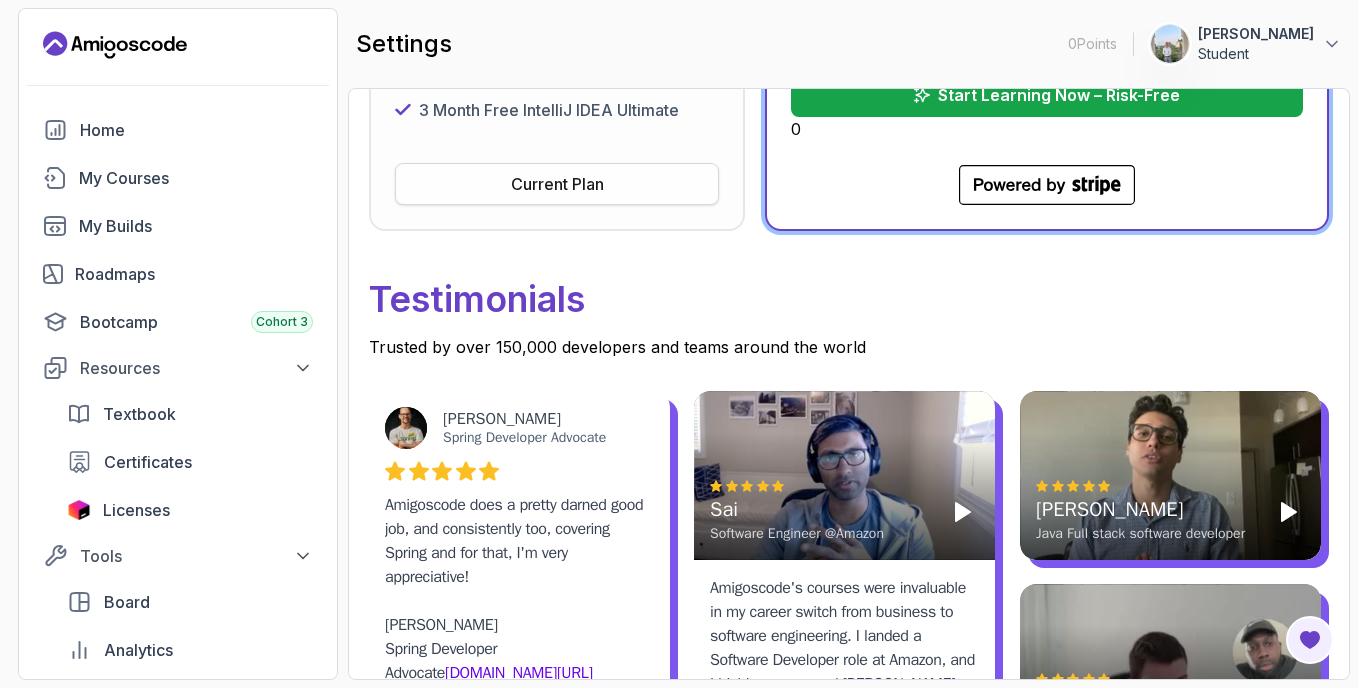 click on "Current Plan" at bounding box center (557, 184) 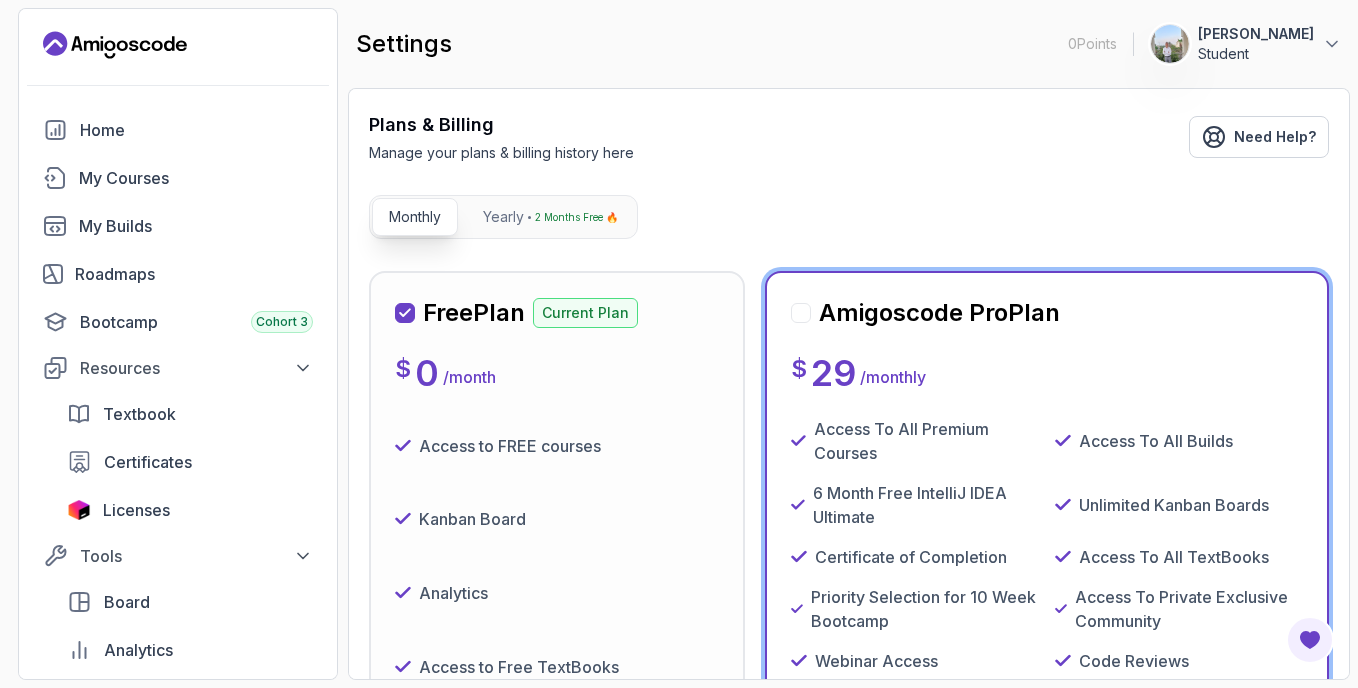scroll, scrollTop: 0, scrollLeft: 0, axis: both 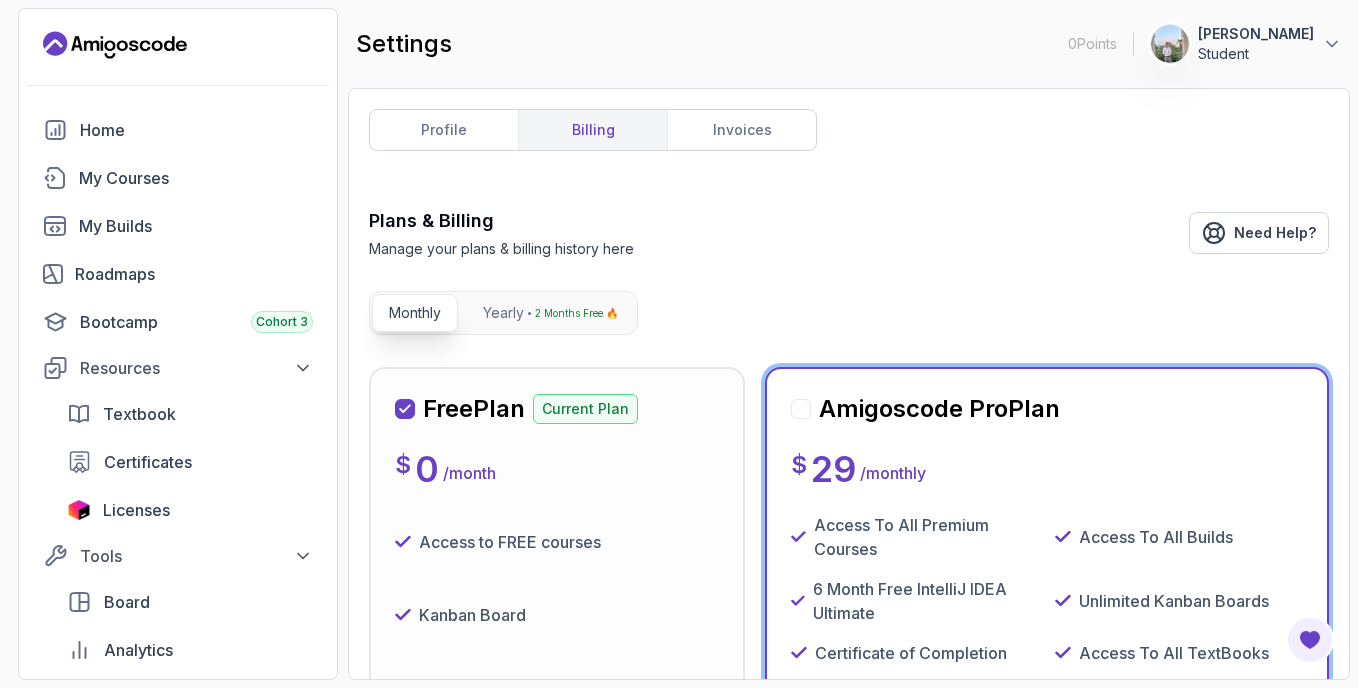 click on "Free  Plan Current Plan $ 0 / month Access to FREE courses Kanban Board Analytics Access to Free TextBooks Certificate of completion 3 Month Free IntelliJ IDEA Ultimate Current Plan" at bounding box center [557, 699] 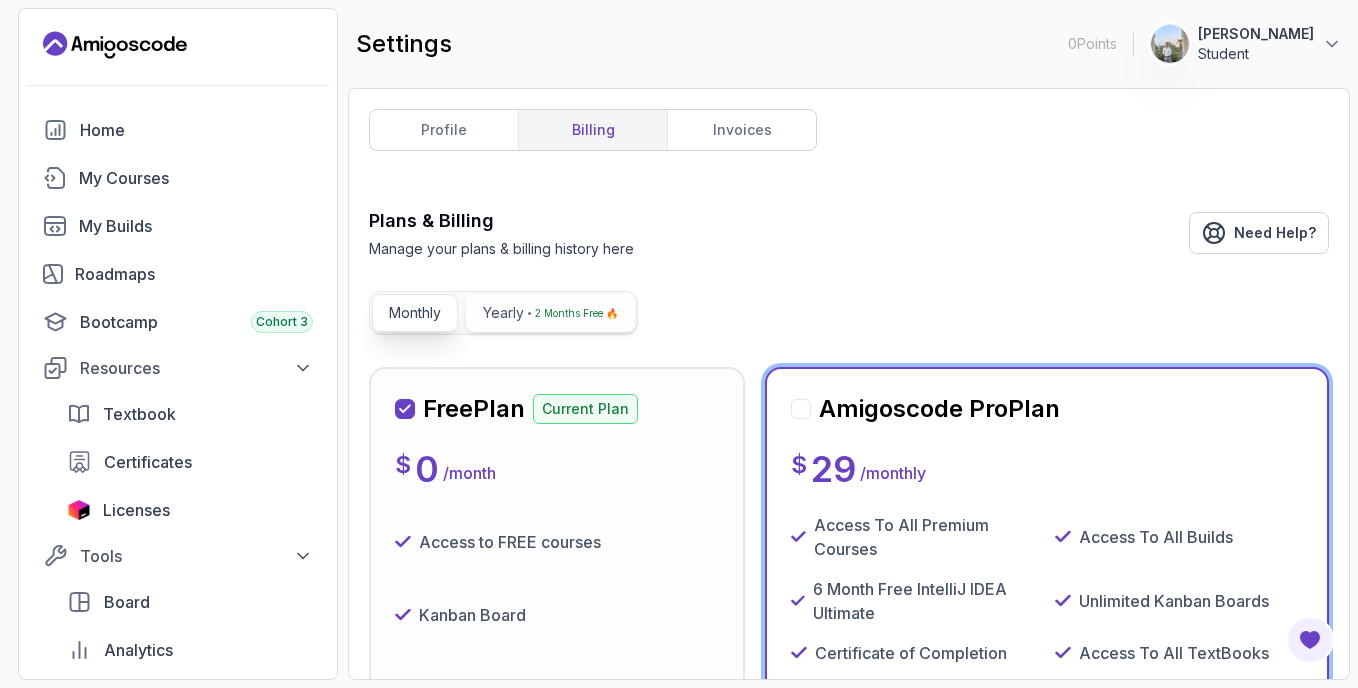 click on "2 Months Free 🔥" at bounding box center [576, 313] 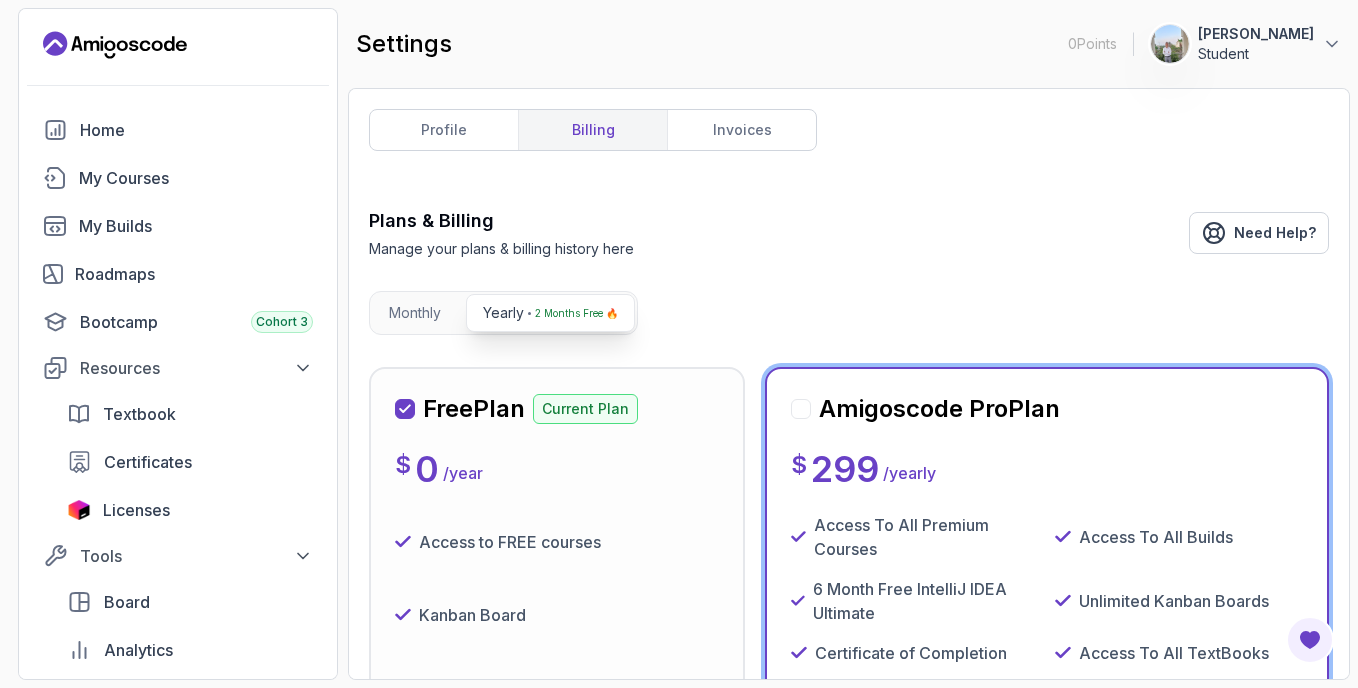 click on "Current Plan" at bounding box center [585, 409] 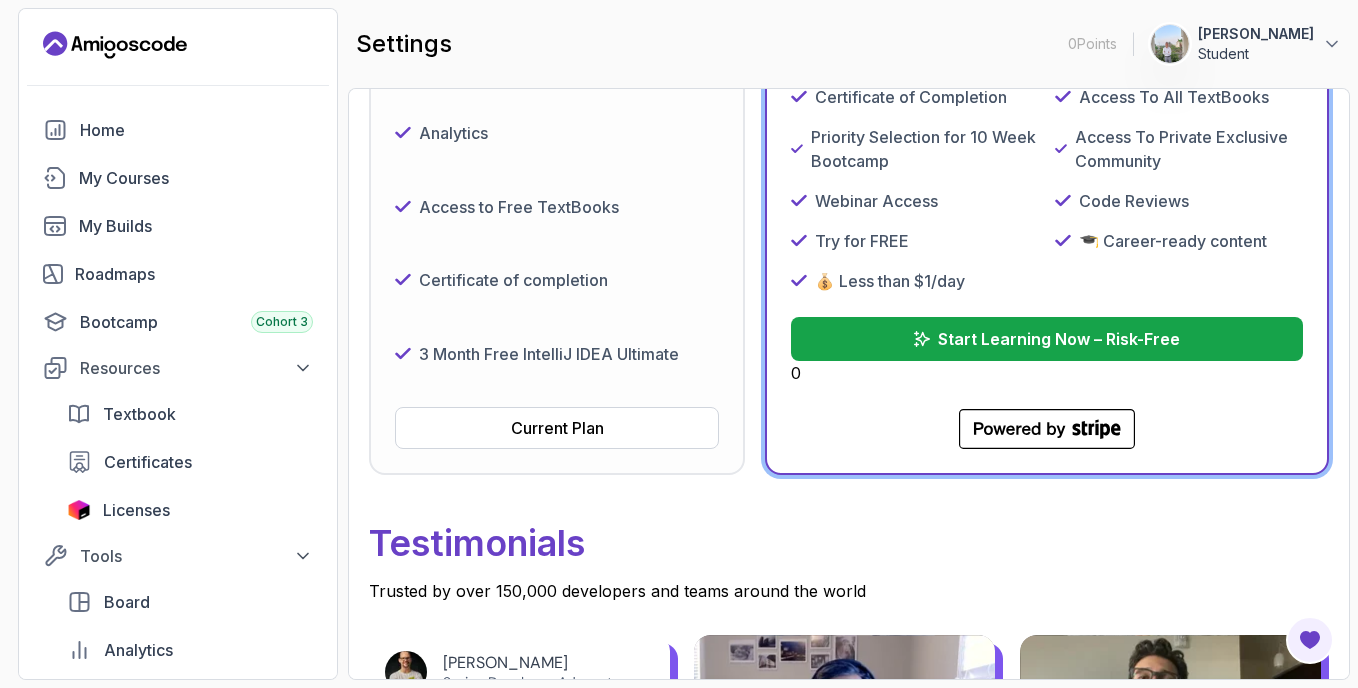scroll, scrollTop: 600, scrollLeft: 0, axis: vertical 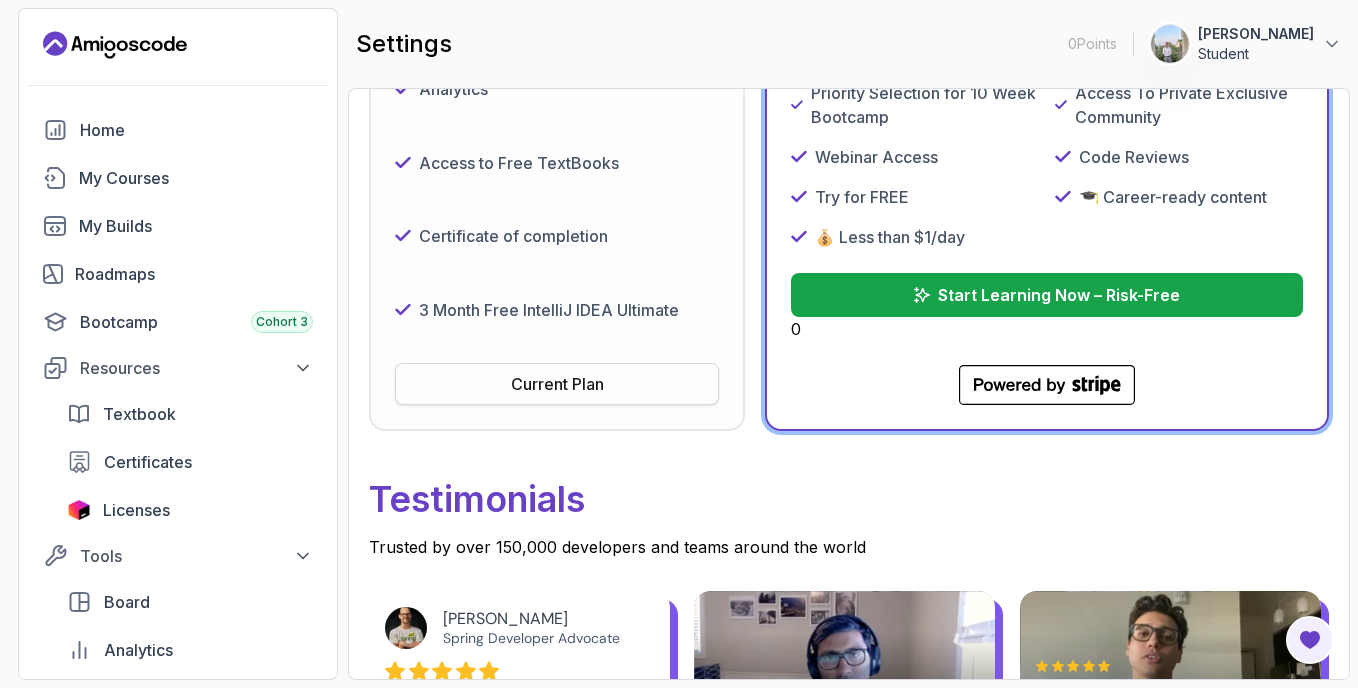 click on "Current Plan" at bounding box center (557, 384) 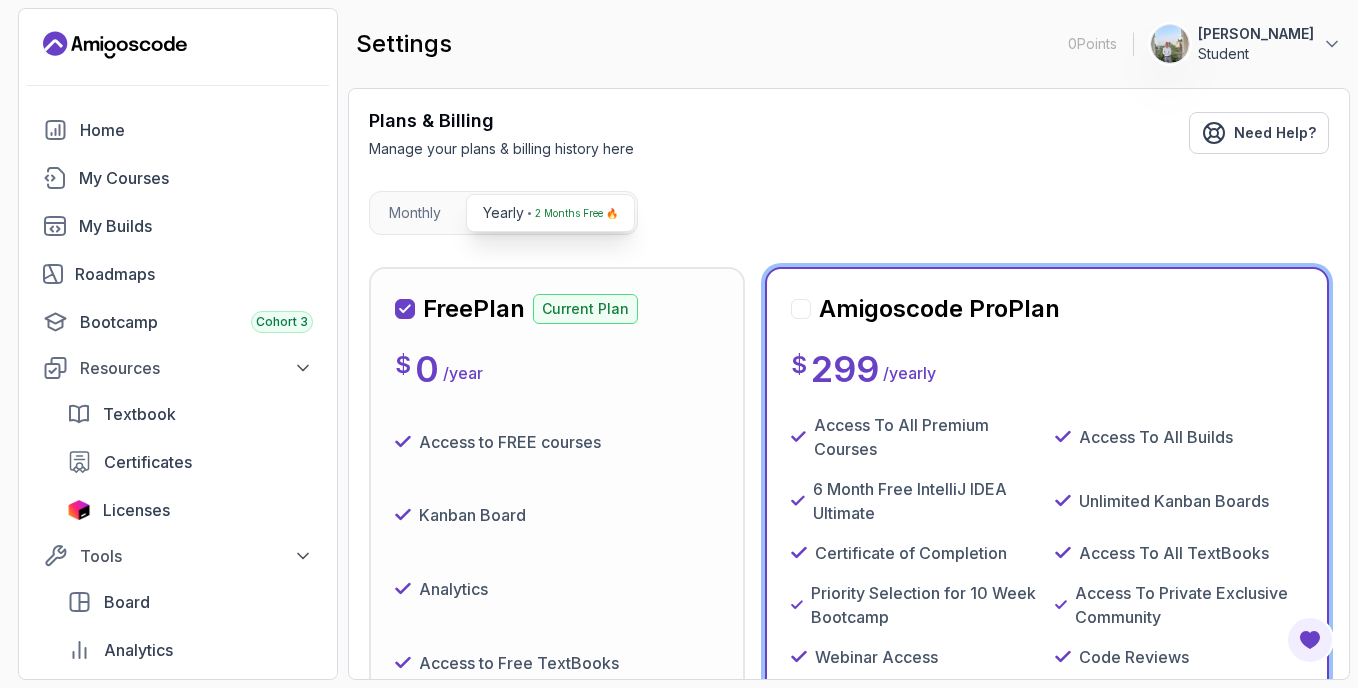 scroll, scrollTop: 0, scrollLeft: 0, axis: both 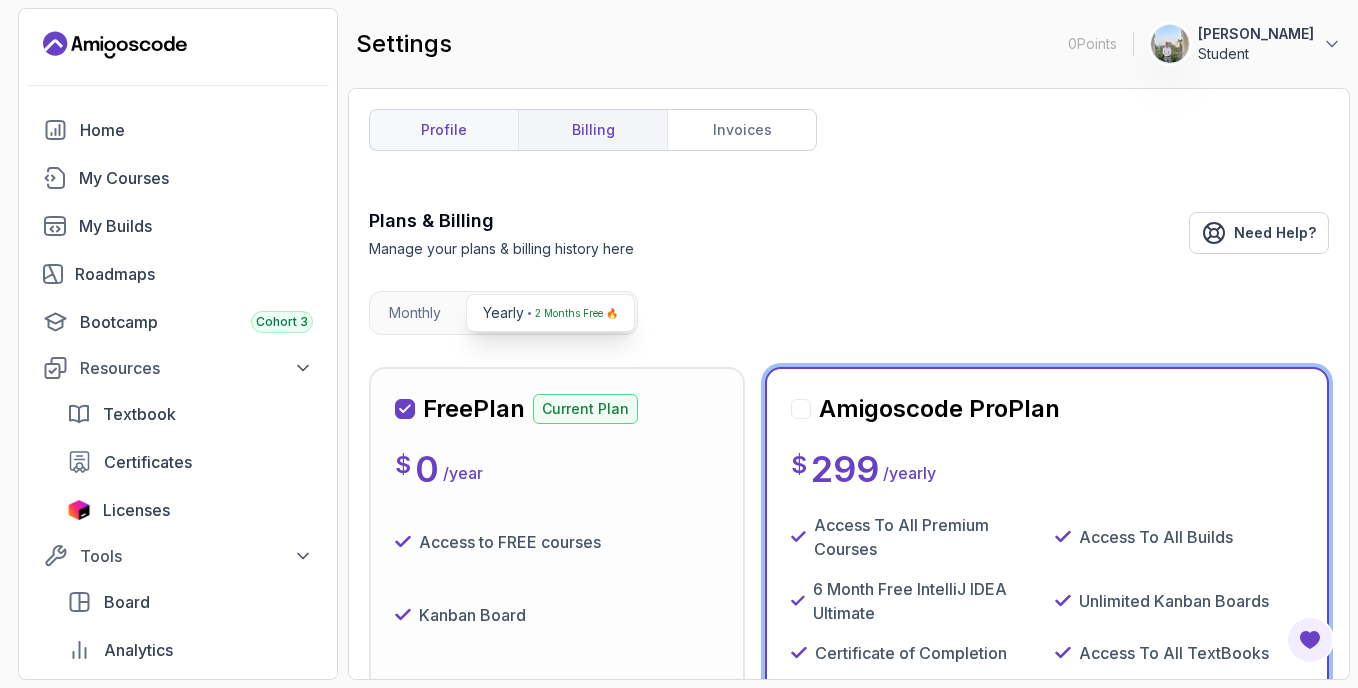 click on "profile" at bounding box center (444, 130) 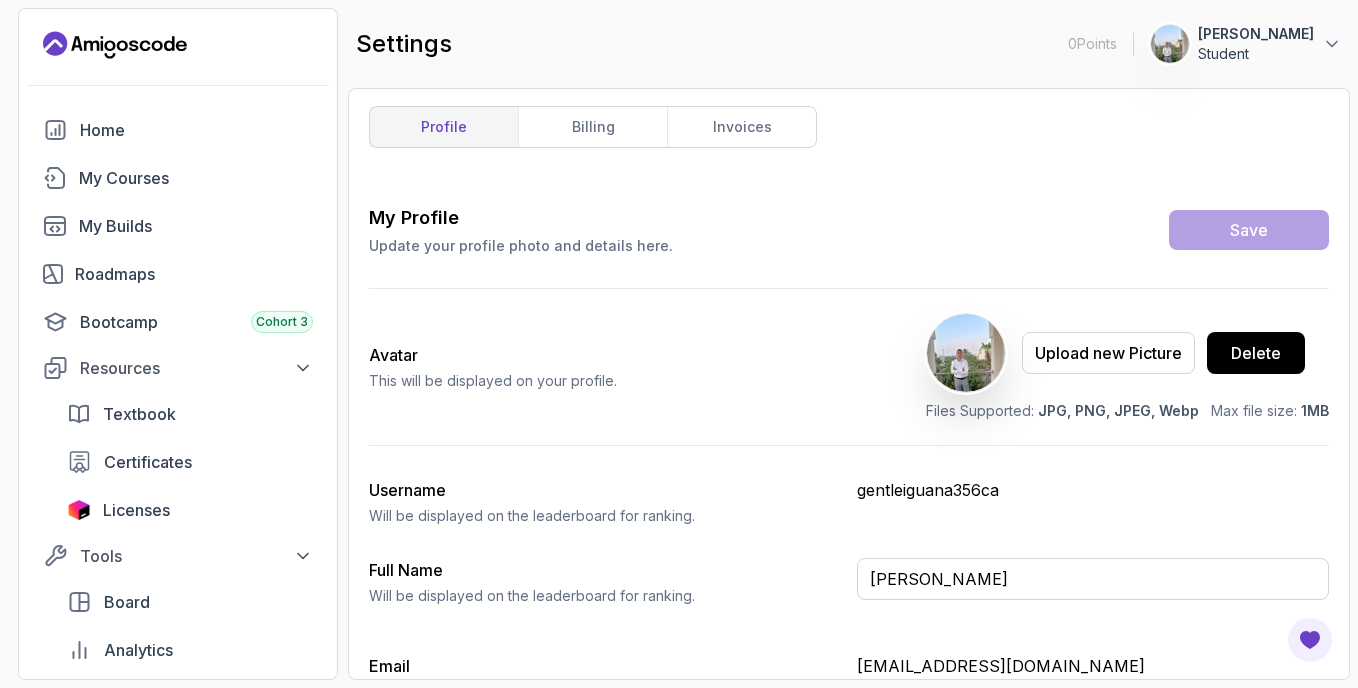 scroll, scrollTop: 0, scrollLeft: 0, axis: both 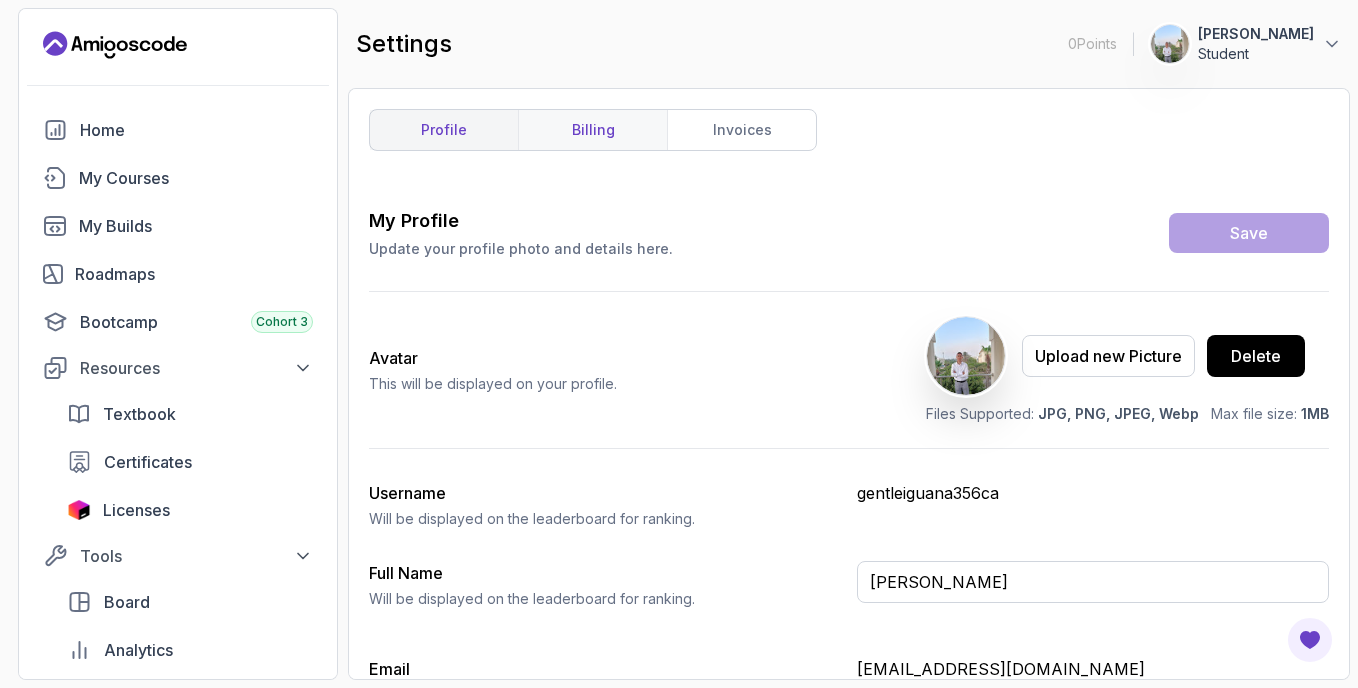 click on "billing" at bounding box center (592, 130) 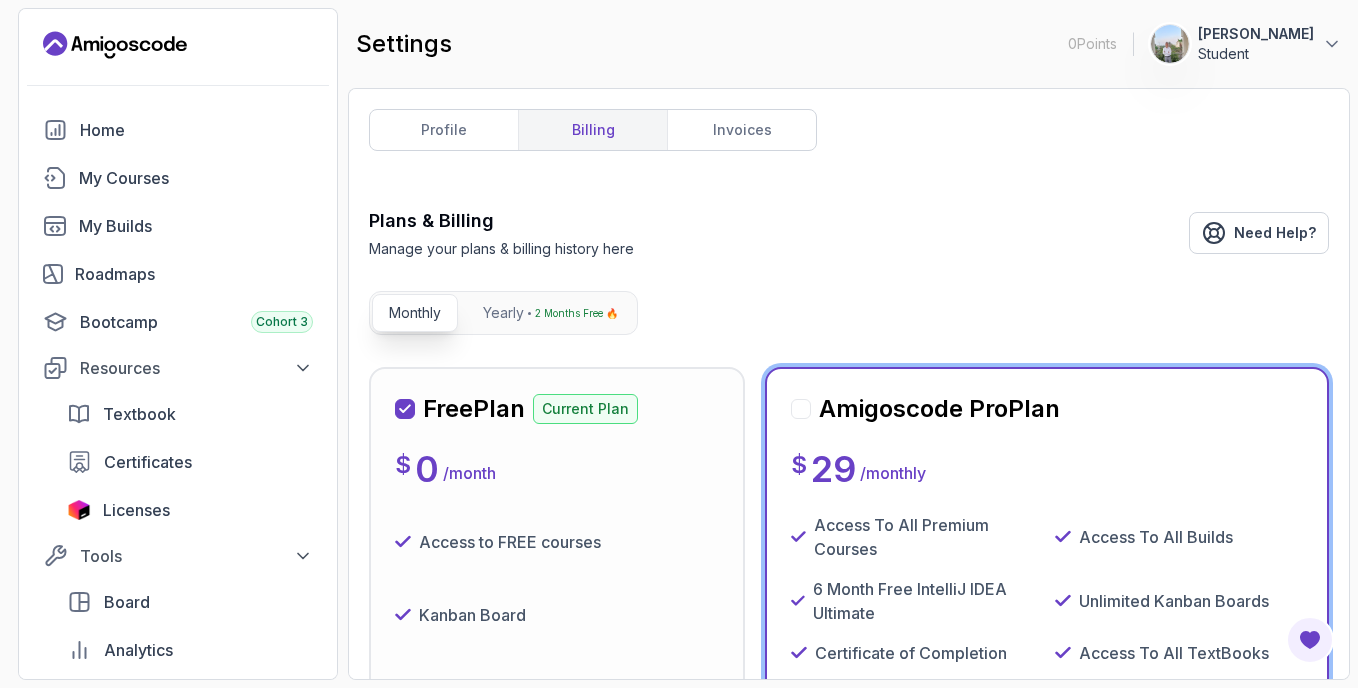 scroll, scrollTop: 528, scrollLeft: 0, axis: vertical 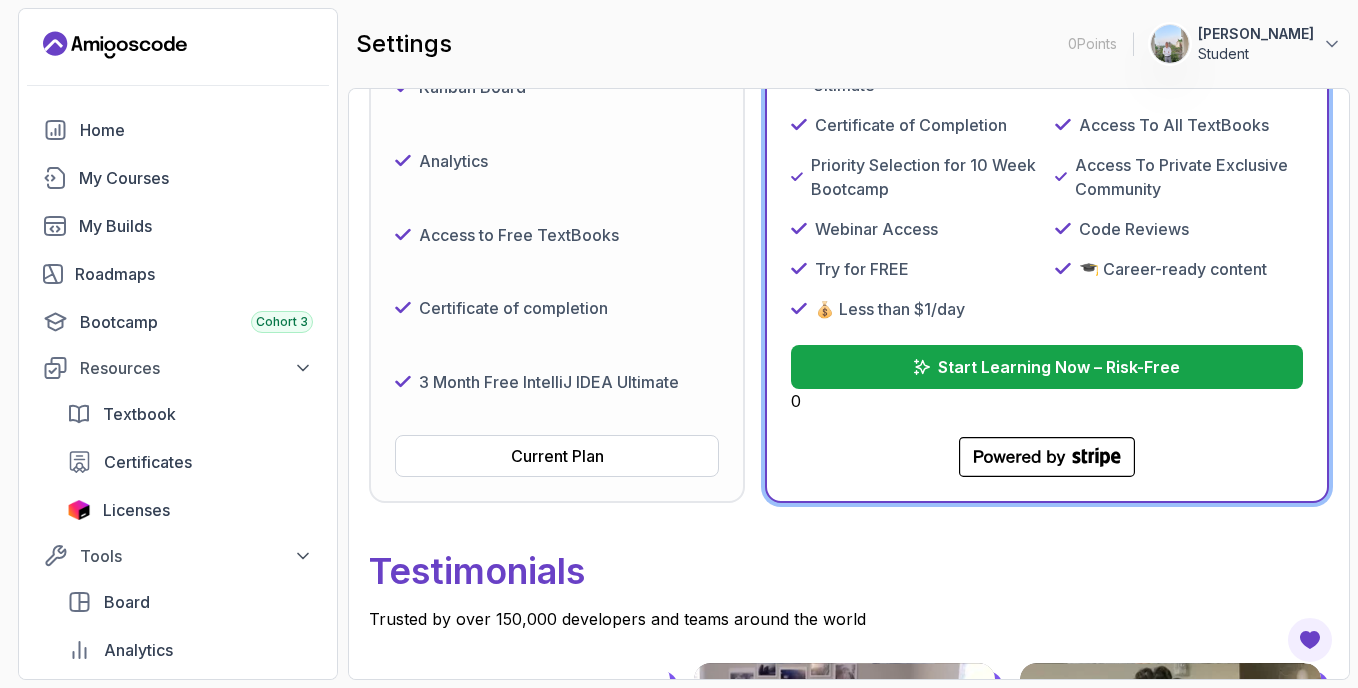 click on "3 Month Free IntelliJ IDEA Ultimate" at bounding box center (549, 382) 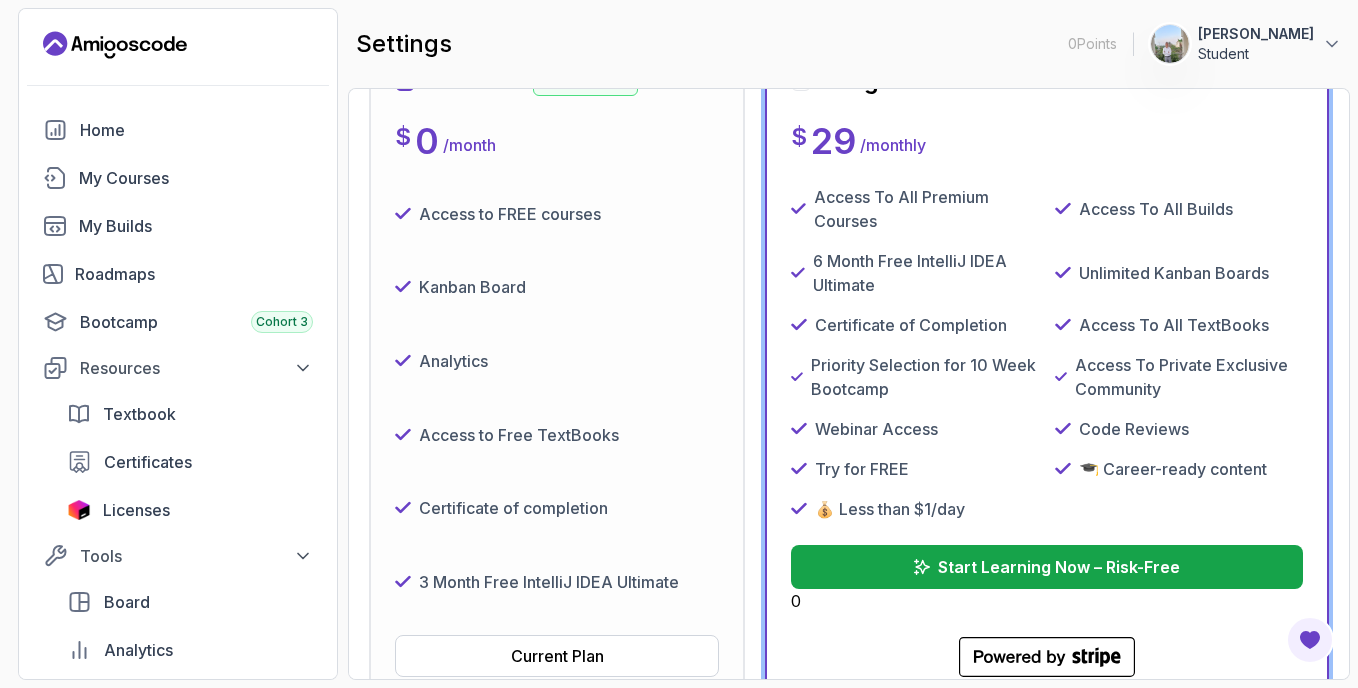 scroll, scrollTop: 0, scrollLeft: 0, axis: both 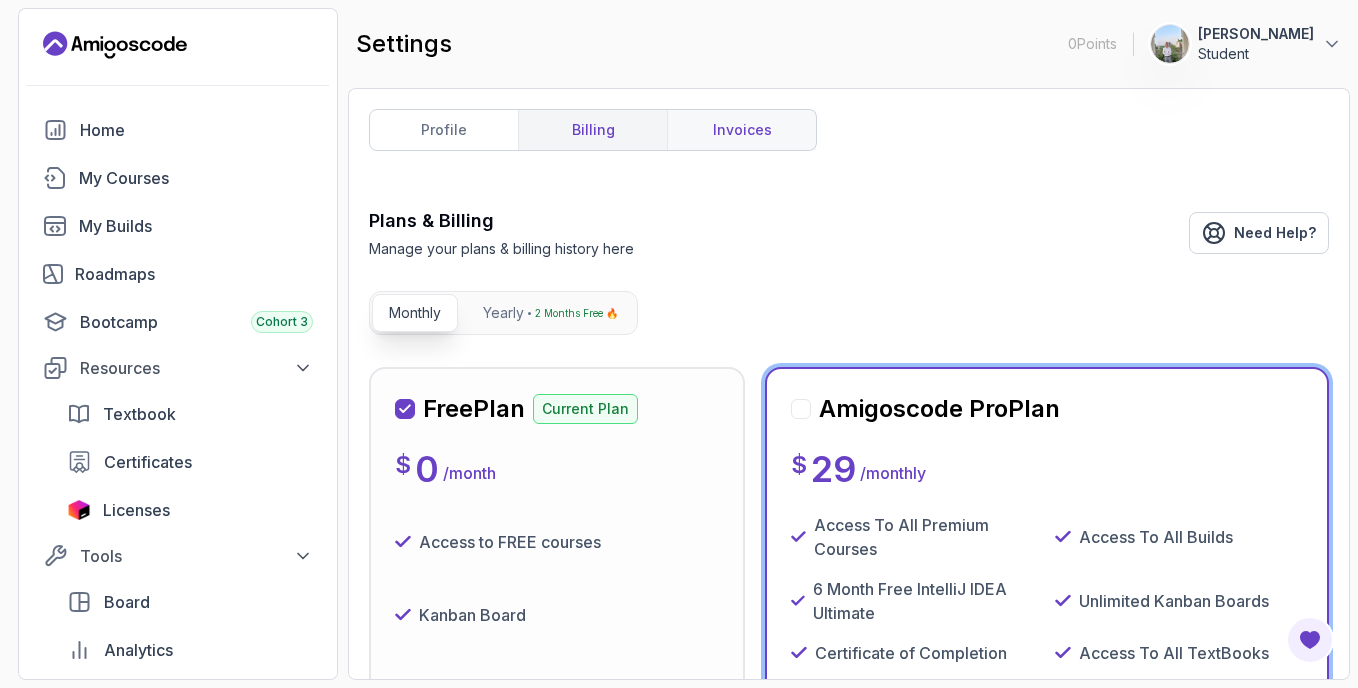 click on "invoices" at bounding box center [741, 130] 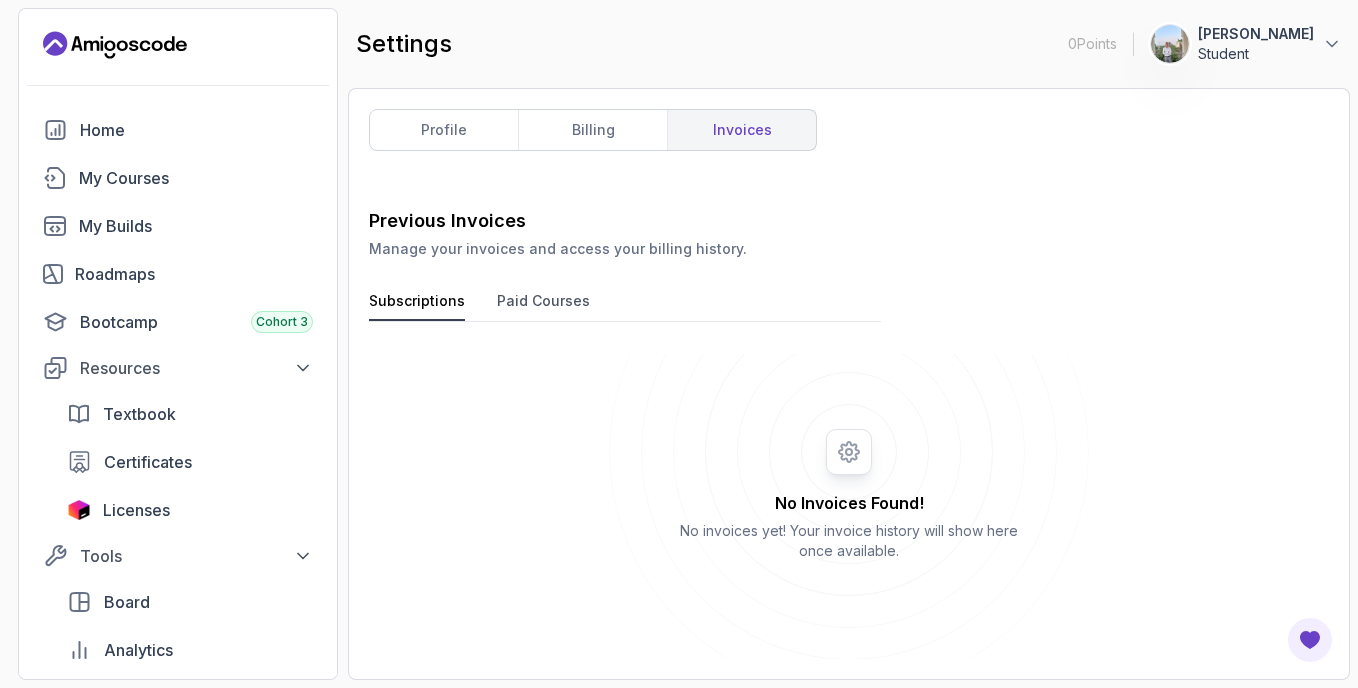click on "Paid Courses" at bounding box center [543, 306] 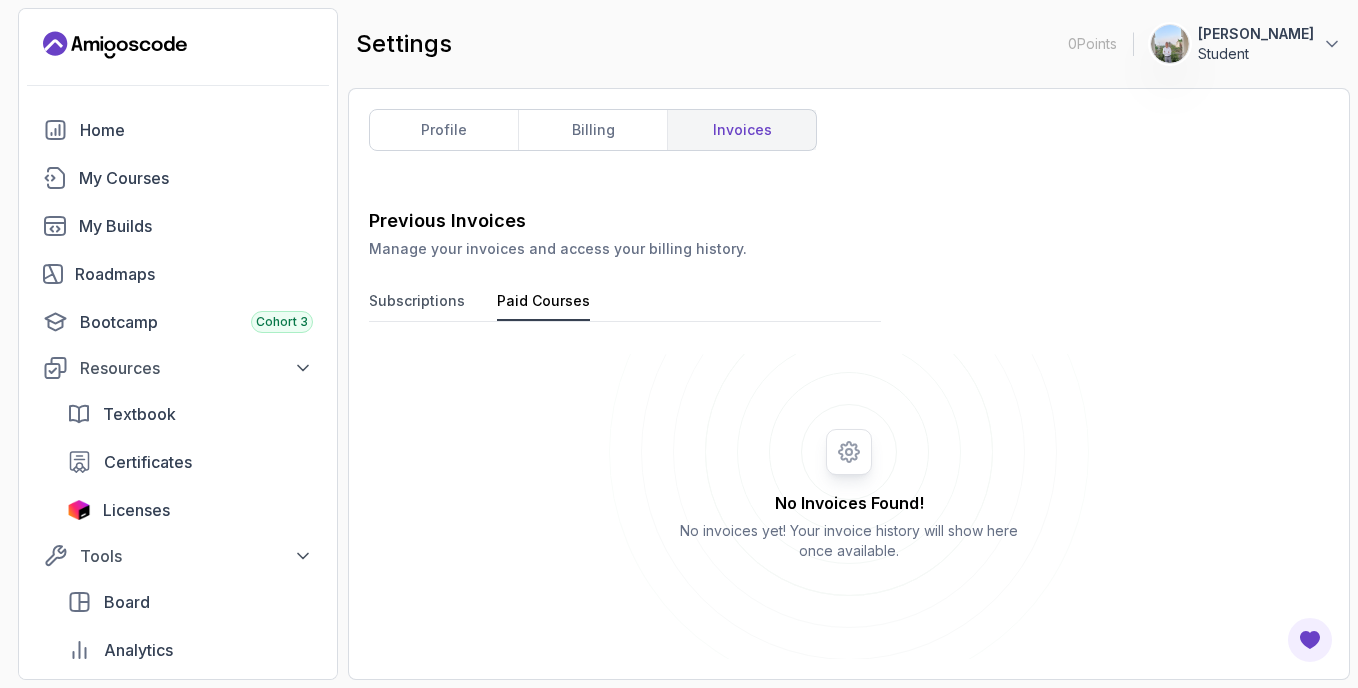 click on "Subscriptions" at bounding box center (417, 306) 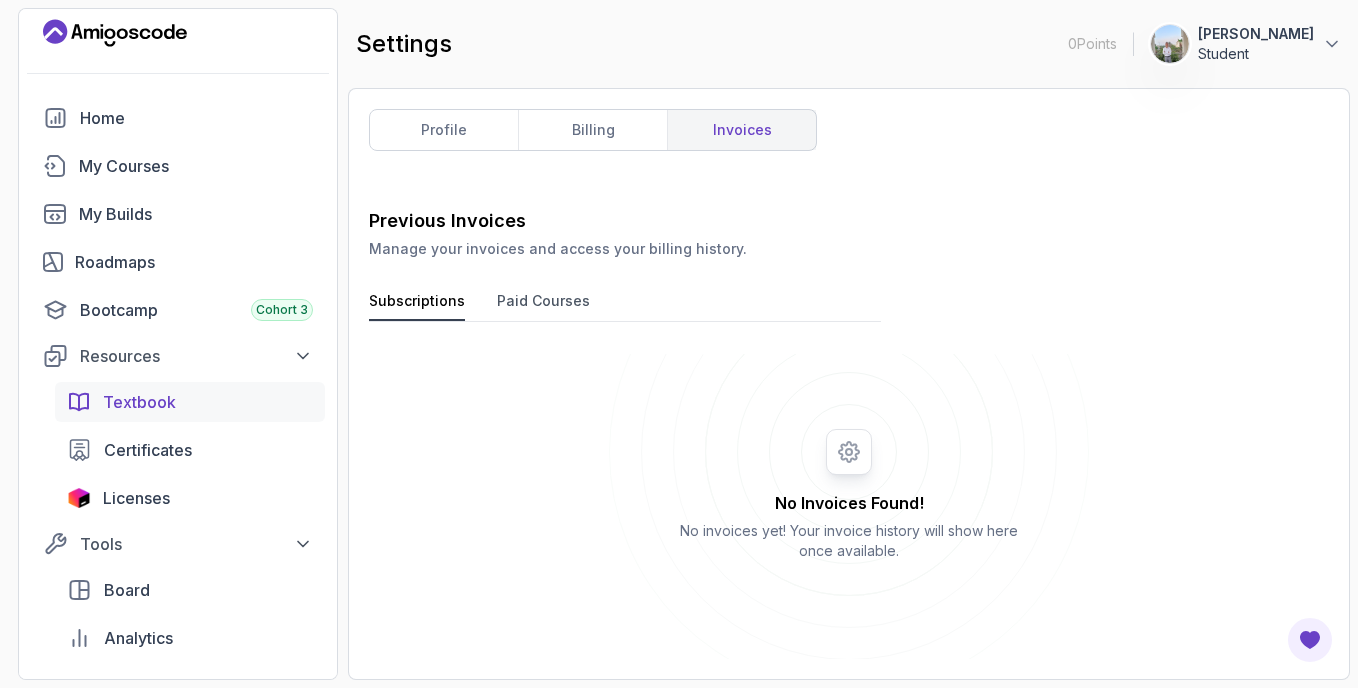 scroll, scrollTop: 0, scrollLeft: 0, axis: both 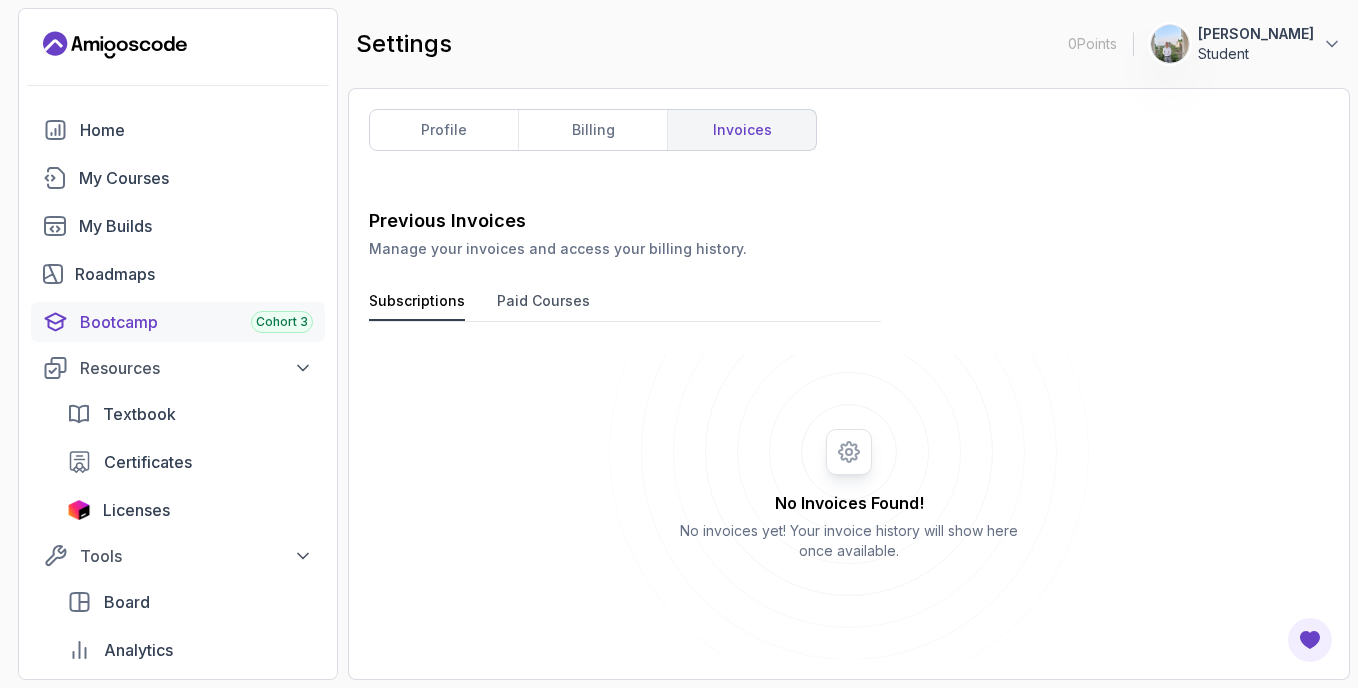 click on "Bootcamp Cohort 3" at bounding box center (196, 322) 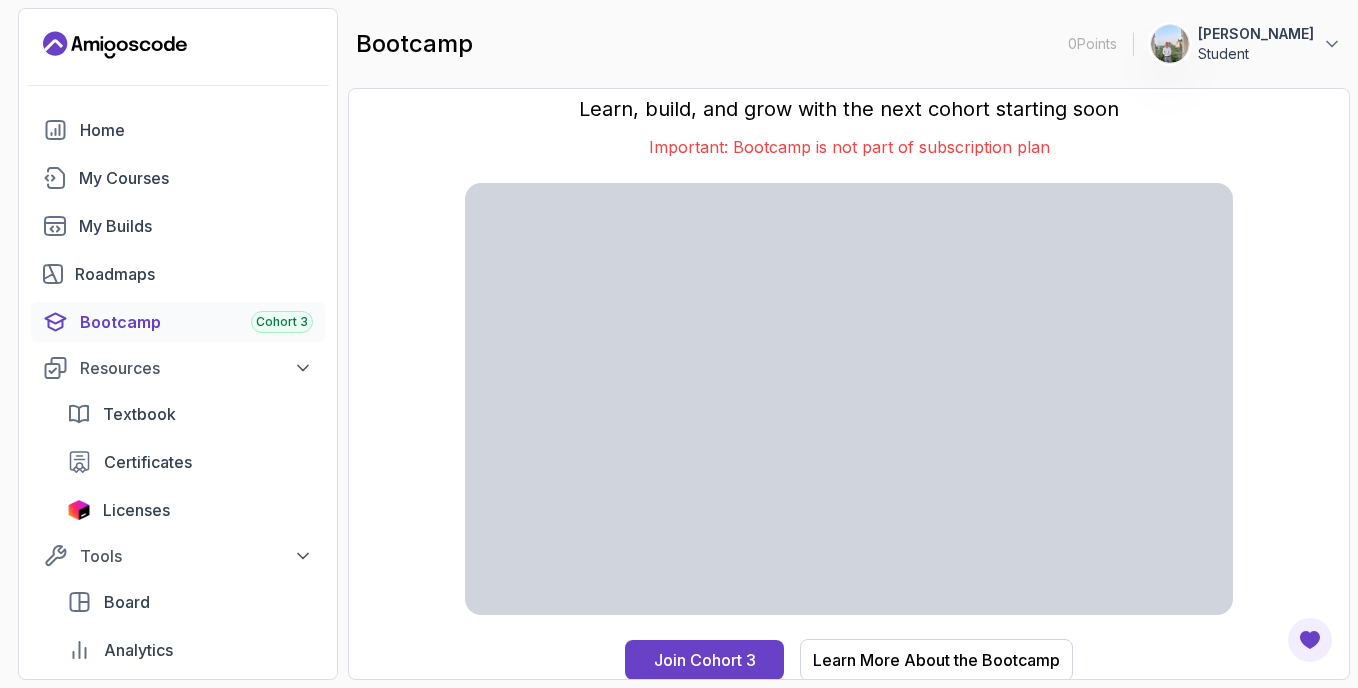scroll, scrollTop: 22, scrollLeft: 0, axis: vertical 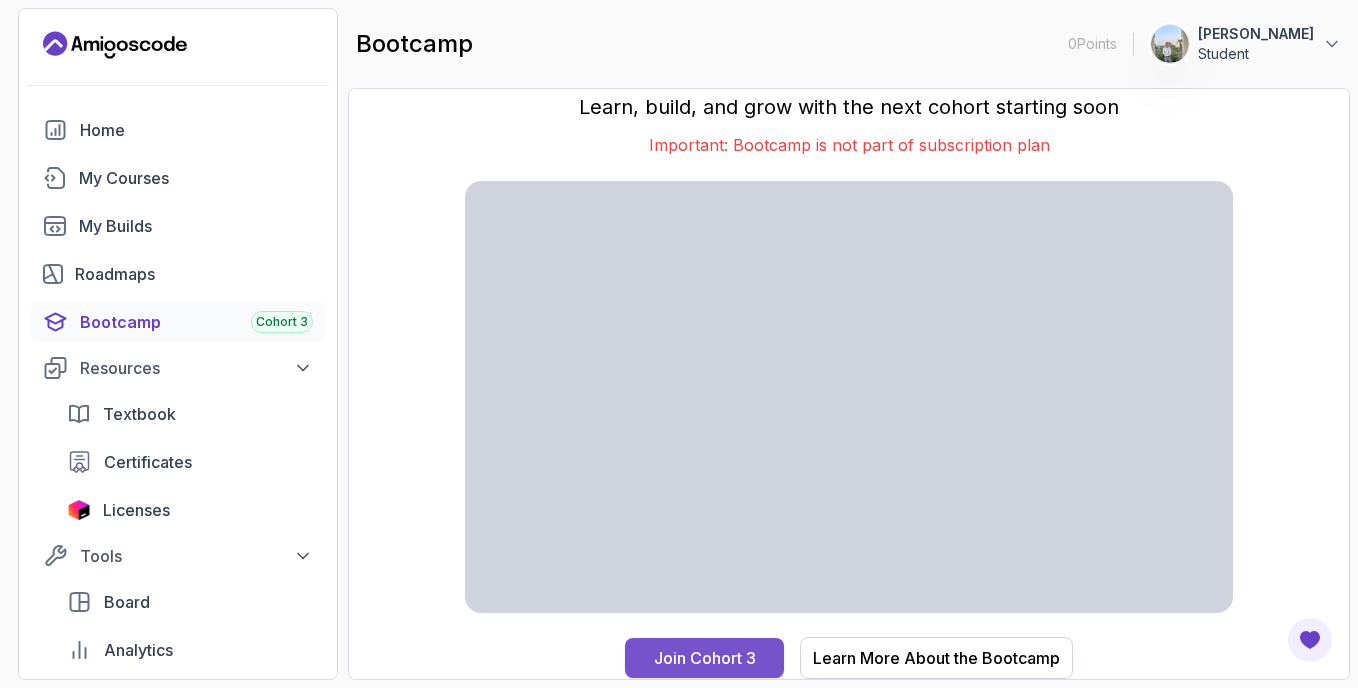 click on "Join Cohort 3" at bounding box center [705, 658] 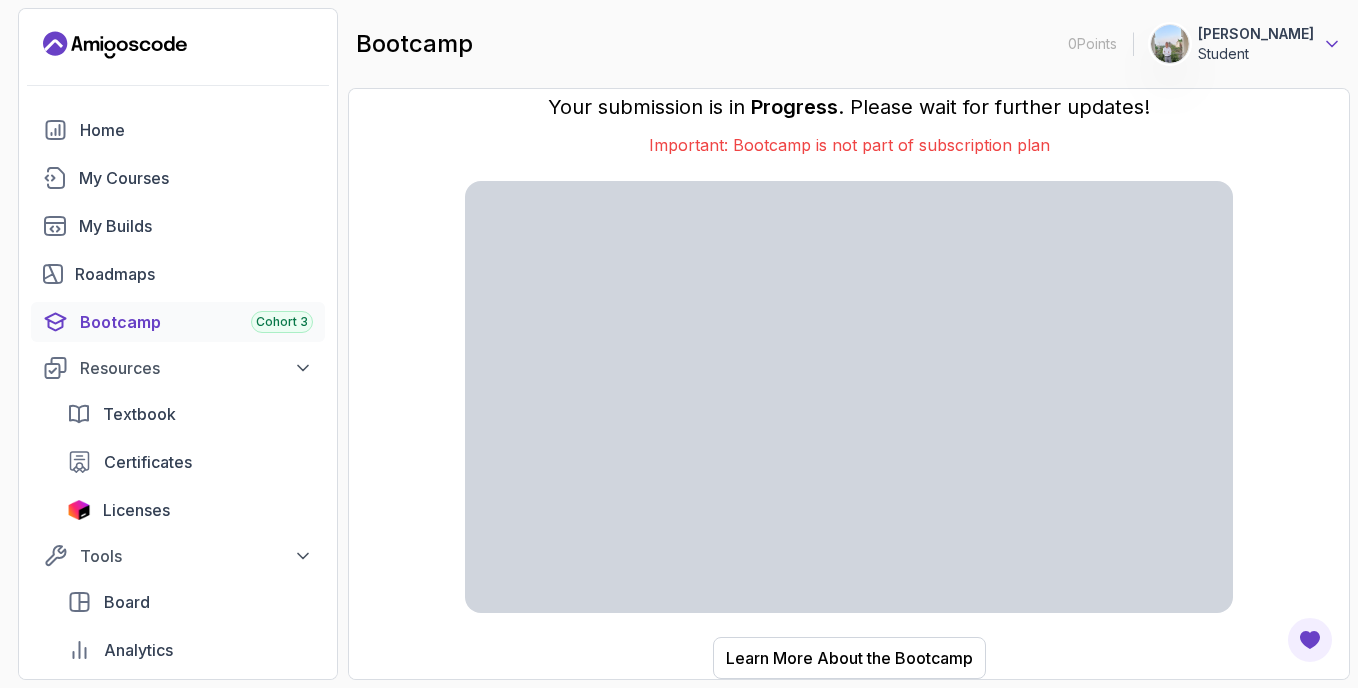 click 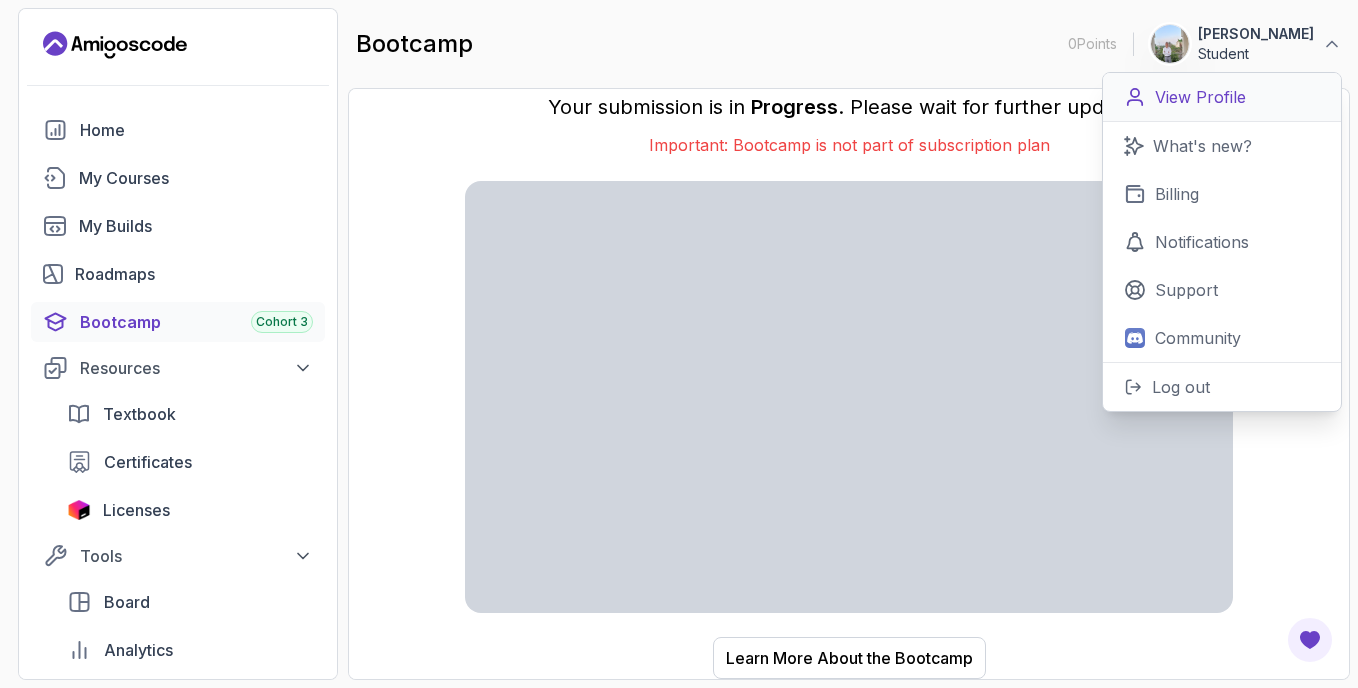 click on "View Profile" at bounding box center [1200, 97] 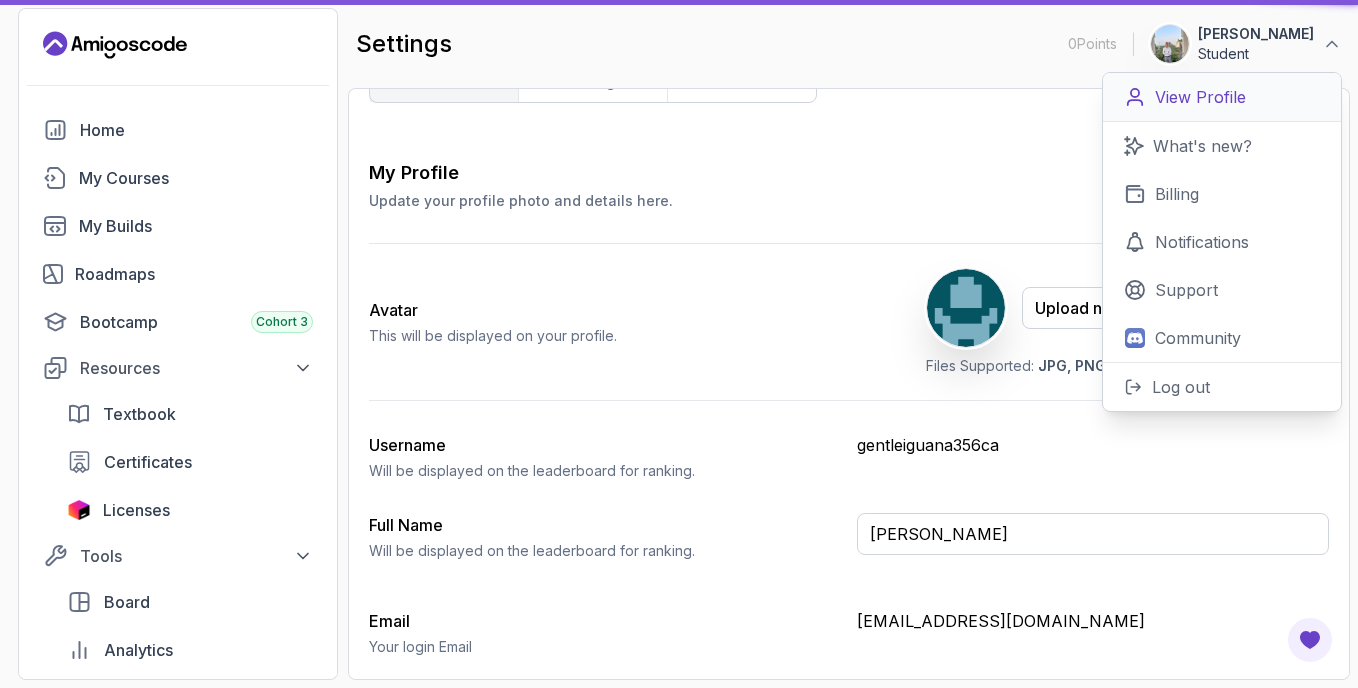 type on "Student" 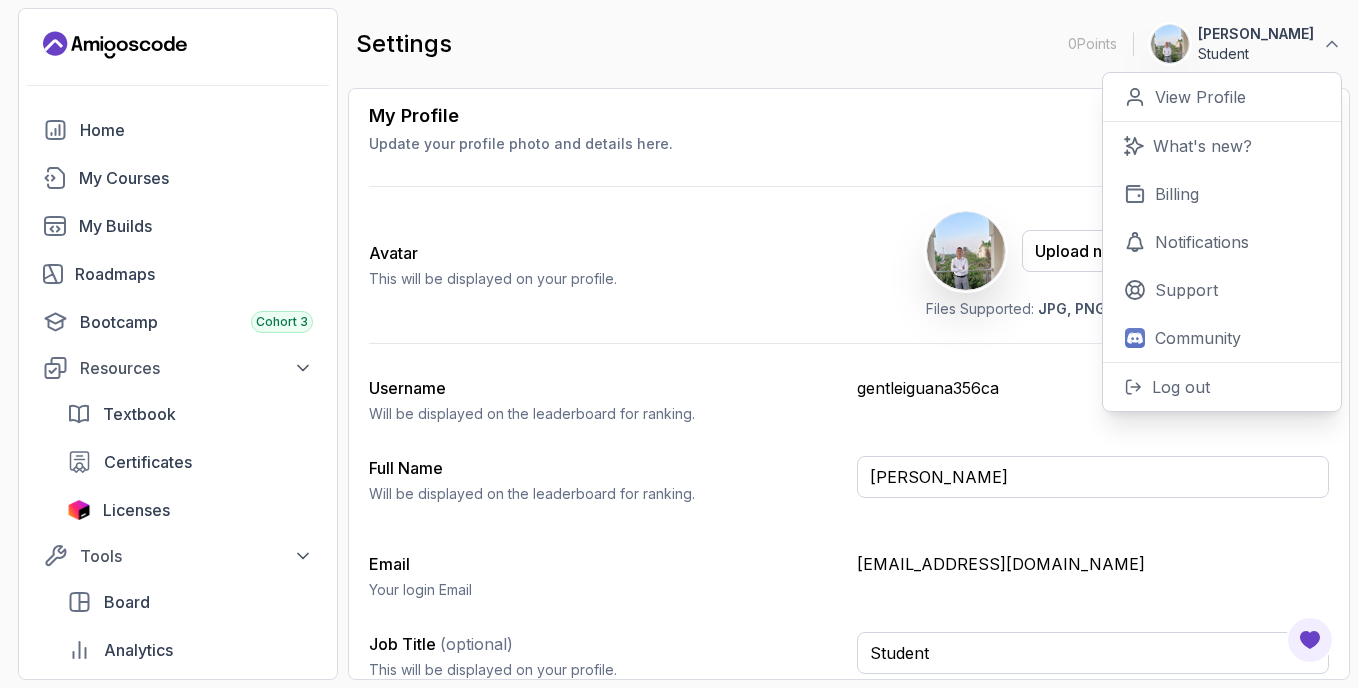 scroll, scrollTop: 122, scrollLeft: 0, axis: vertical 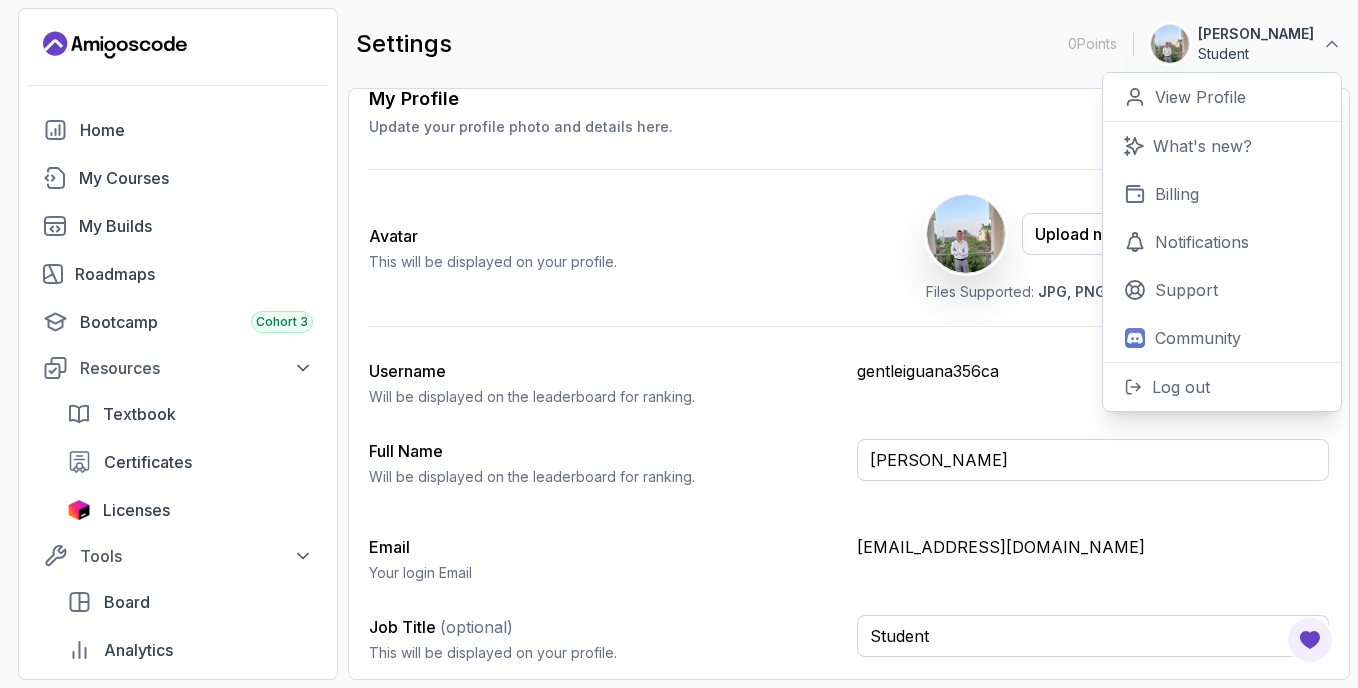 click on "My Profile Update your profile photo and details here. Save" at bounding box center (849, 111) 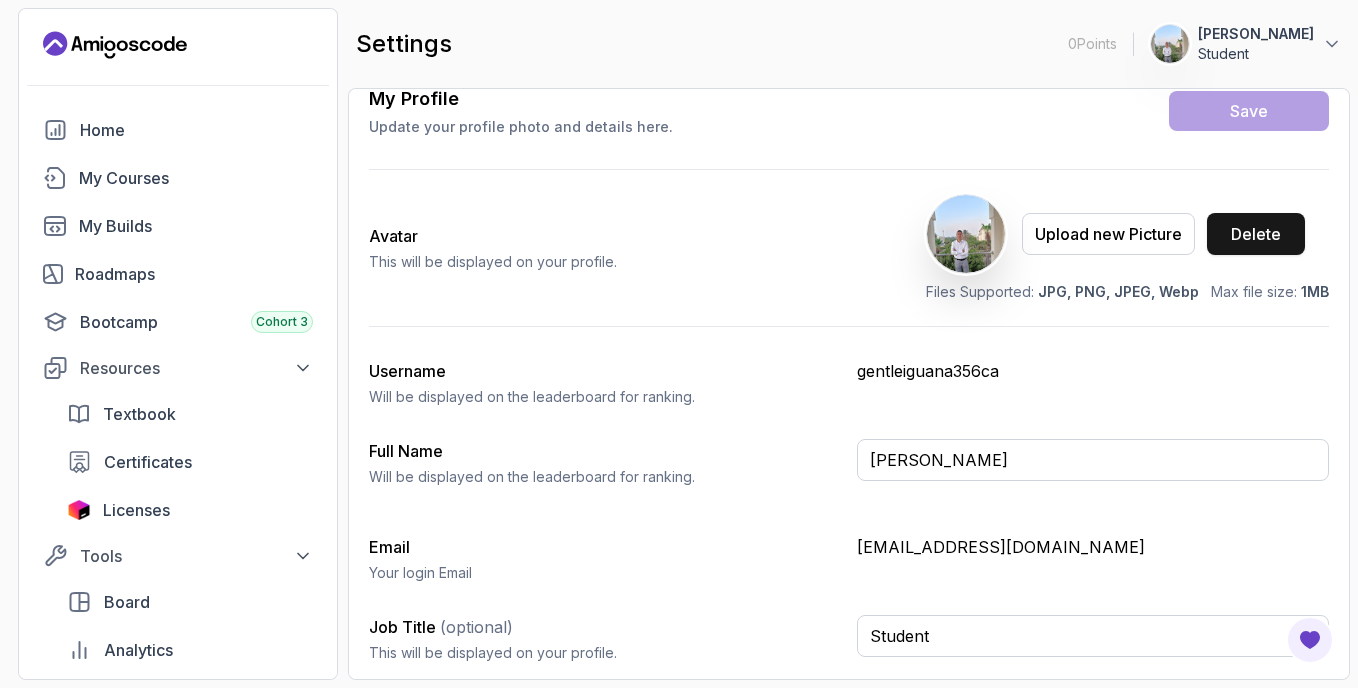 click on "Delete" at bounding box center (1256, 234) 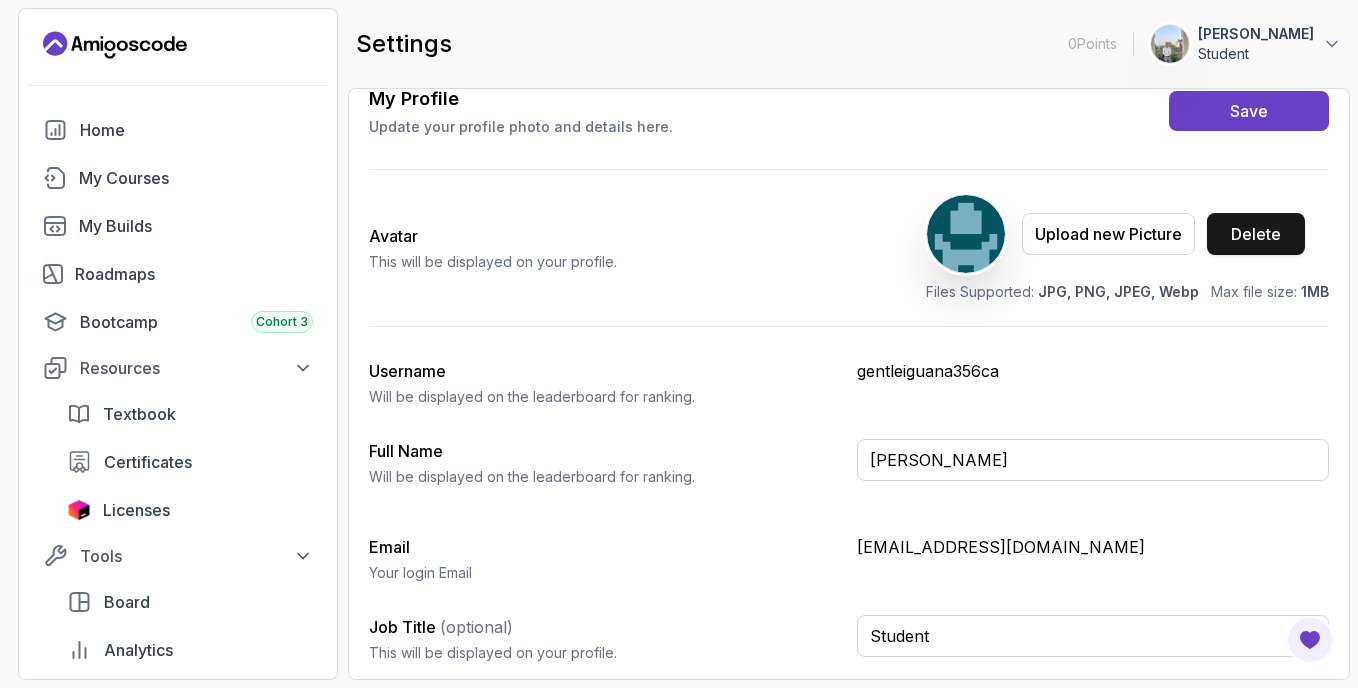 click on "Delete" at bounding box center [1256, 234] 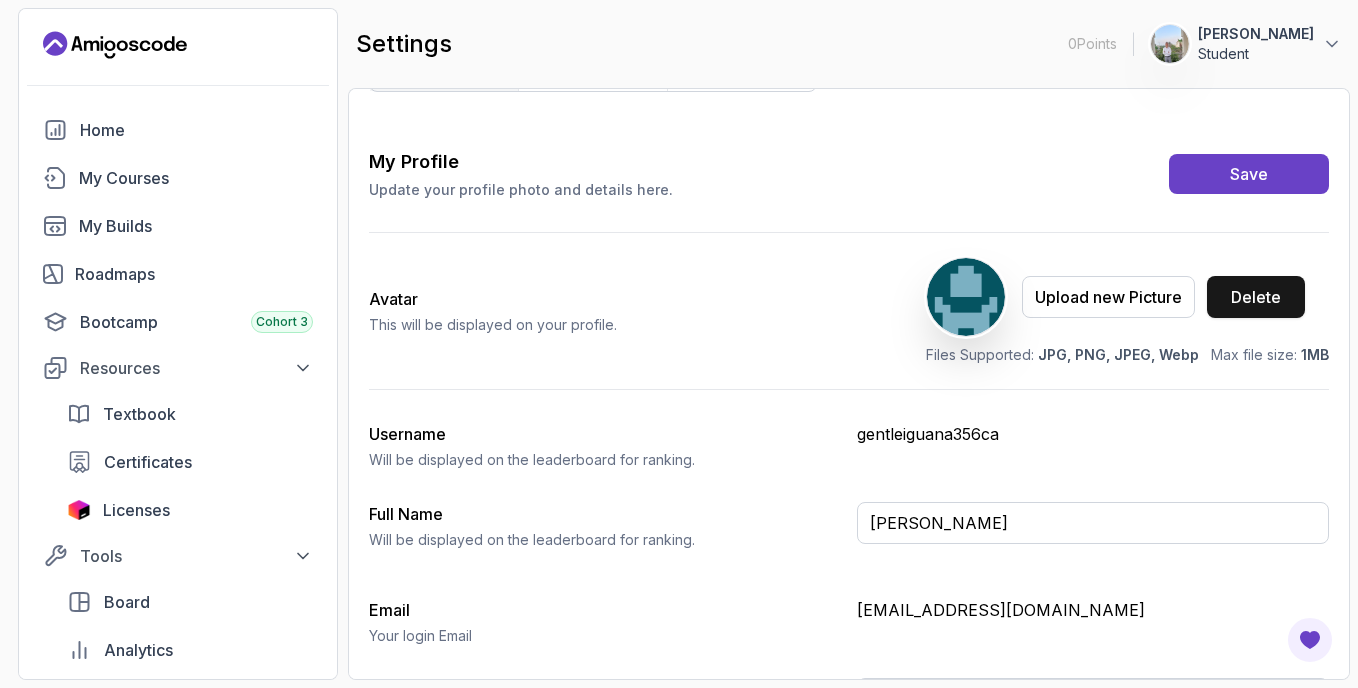 scroll, scrollTop: 0, scrollLeft: 0, axis: both 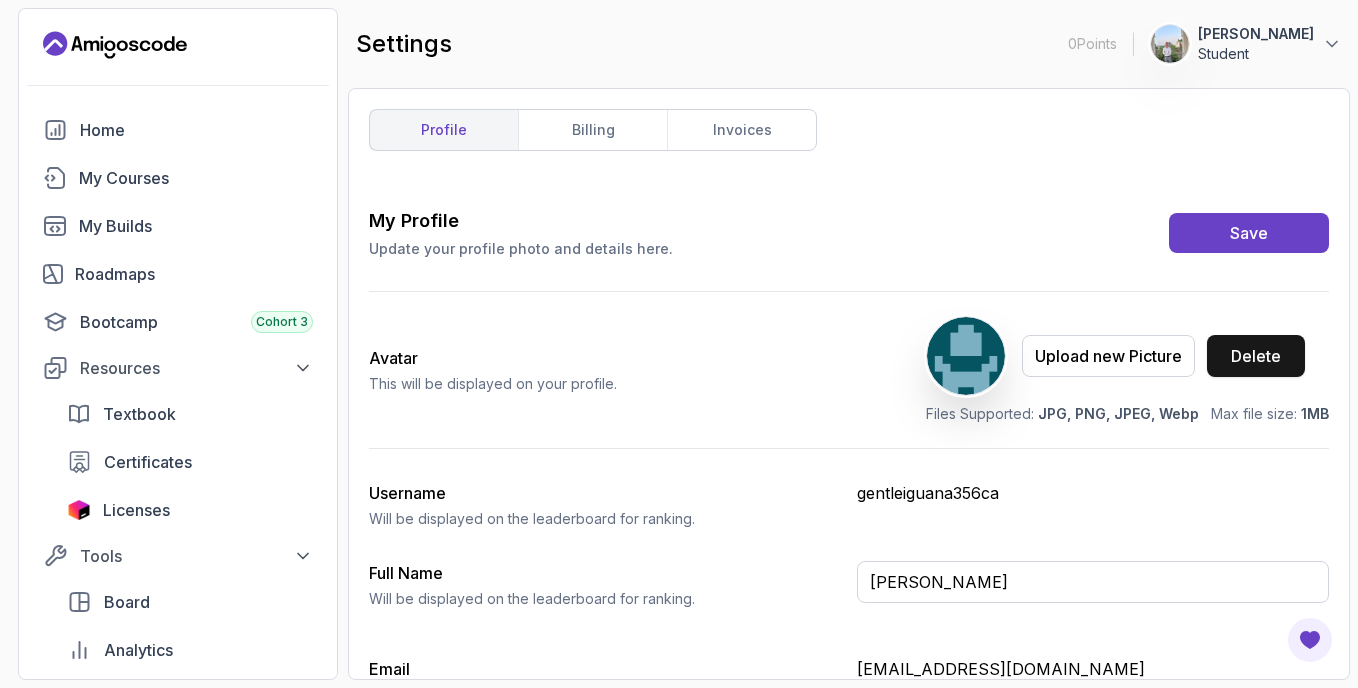 click on "Delete" at bounding box center (1256, 356) 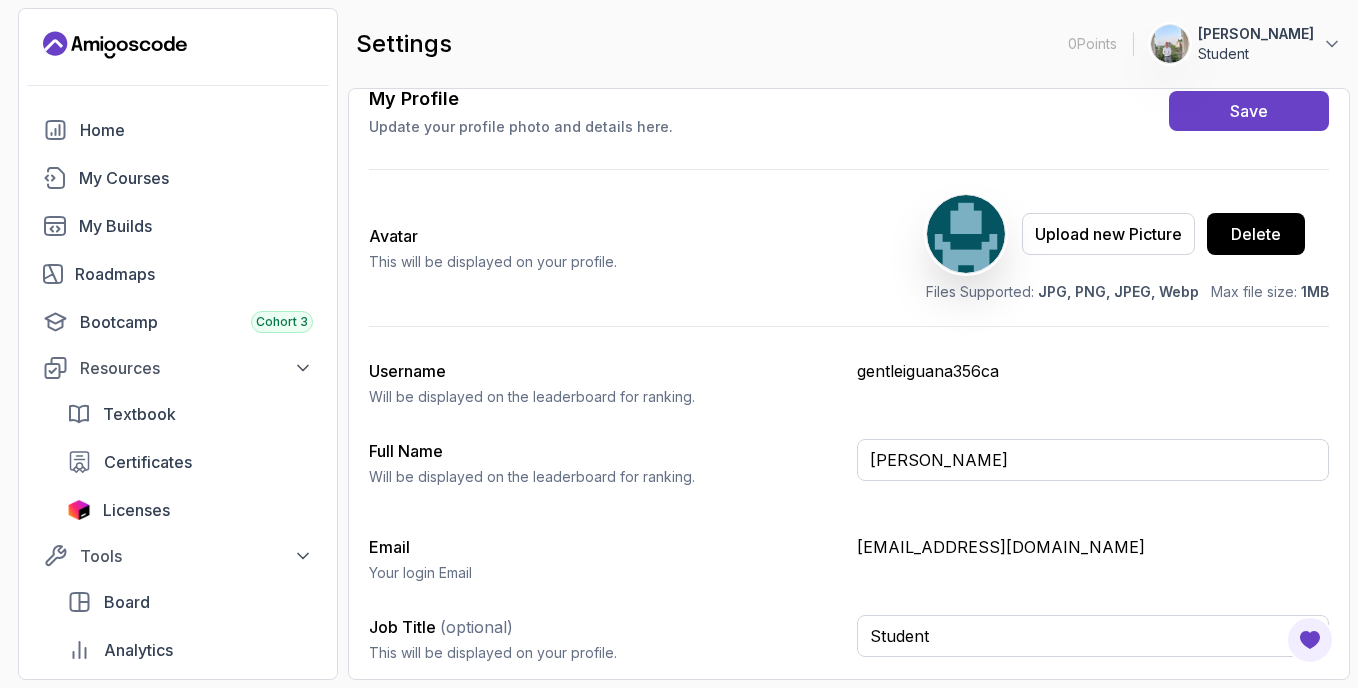 scroll, scrollTop: 0, scrollLeft: 0, axis: both 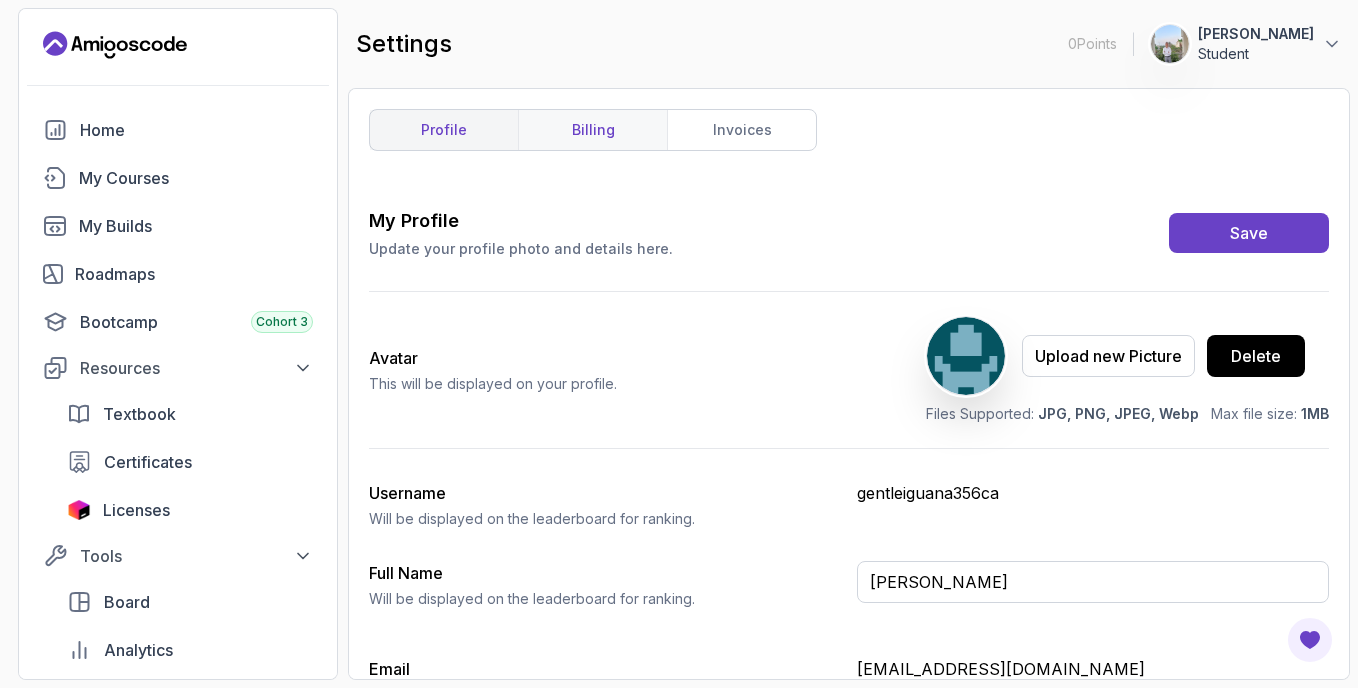 click on "billing" at bounding box center [592, 130] 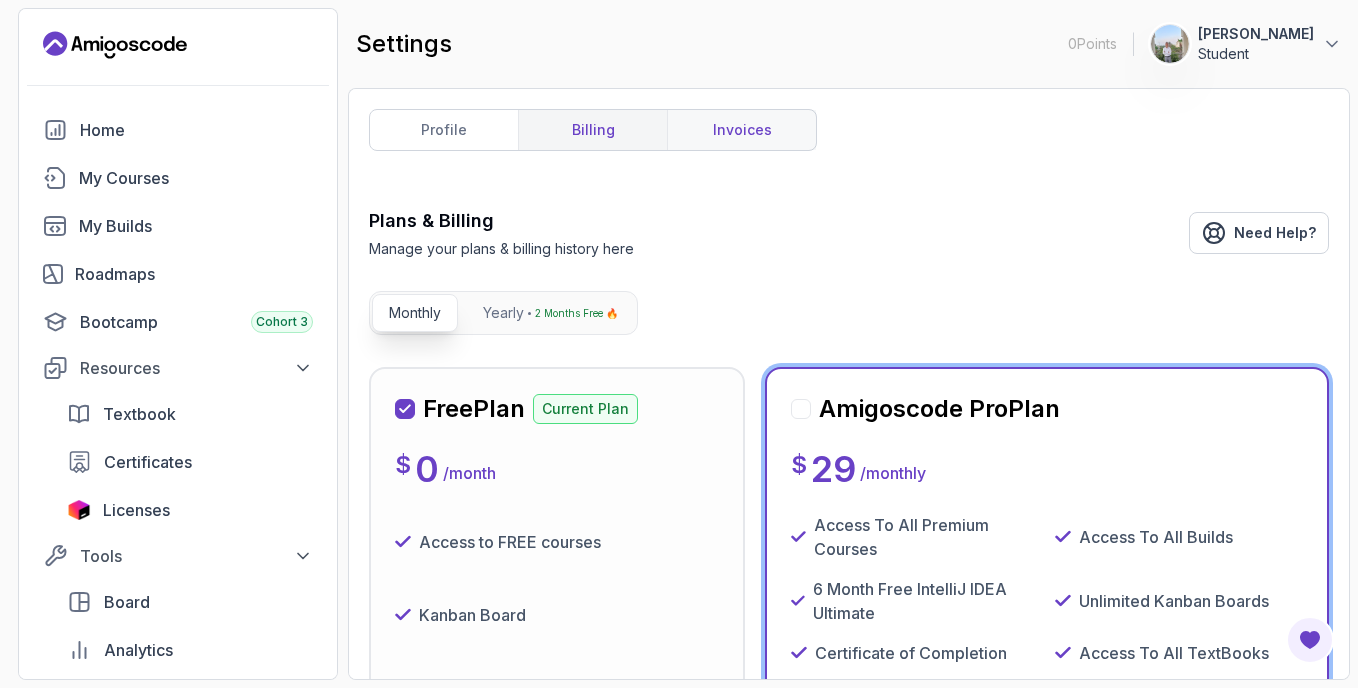 click on "invoices" at bounding box center [741, 130] 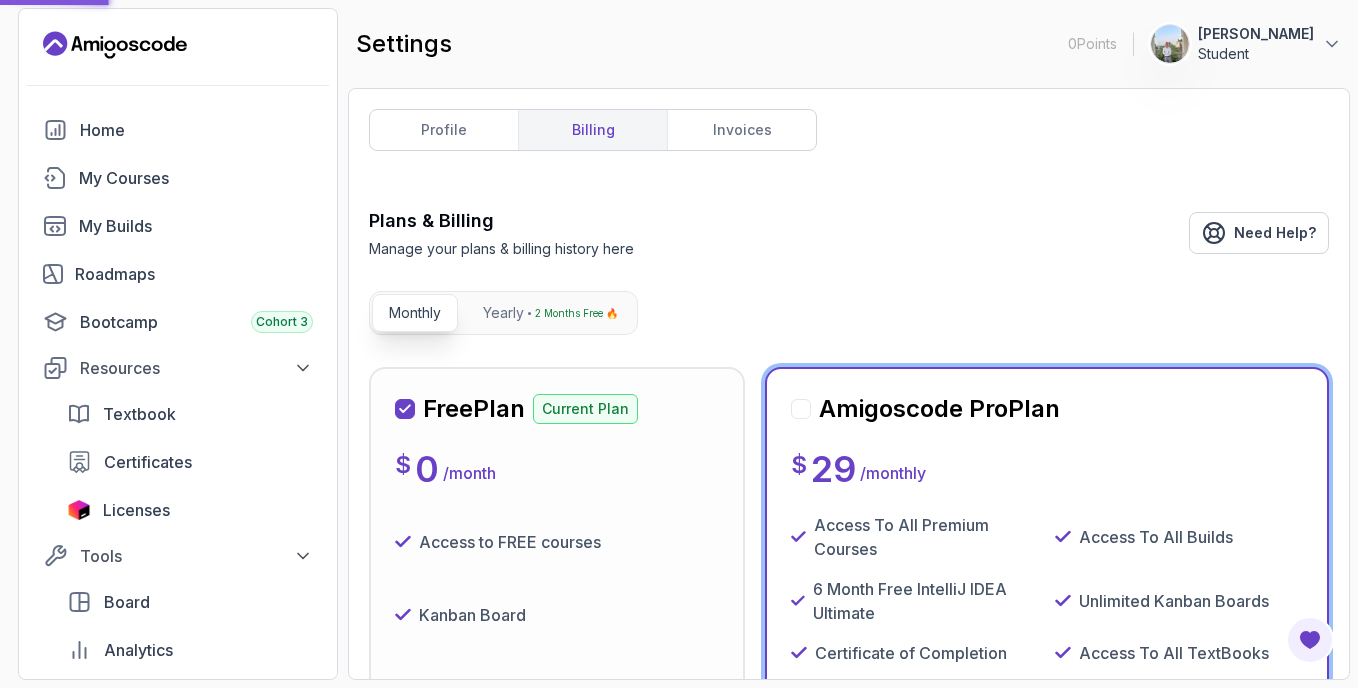 click on "Ziad Salah Mohamed Student" at bounding box center (1246, 44) 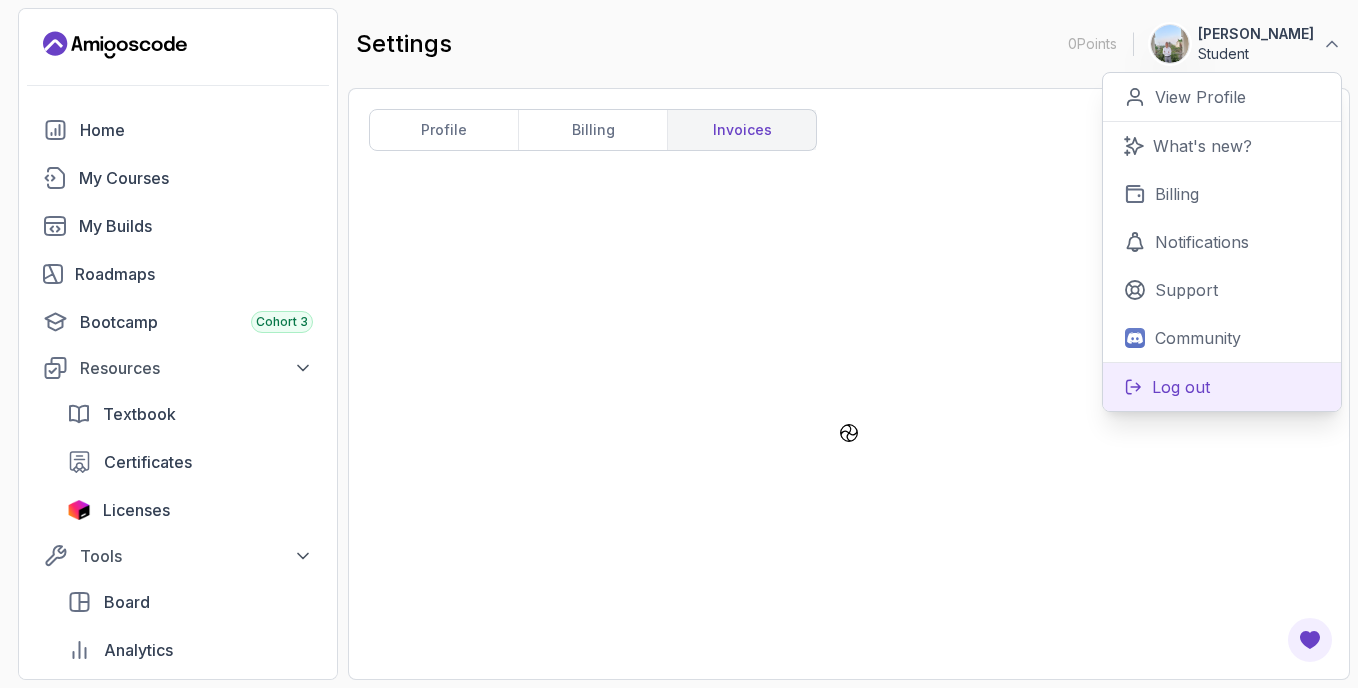 click on "Log out" at bounding box center (1181, 387) 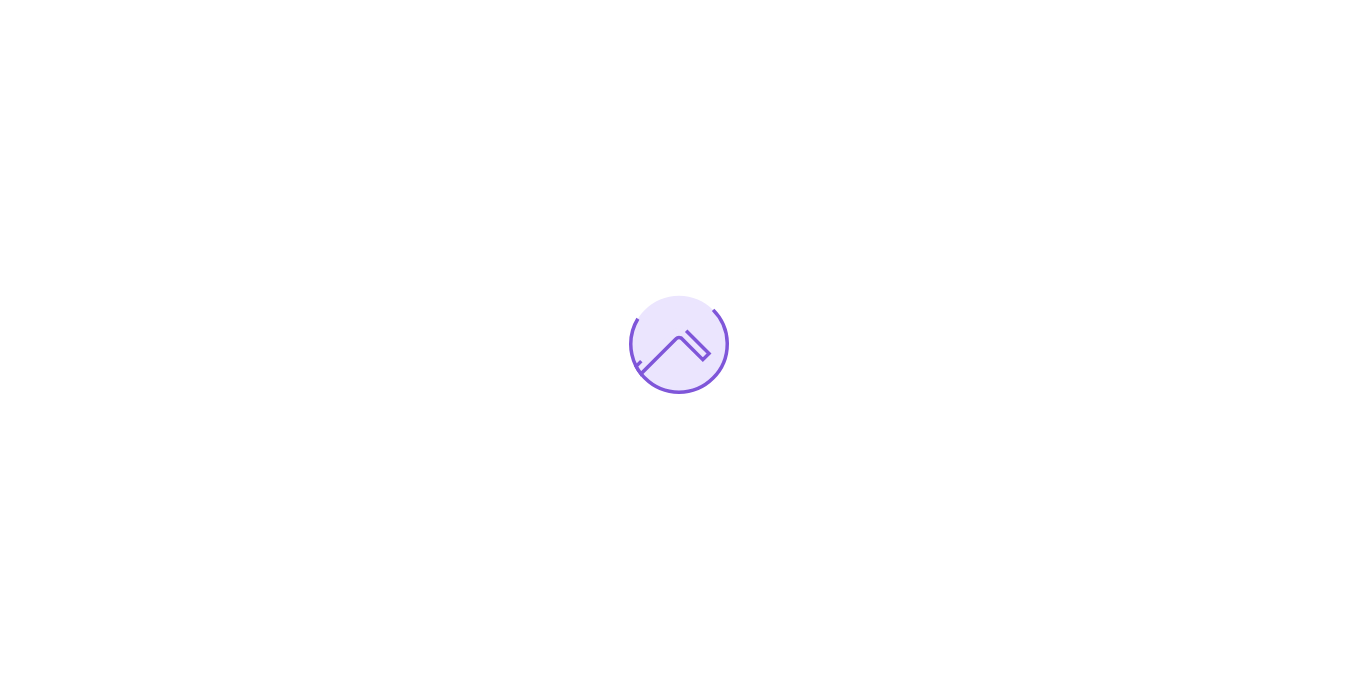 scroll, scrollTop: 0, scrollLeft: 0, axis: both 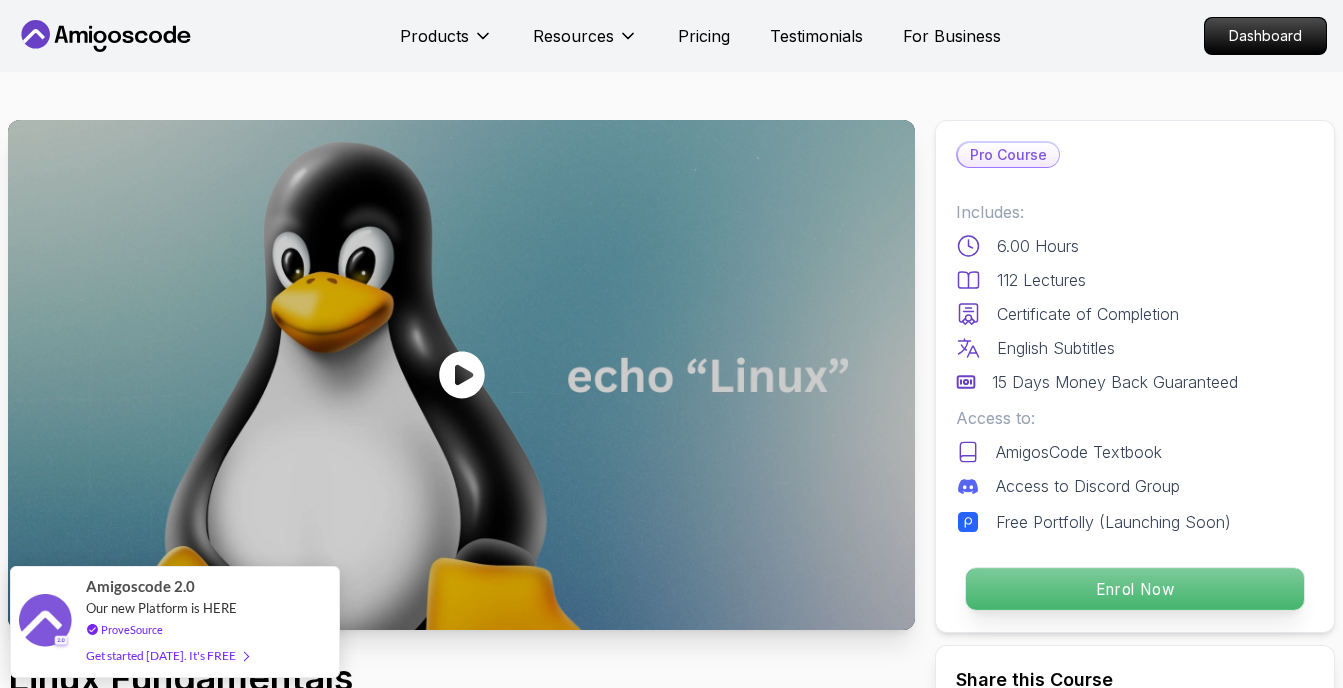click on "Enrol Now" at bounding box center [1135, 589] 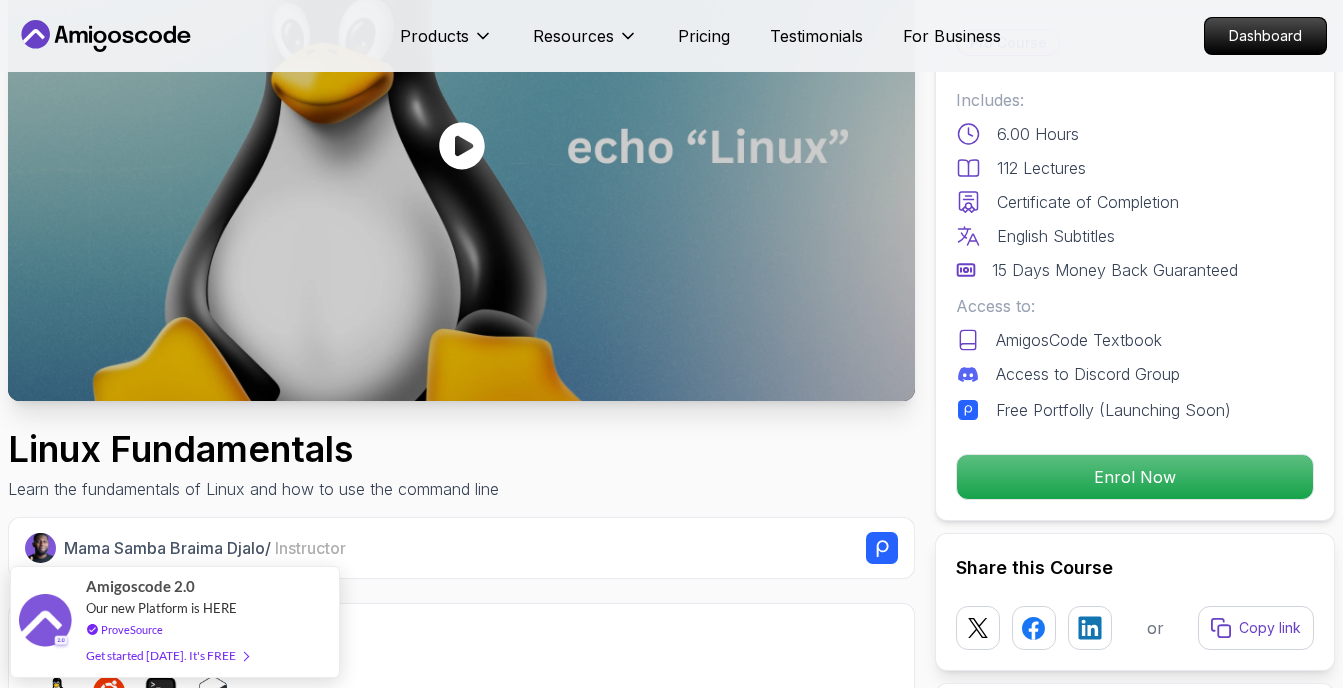 scroll, scrollTop: 0, scrollLeft: 0, axis: both 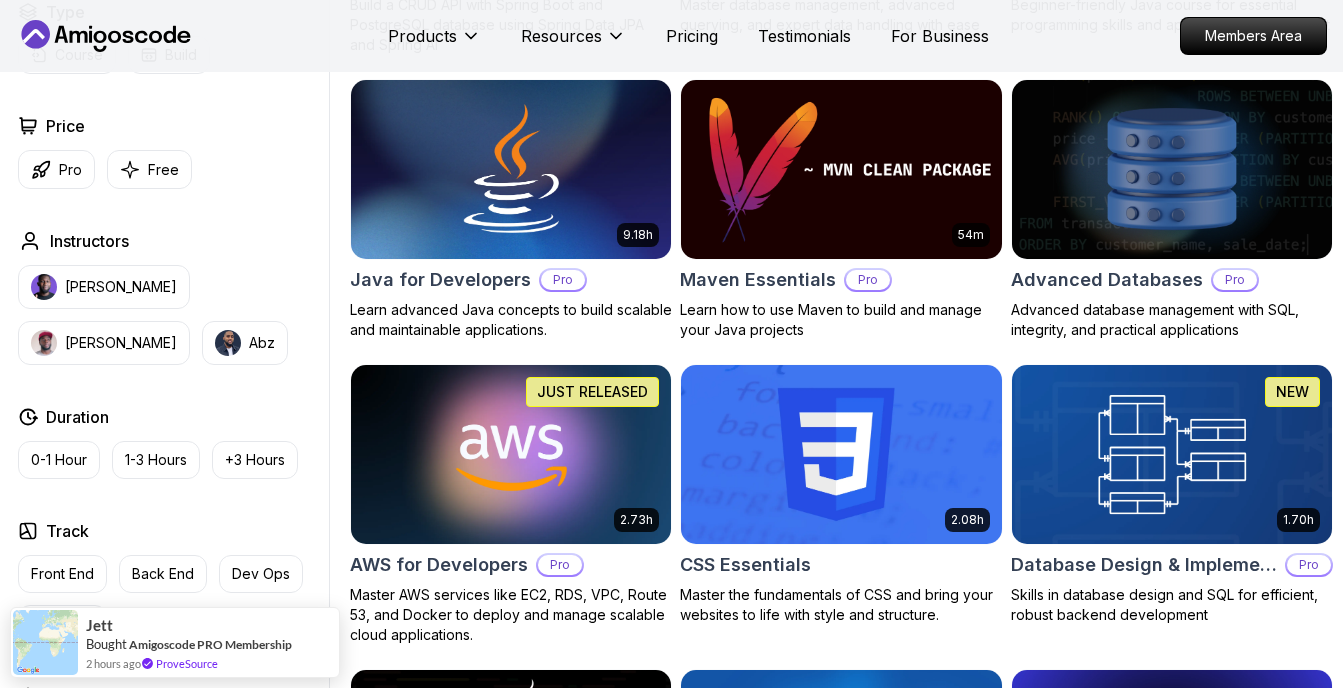 click on "Products Resources Pricing Testimonials For Business Members Area Products Resources Pricing Testimonials For Business Members Area All Courses Learn Java, Spring Boot, DevOps & More with Amigoscode Premium Courses Master in-demand skills like Java, Spring Boot, DevOps, React, and more through hands-on, expert-led courses. Advance your software development career with real-world projects and practical learning. Filters Filters Type Course Build Price Pro Free Instructors [PERSON_NAME] [PERSON_NAME] Duration 0-1 Hour 1-3 Hours +3 Hours Track Front End Back End Dev Ops Full Stack Level Junior Mid-level Senior 6.00h Linux Fundamentals Pro Learn the fundamentals of Linux and how to use the command line 5.18h Advanced Spring Boot Pro Dive deep into Spring Boot with our advanced course, designed to take your skills from intermediate to expert level. 3.30h Building APIs with Spring Boot Pro 1.67h NEW Spring Boot for Beginners Build a CRUD API with Spring Boot and PostgreSQL database using Spring Data JPA and Spring AI" at bounding box center (671, 3679) 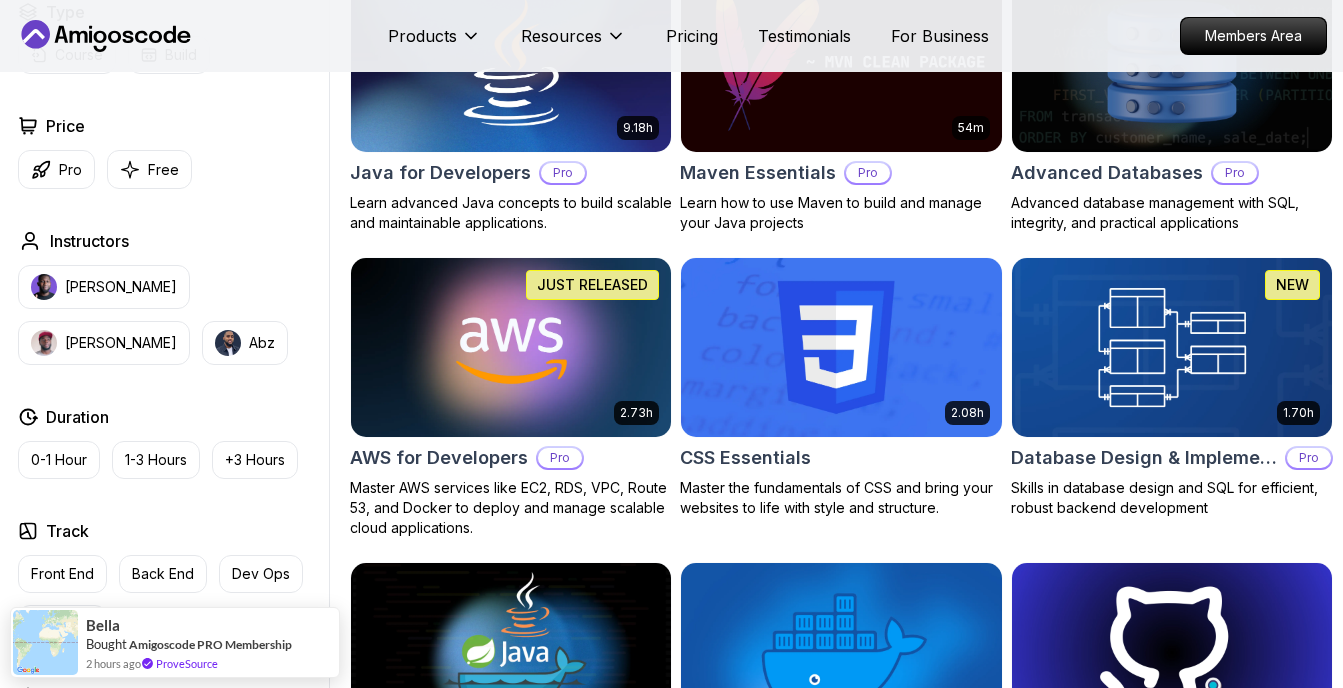 scroll, scrollTop: 900, scrollLeft: 0, axis: vertical 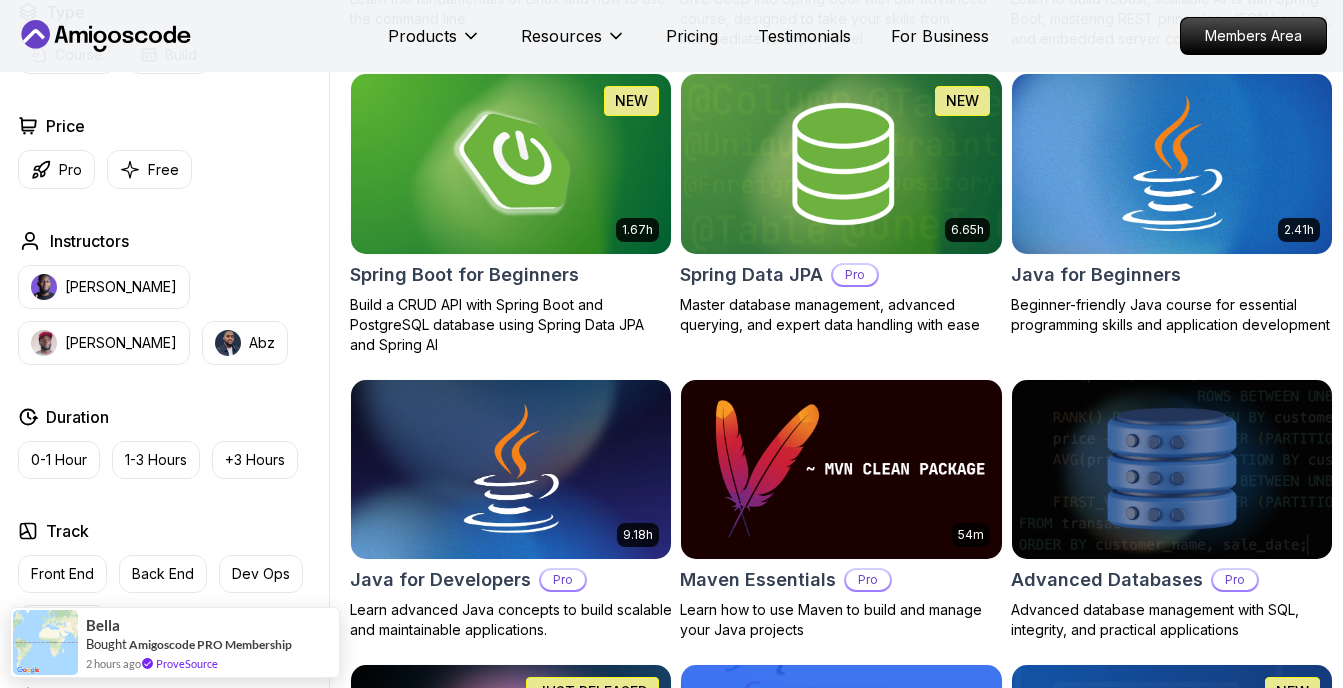 click at bounding box center [1172, 164] 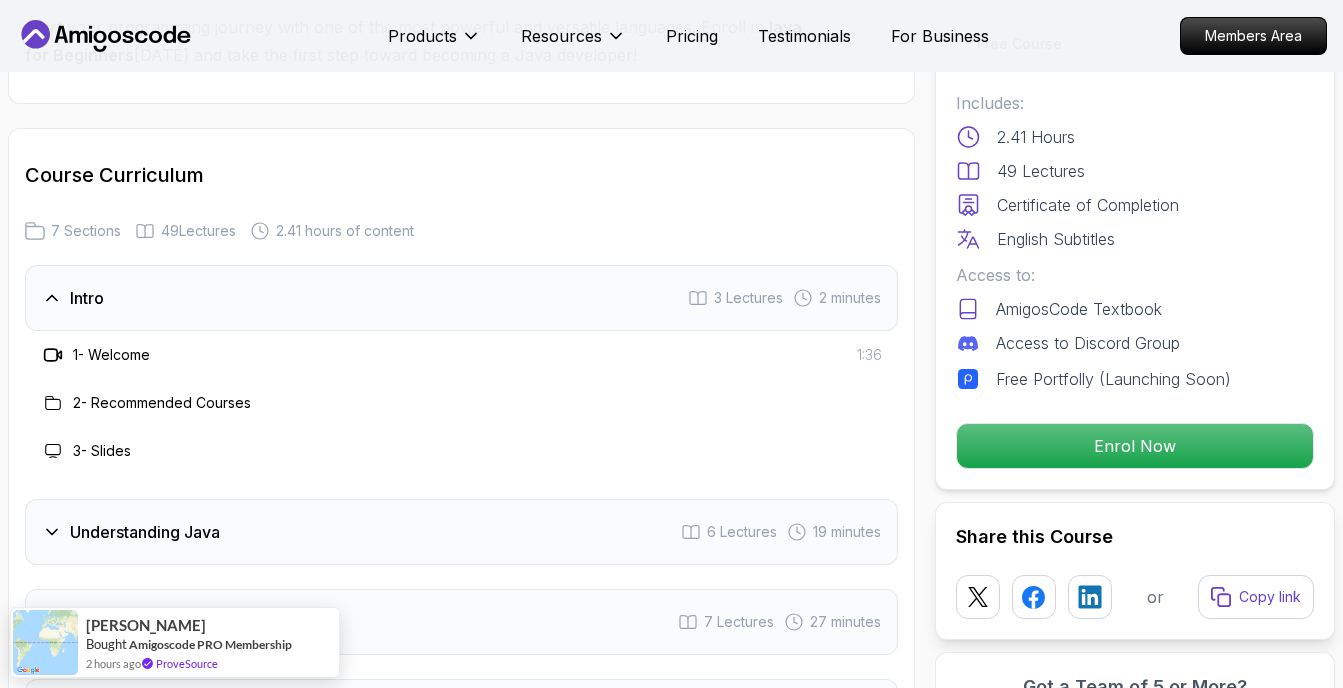 scroll, scrollTop: 2800, scrollLeft: 0, axis: vertical 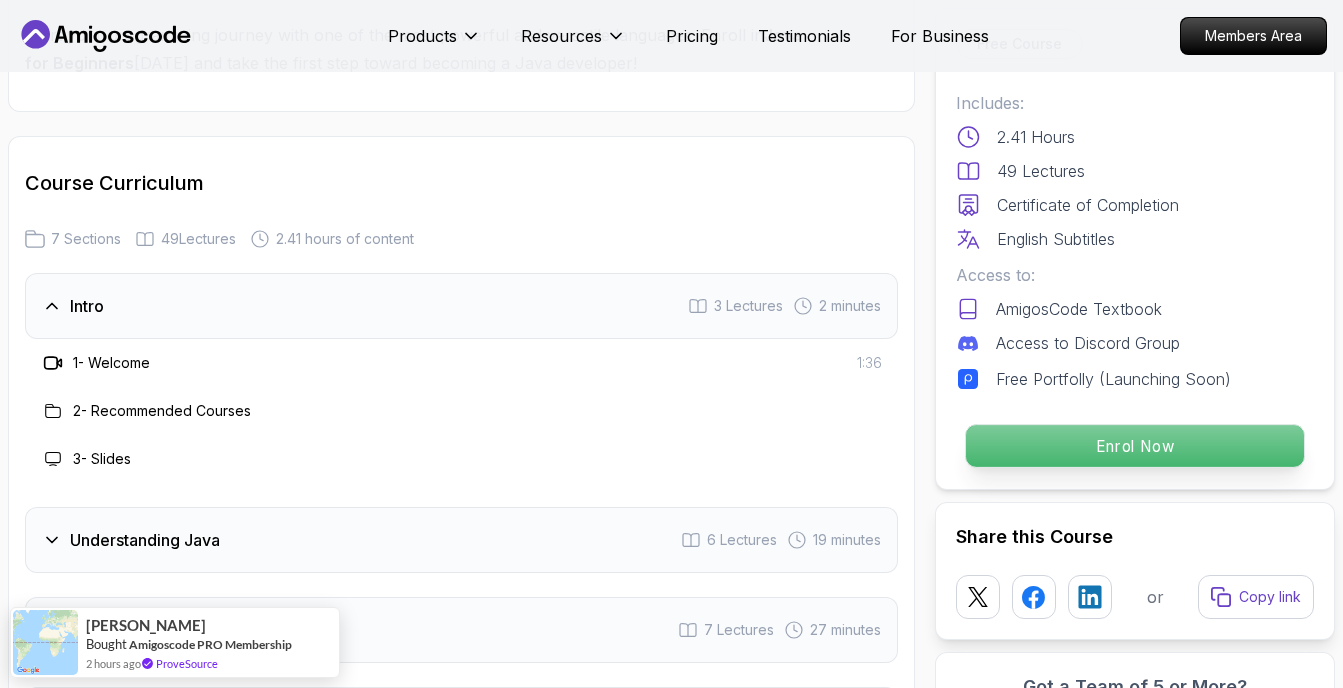 click on "Enrol Now" at bounding box center (1135, 446) 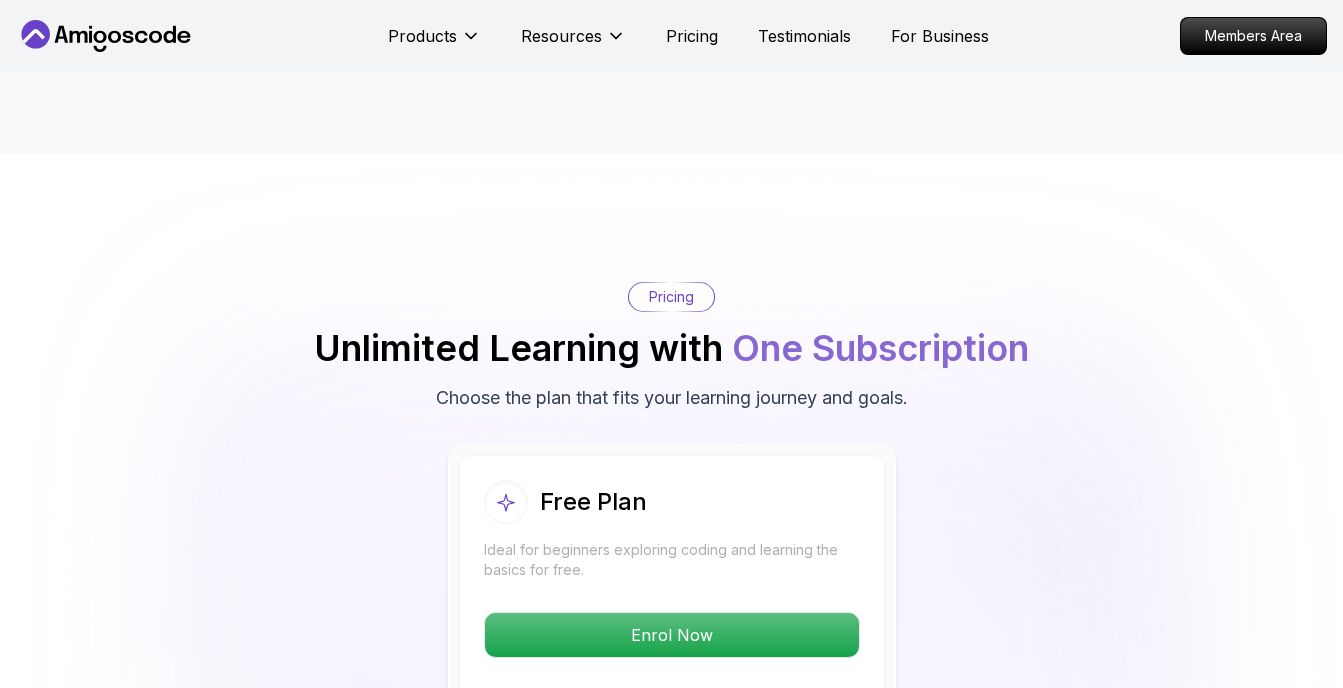 scroll, scrollTop: 3876, scrollLeft: 0, axis: vertical 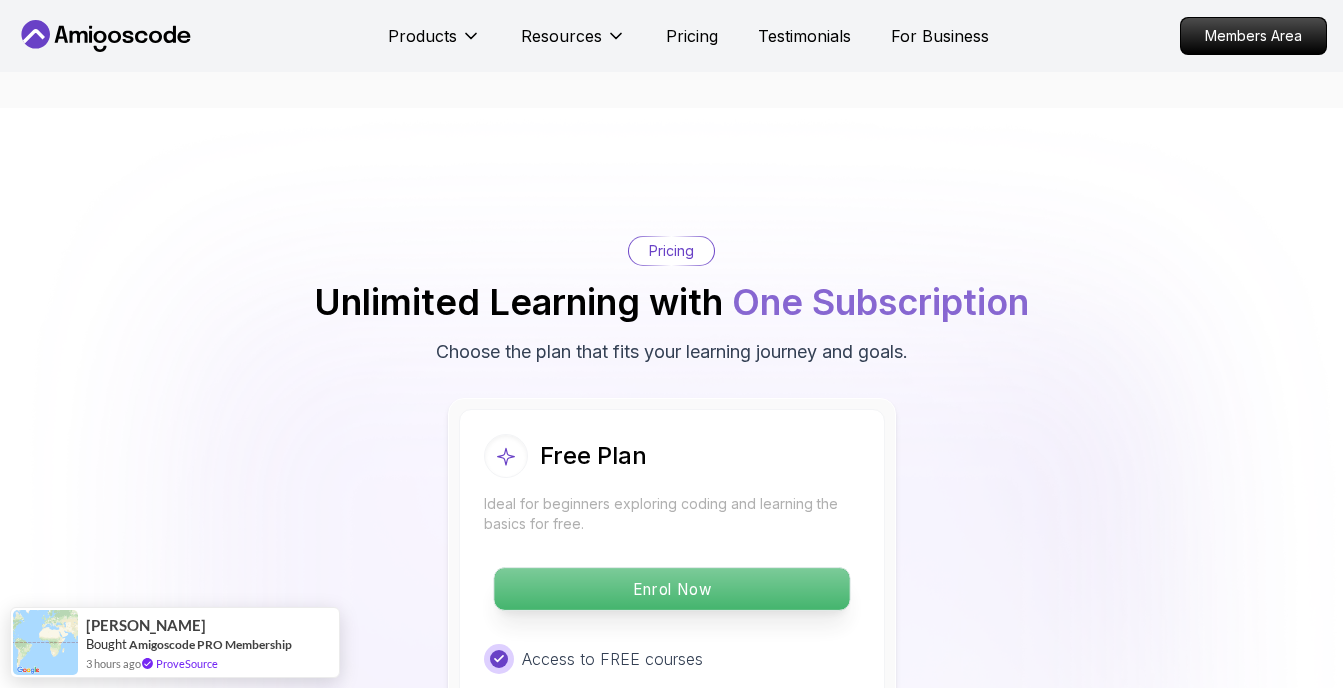 click on "Enrol Now" at bounding box center (671, 589) 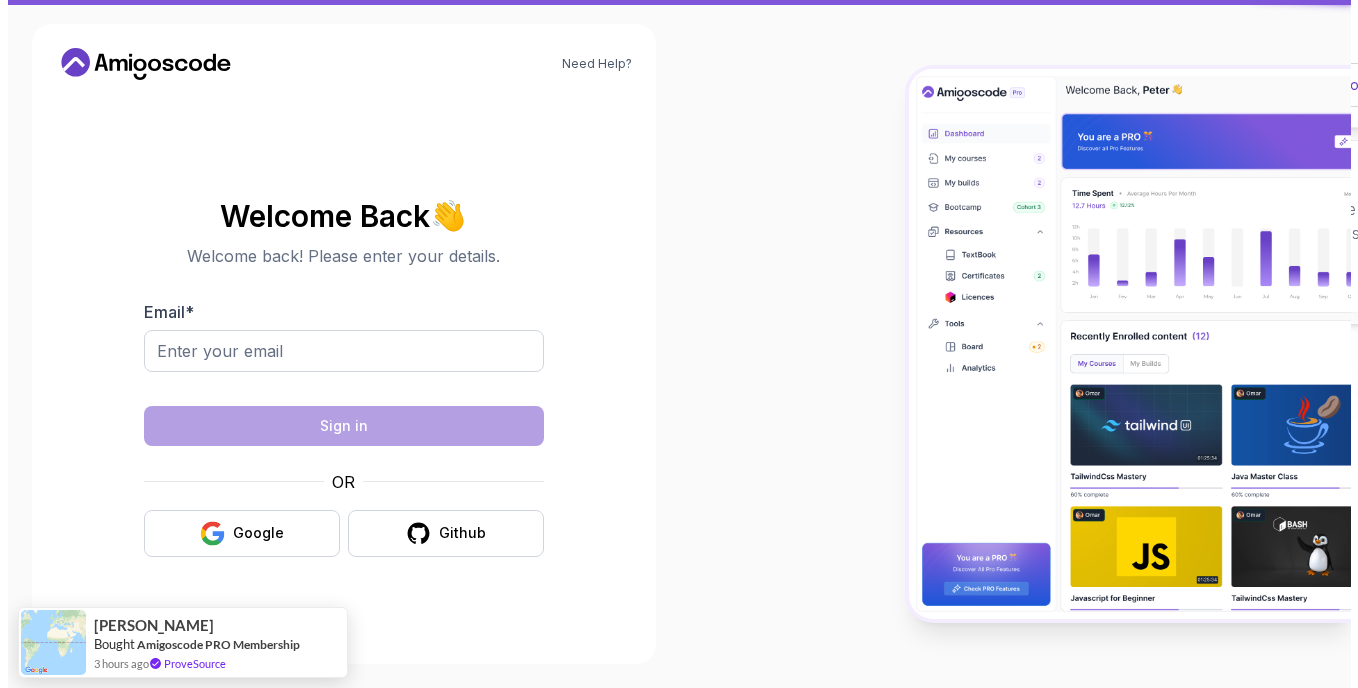 scroll, scrollTop: 0, scrollLeft: 0, axis: both 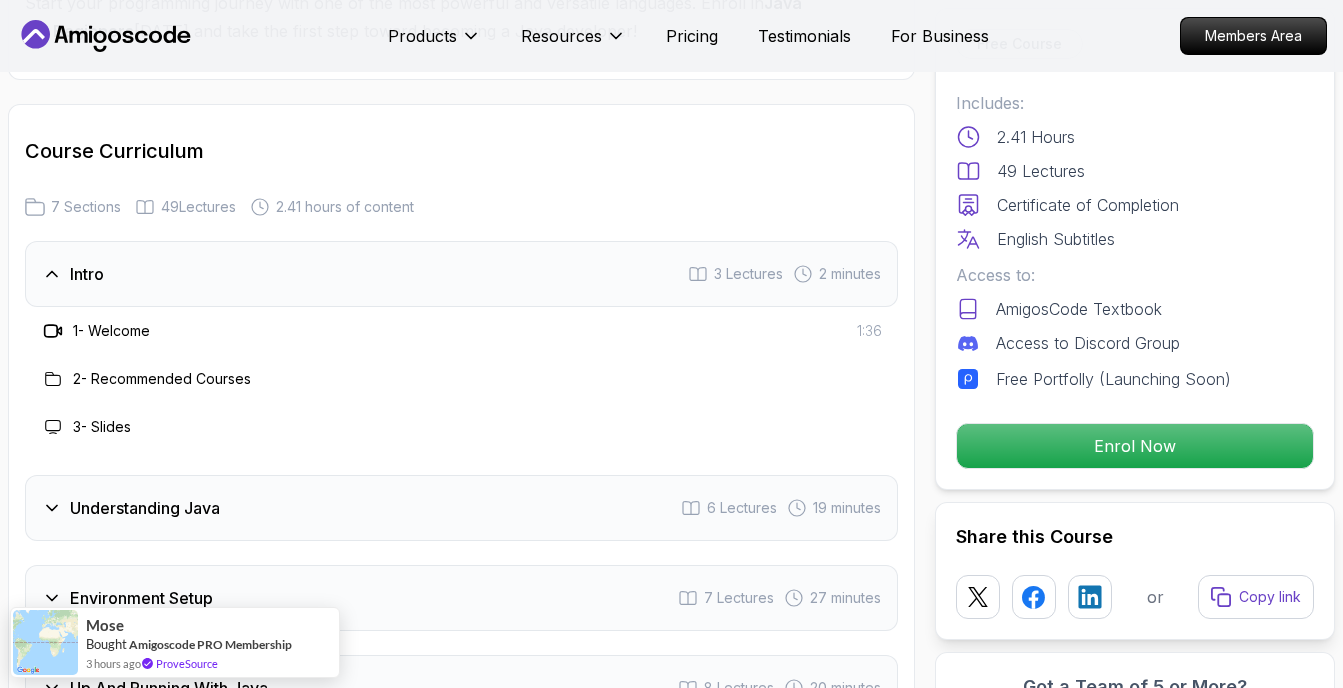 click 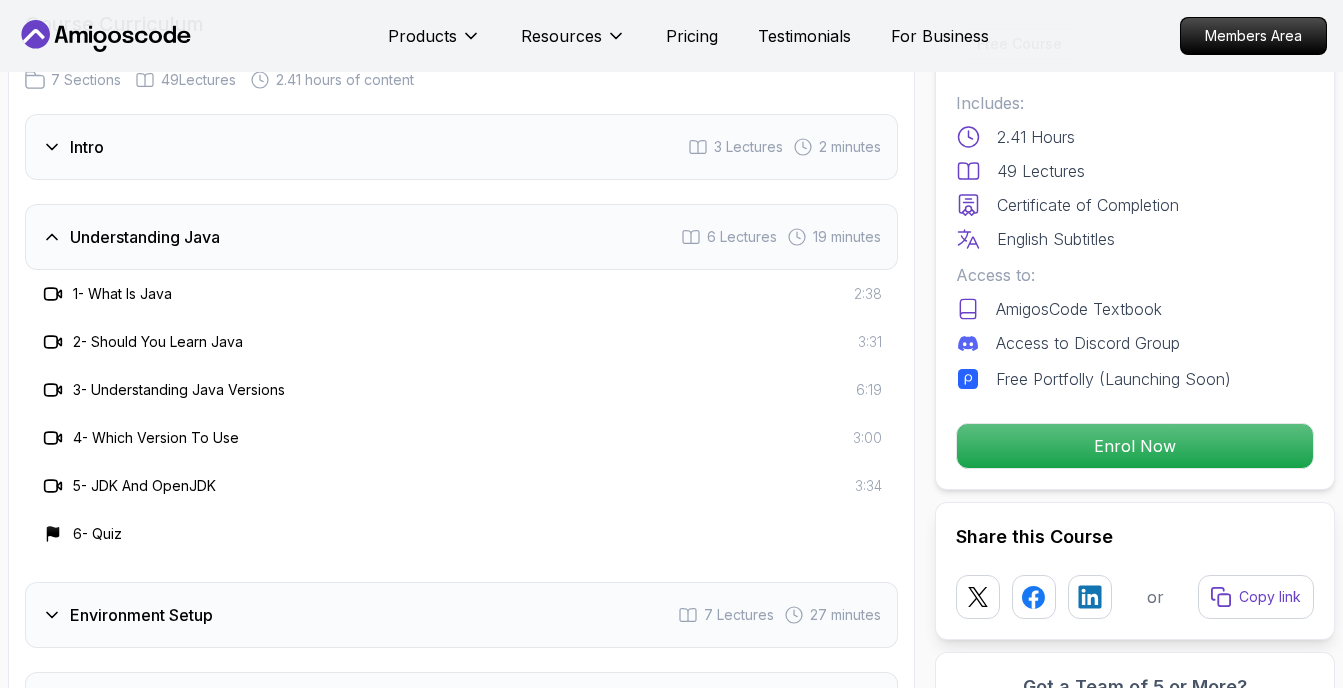 scroll, scrollTop: 3032, scrollLeft: 0, axis: vertical 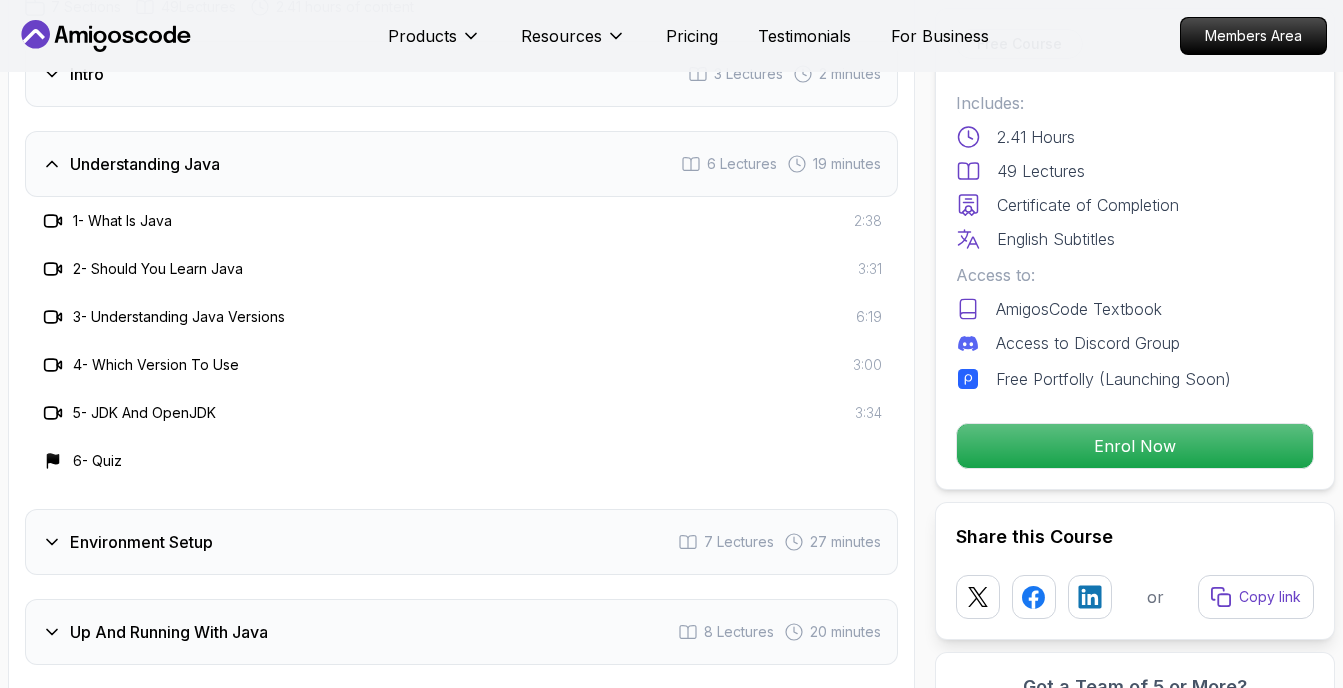 click 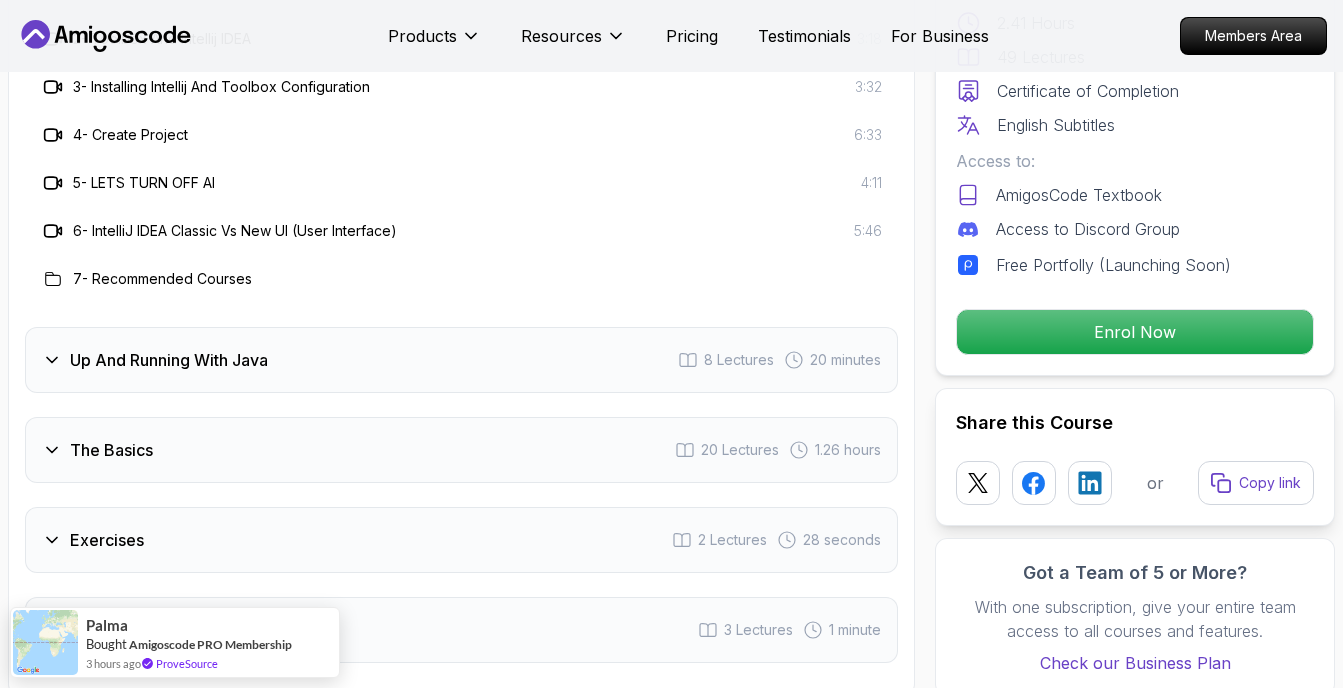scroll, scrollTop: 3332, scrollLeft: 0, axis: vertical 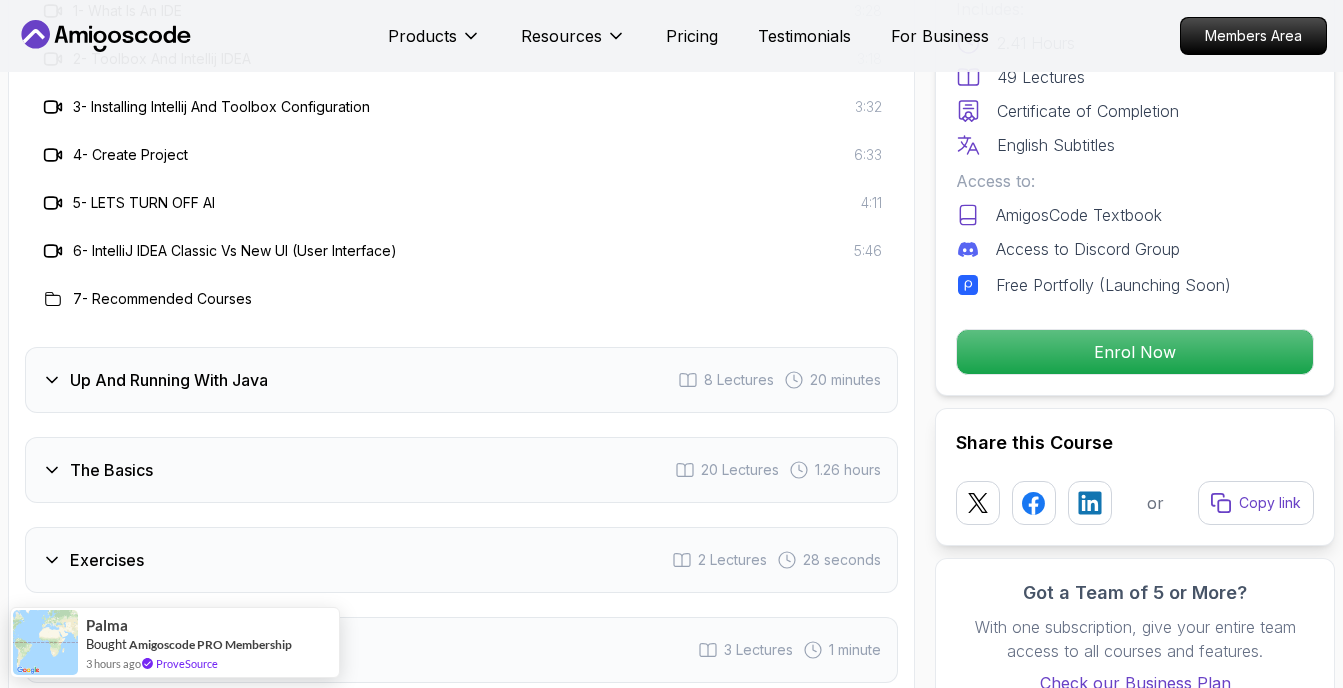 click on "Up And Running With Java" at bounding box center (155, 380) 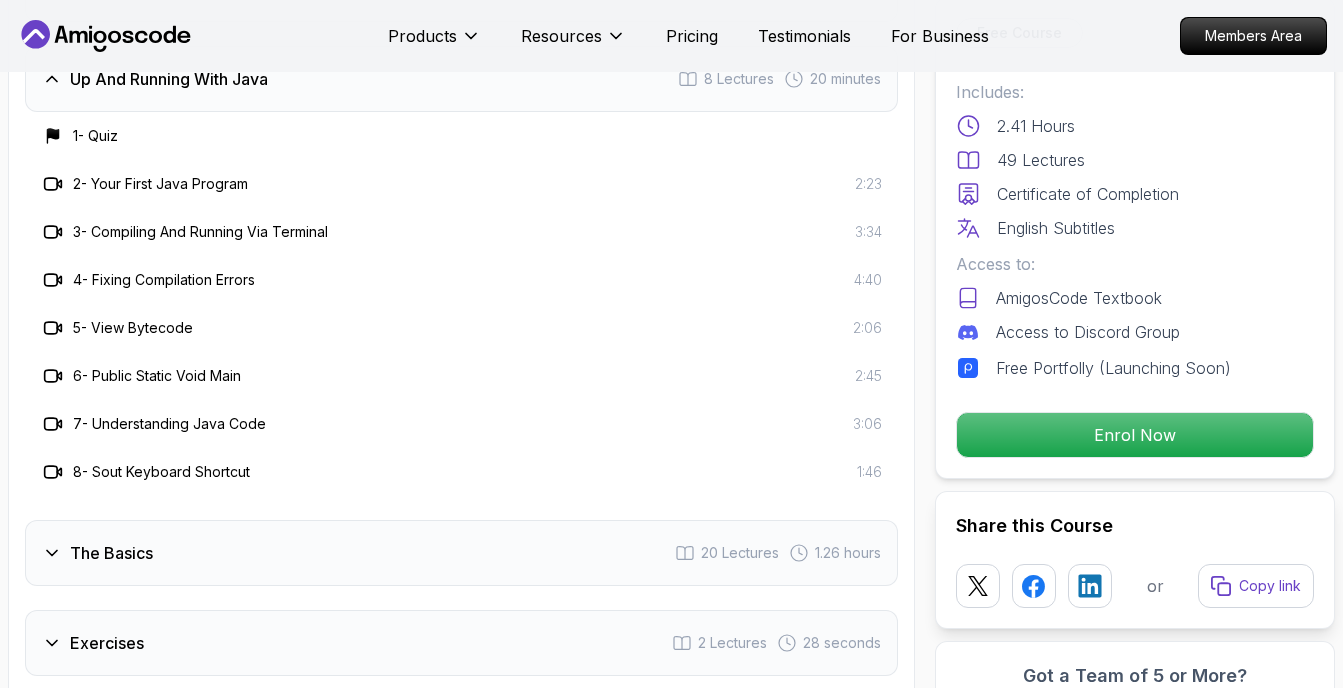 scroll, scrollTop: 3332, scrollLeft: 0, axis: vertical 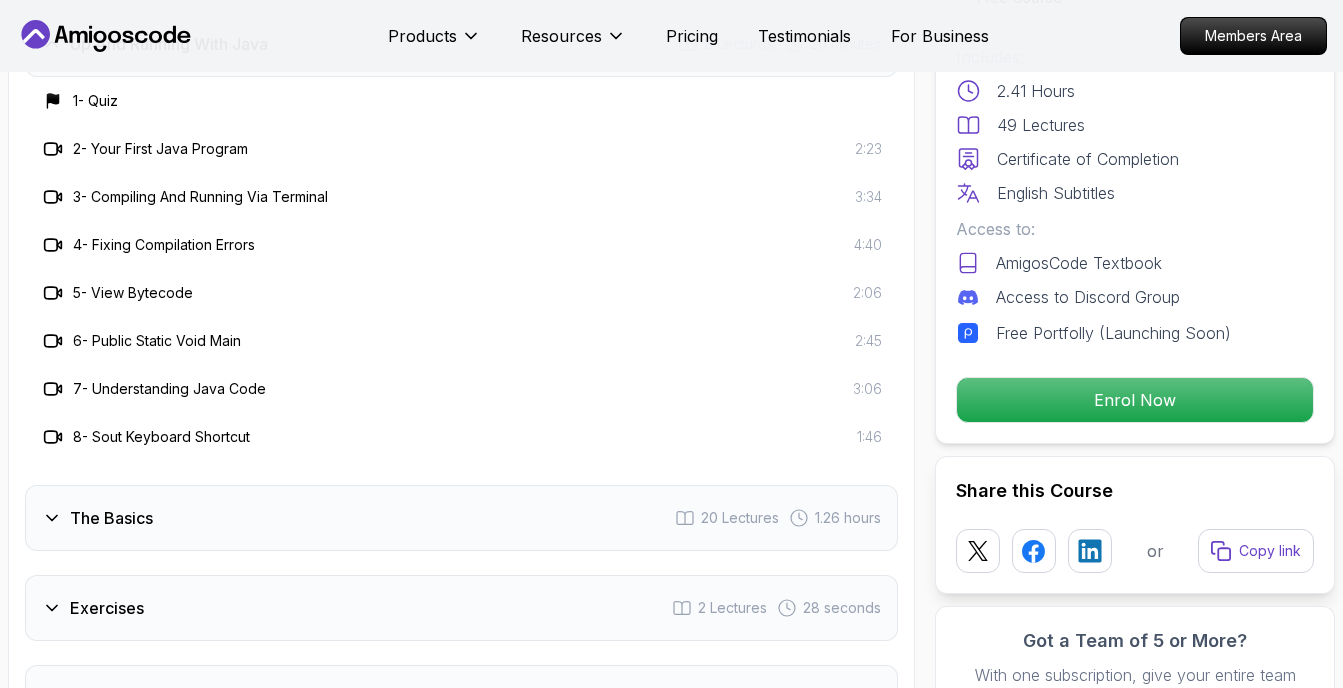 click 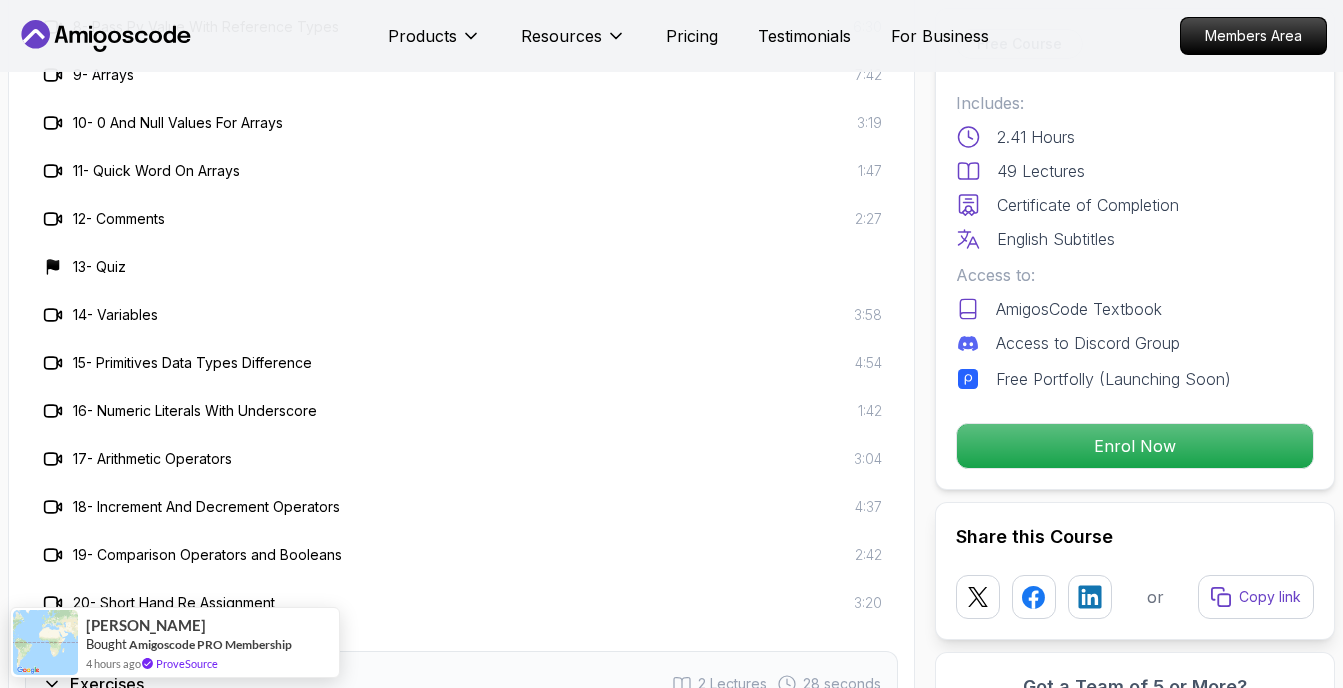 scroll, scrollTop: 3932, scrollLeft: 0, axis: vertical 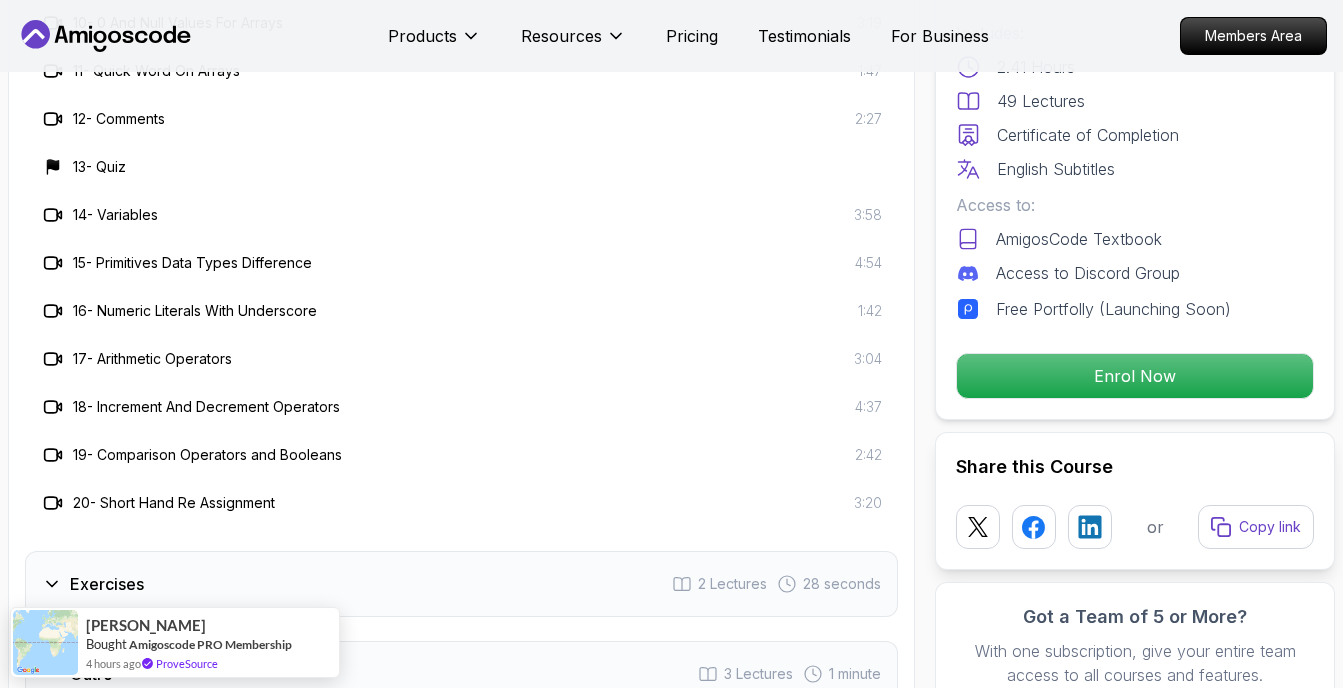 click 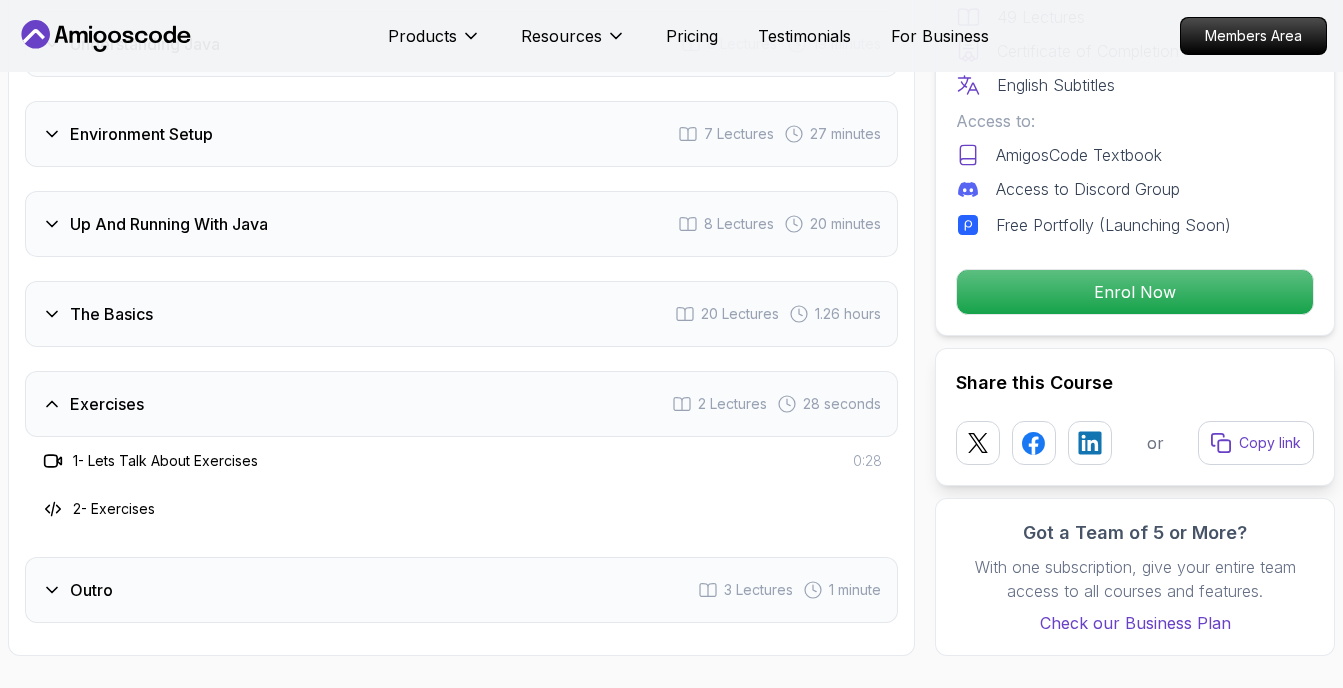 scroll, scrollTop: 3032, scrollLeft: 0, axis: vertical 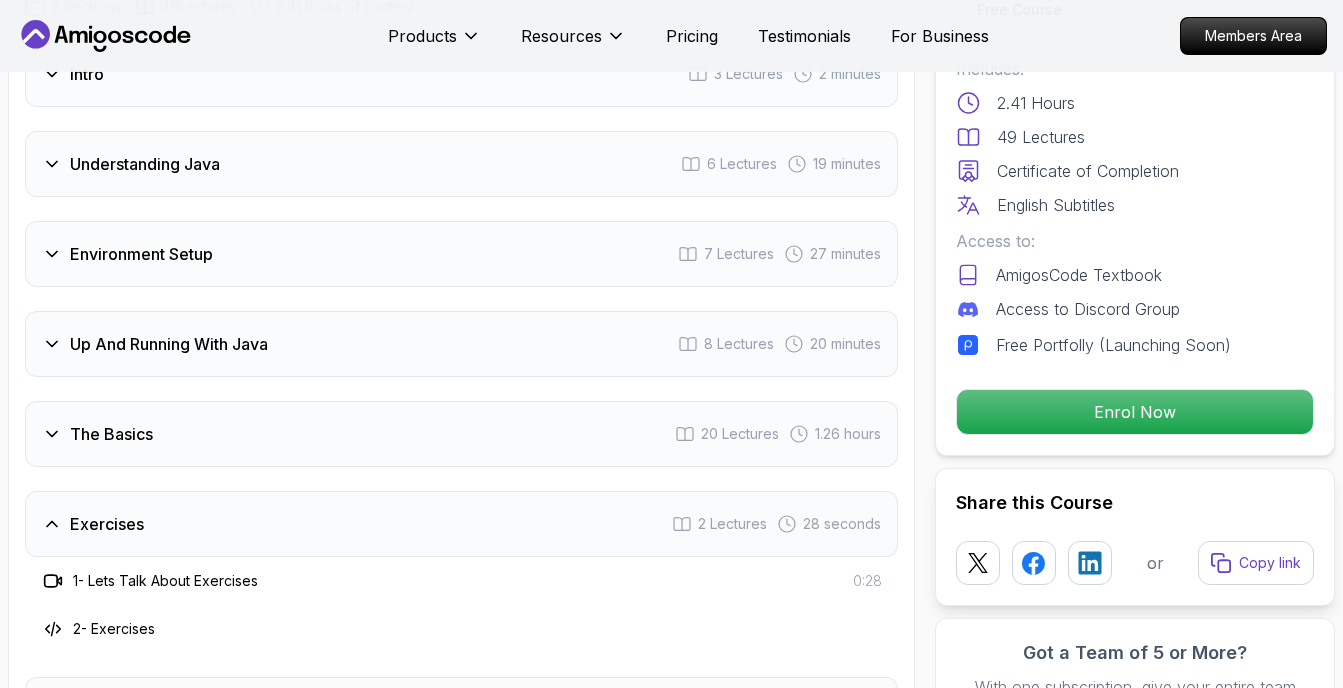 click 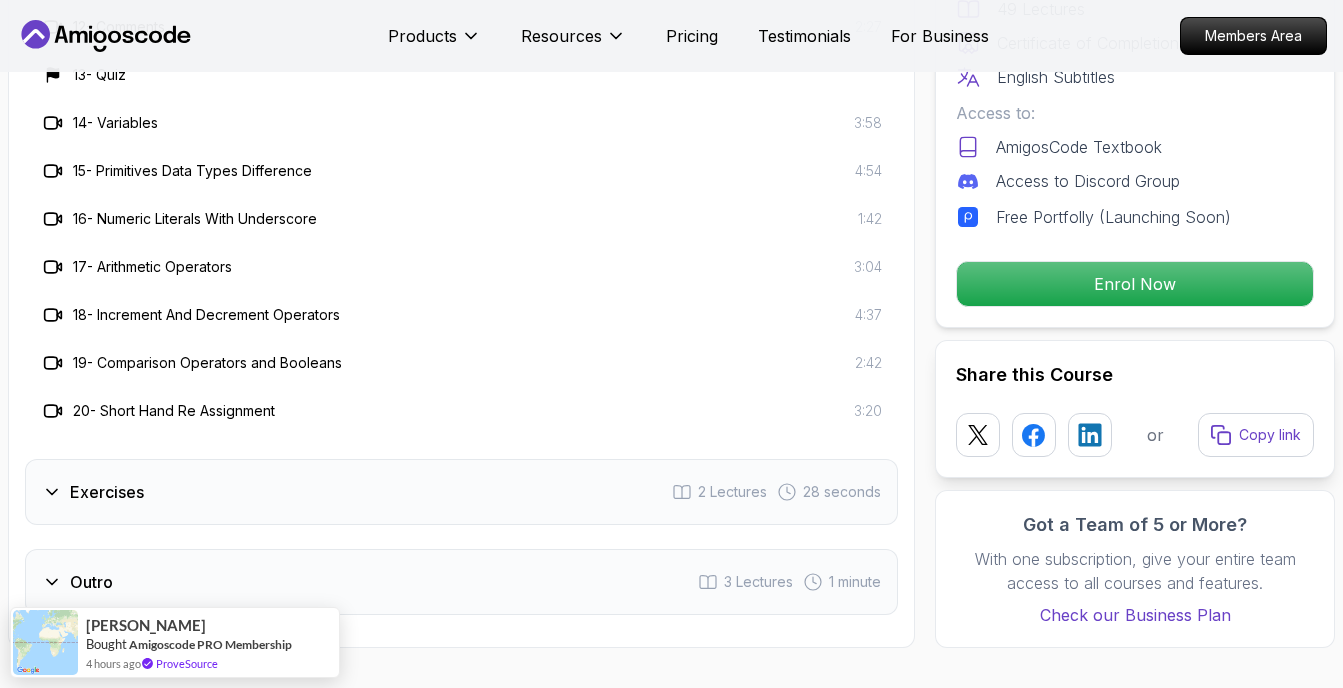 scroll, scrollTop: 4032, scrollLeft: 0, axis: vertical 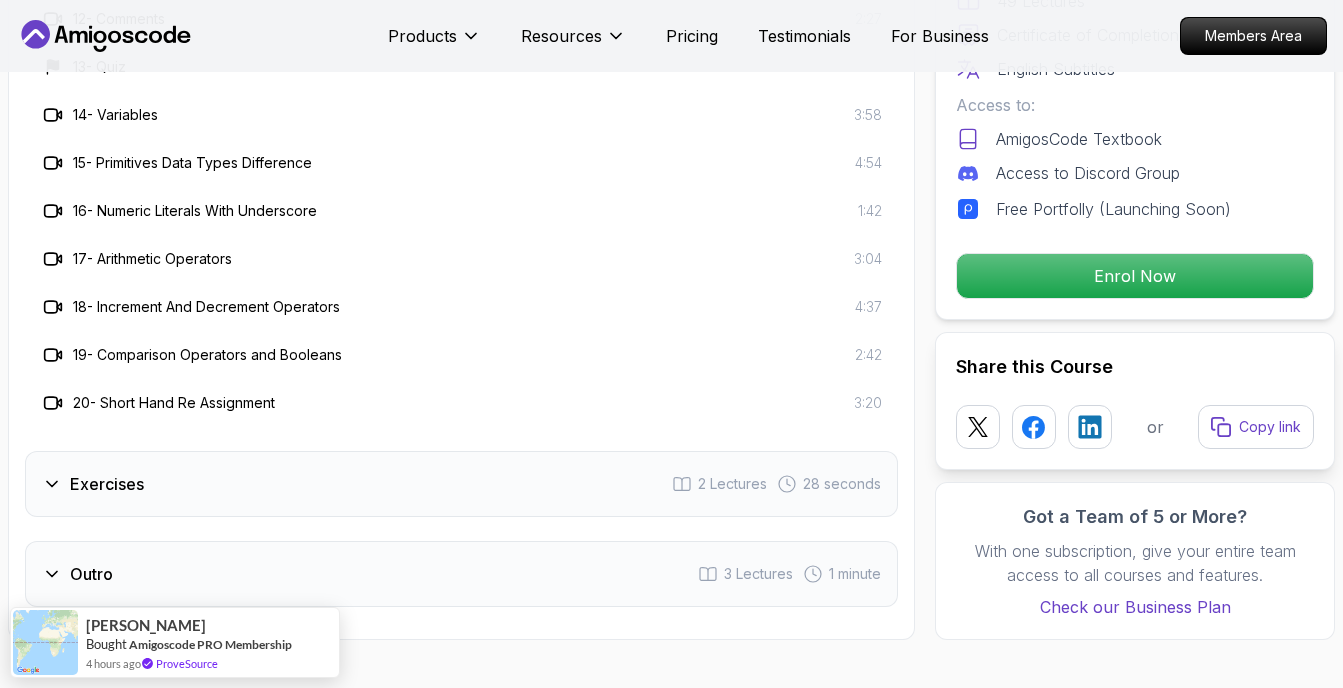 click 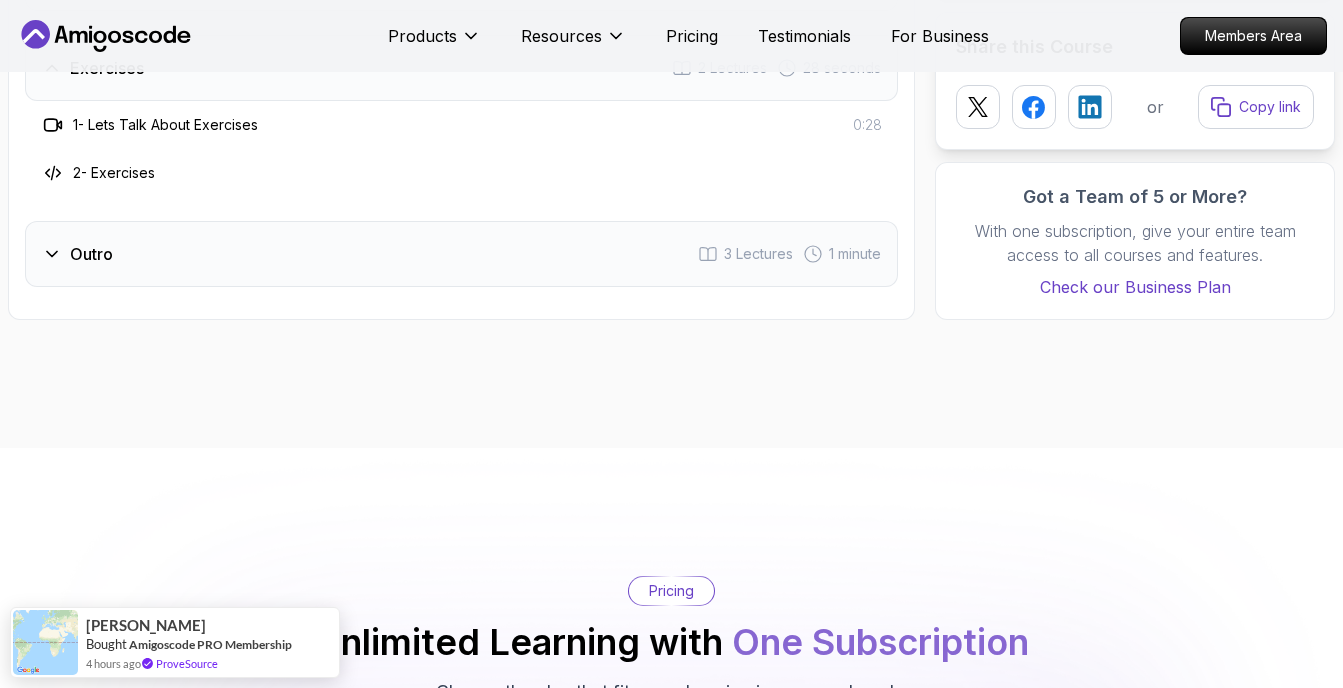 scroll, scrollTop: 3232, scrollLeft: 0, axis: vertical 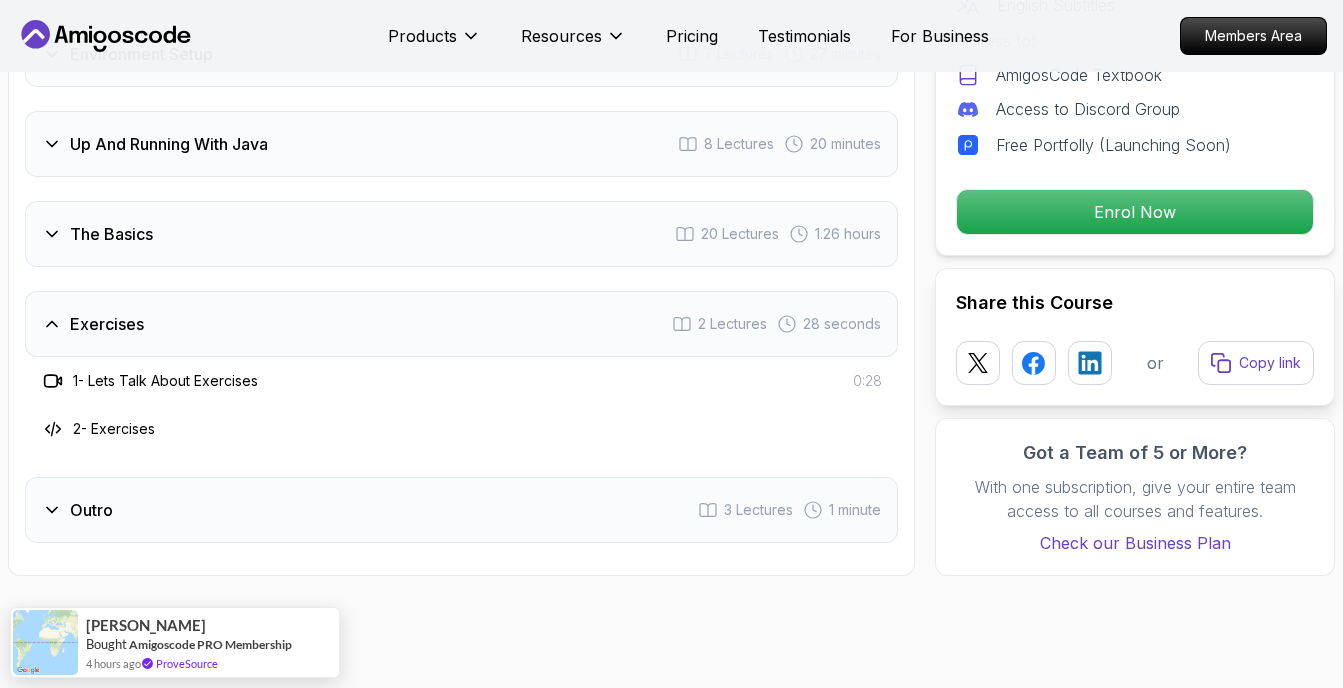 click 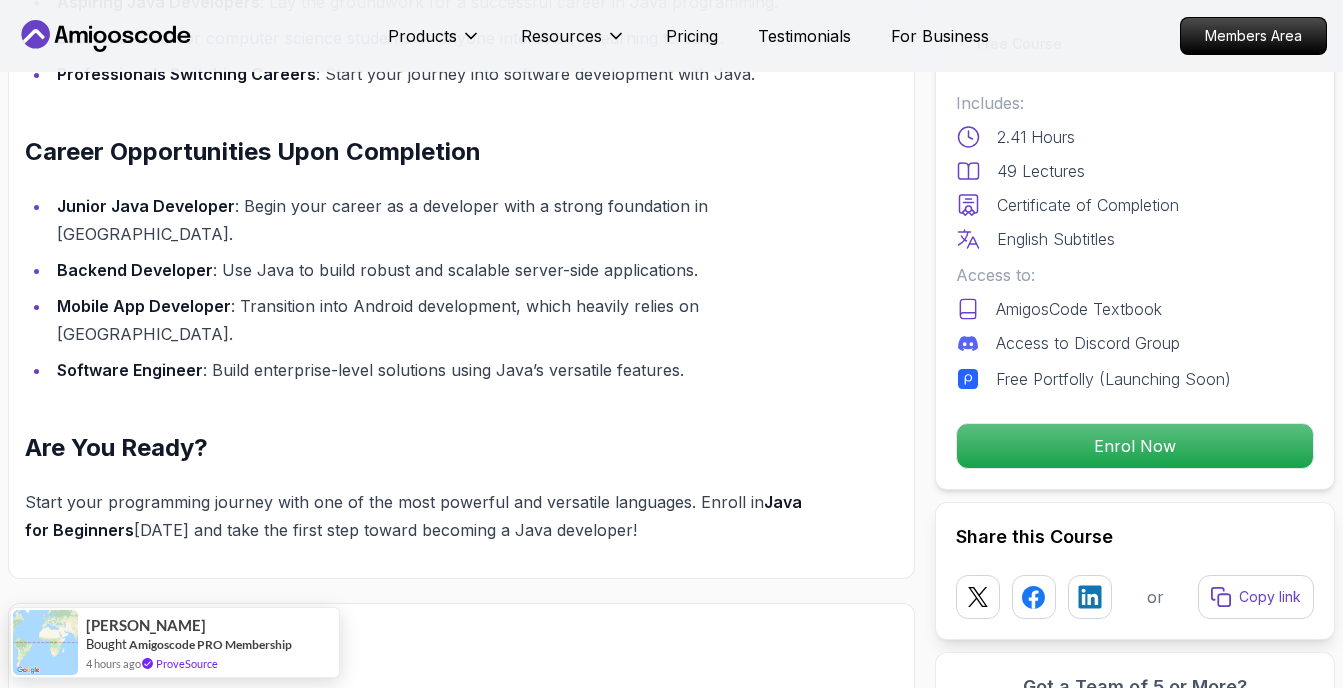 scroll, scrollTop: 2332, scrollLeft: 0, axis: vertical 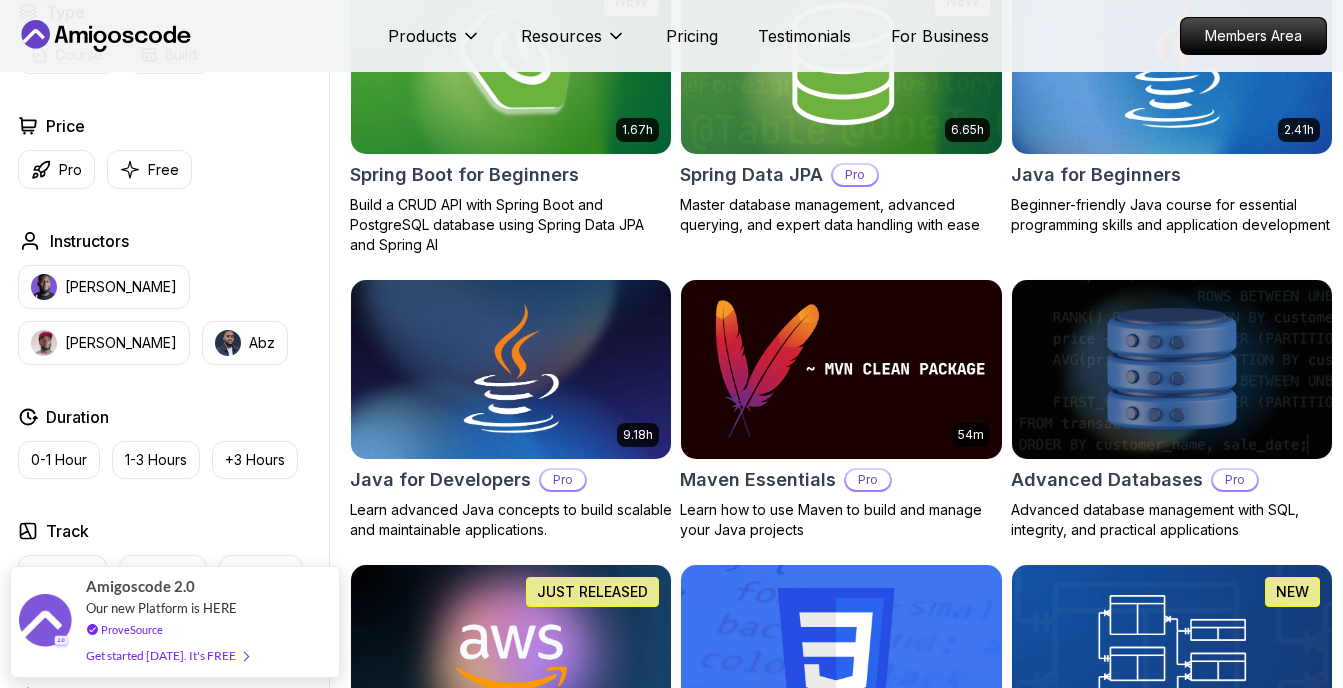 drag, startPoint x: 154, startPoint y: 170, endPoint x: 154, endPoint y: 182, distance: 12 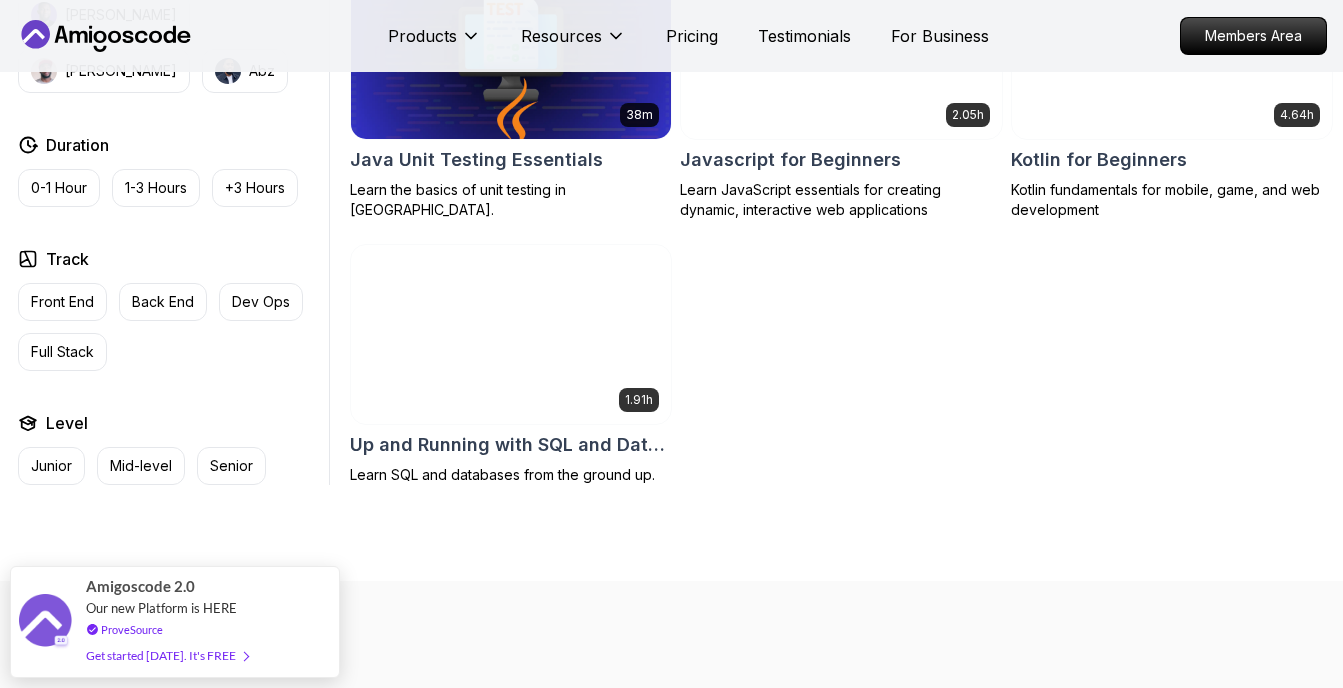 scroll, scrollTop: 900, scrollLeft: 0, axis: vertical 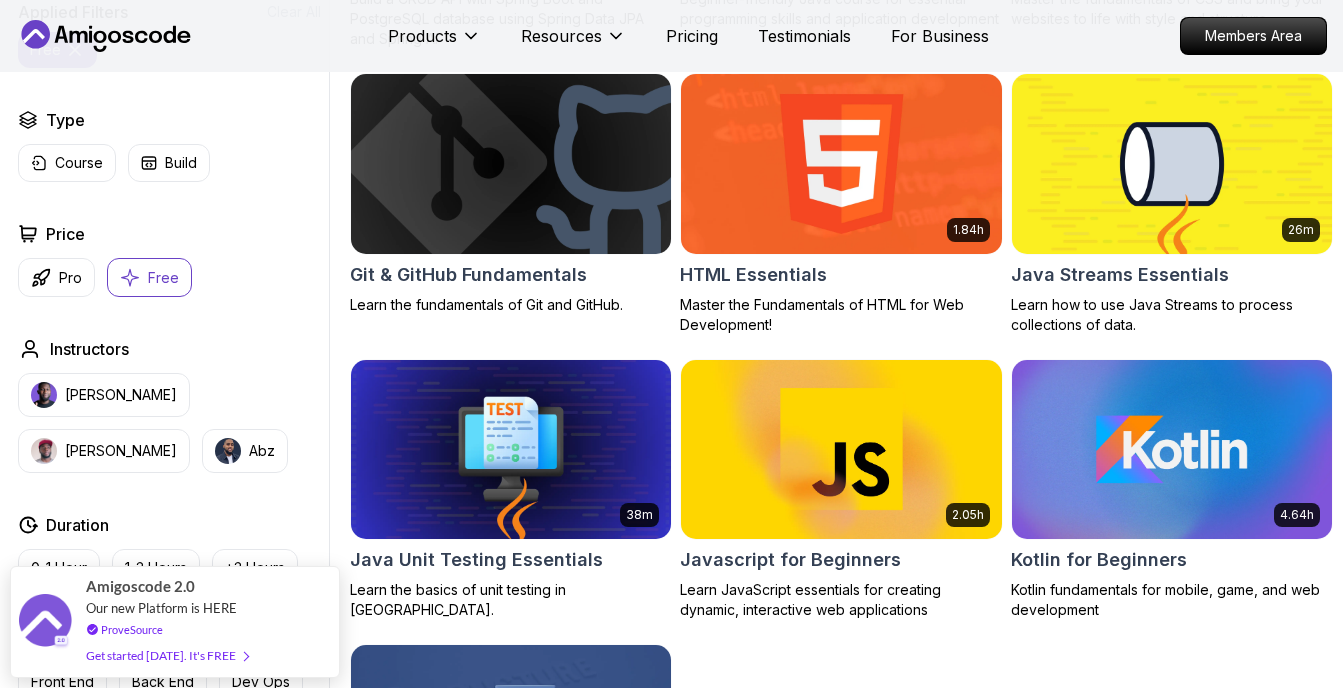 click at bounding box center (1172, 164) 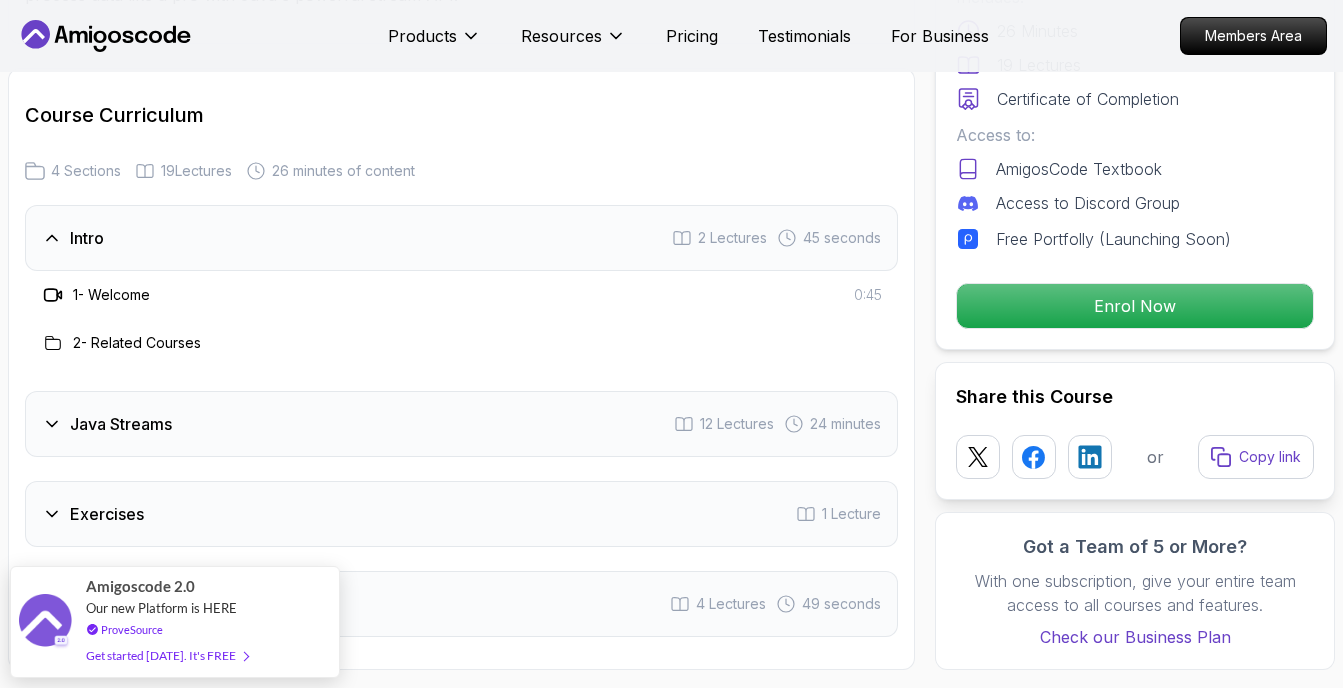 scroll, scrollTop: 2600, scrollLeft: 0, axis: vertical 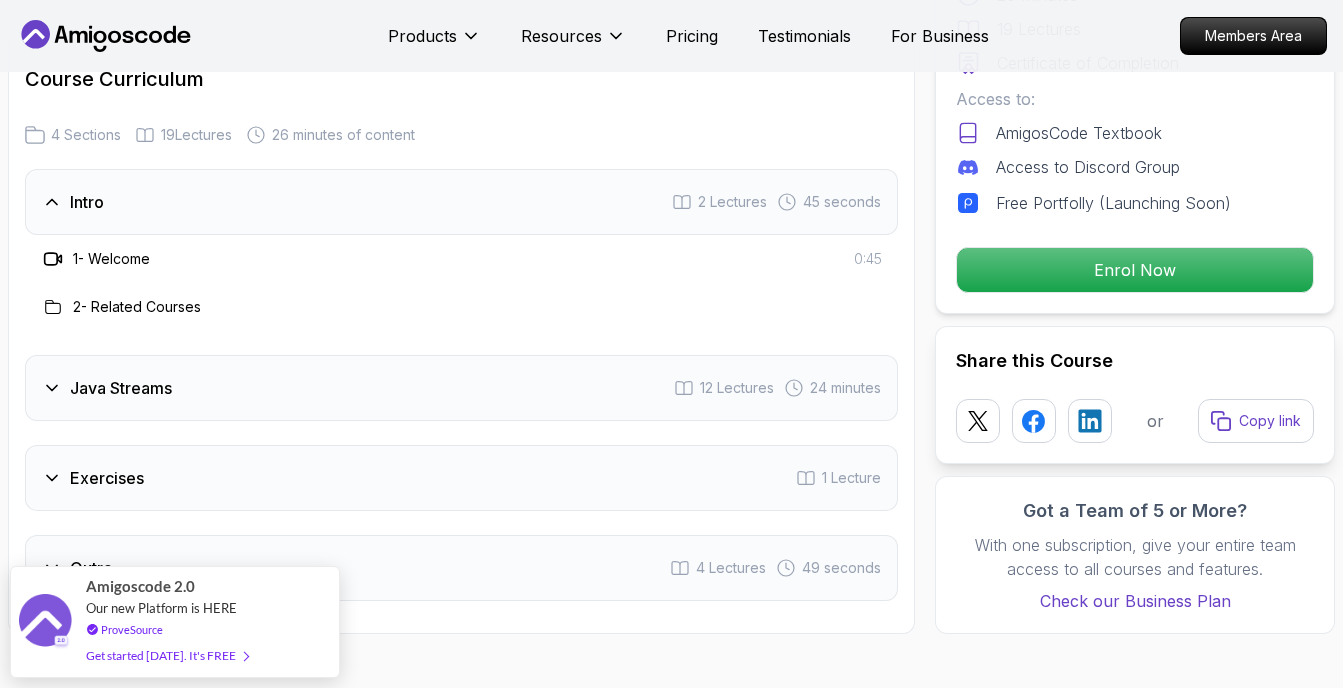click 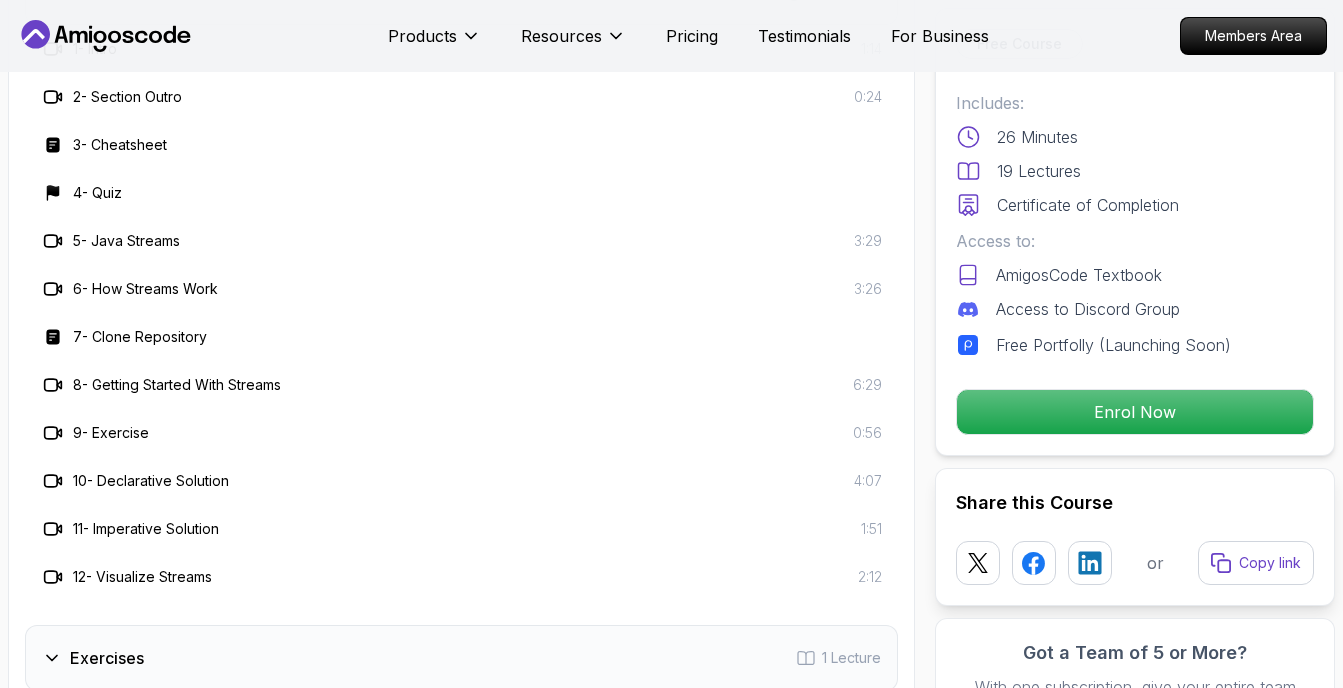 scroll, scrollTop: 3000, scrollLeft: 0, axis: vertical 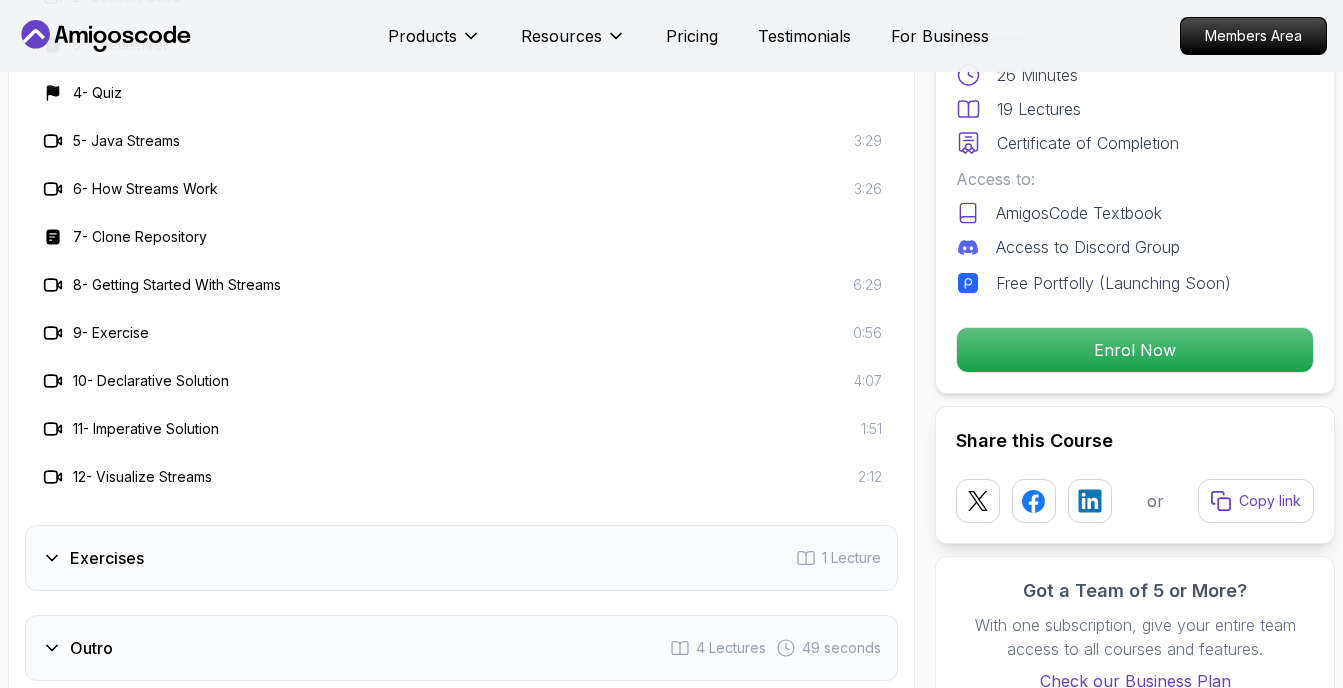 click 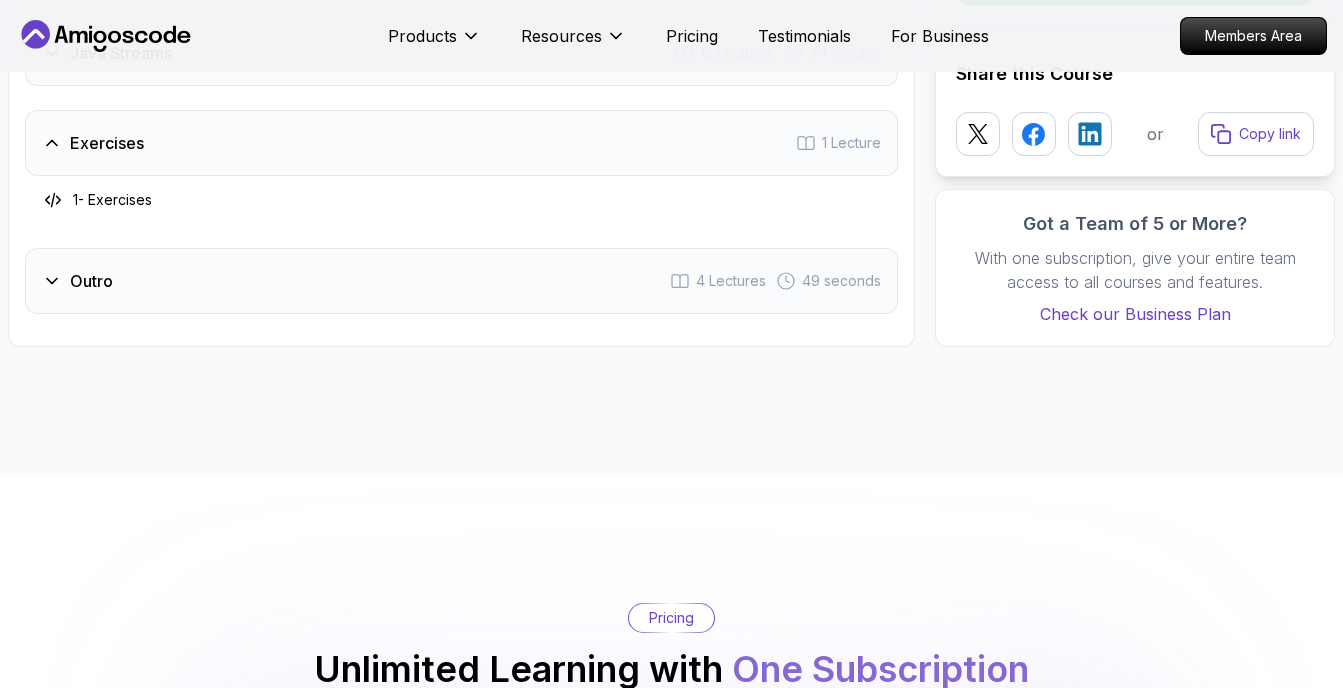 scroll, scrollTop: 2700, scrollLeft: 0, axis: vertical 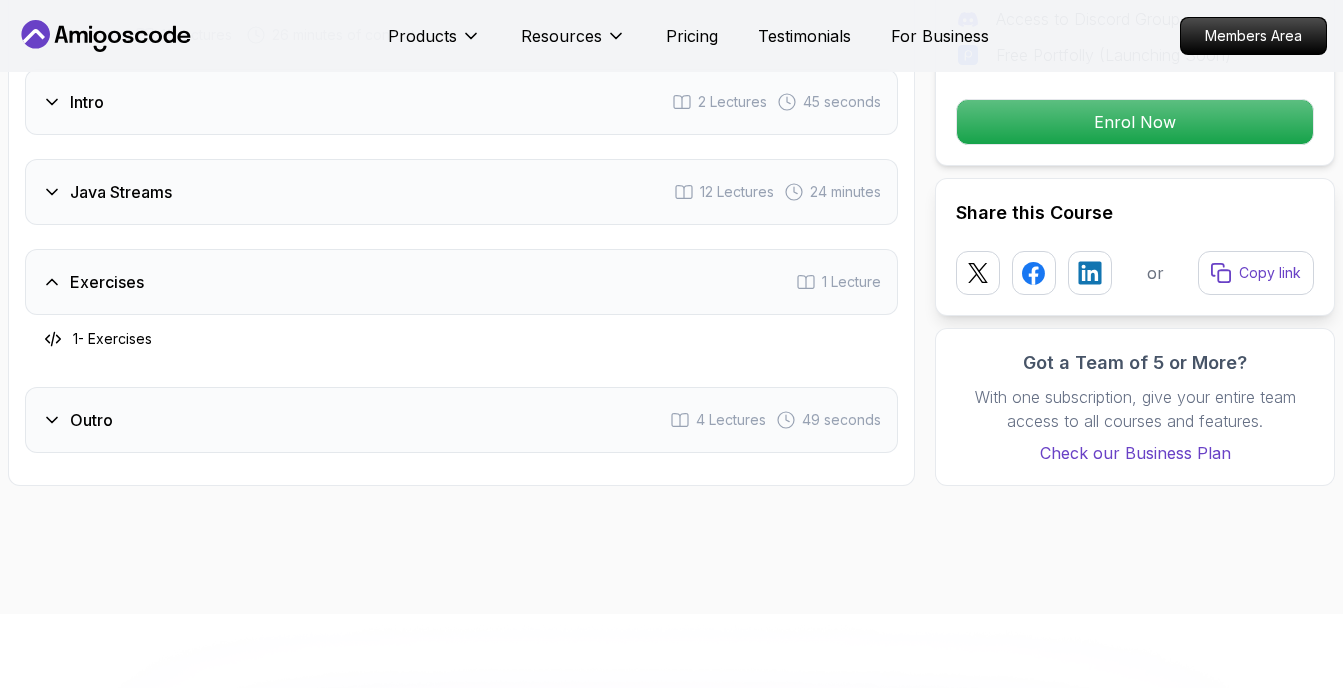click 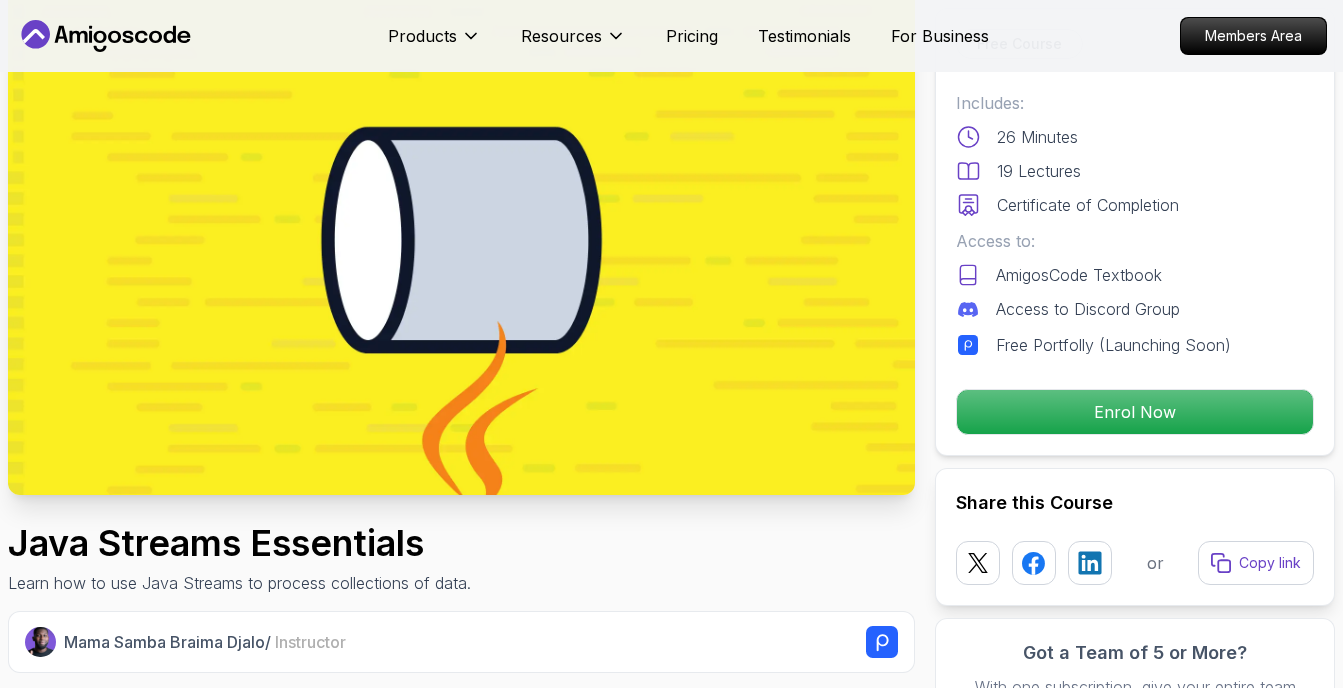scroll, scrollTop: 0, scrollLeft: 0, axis: both 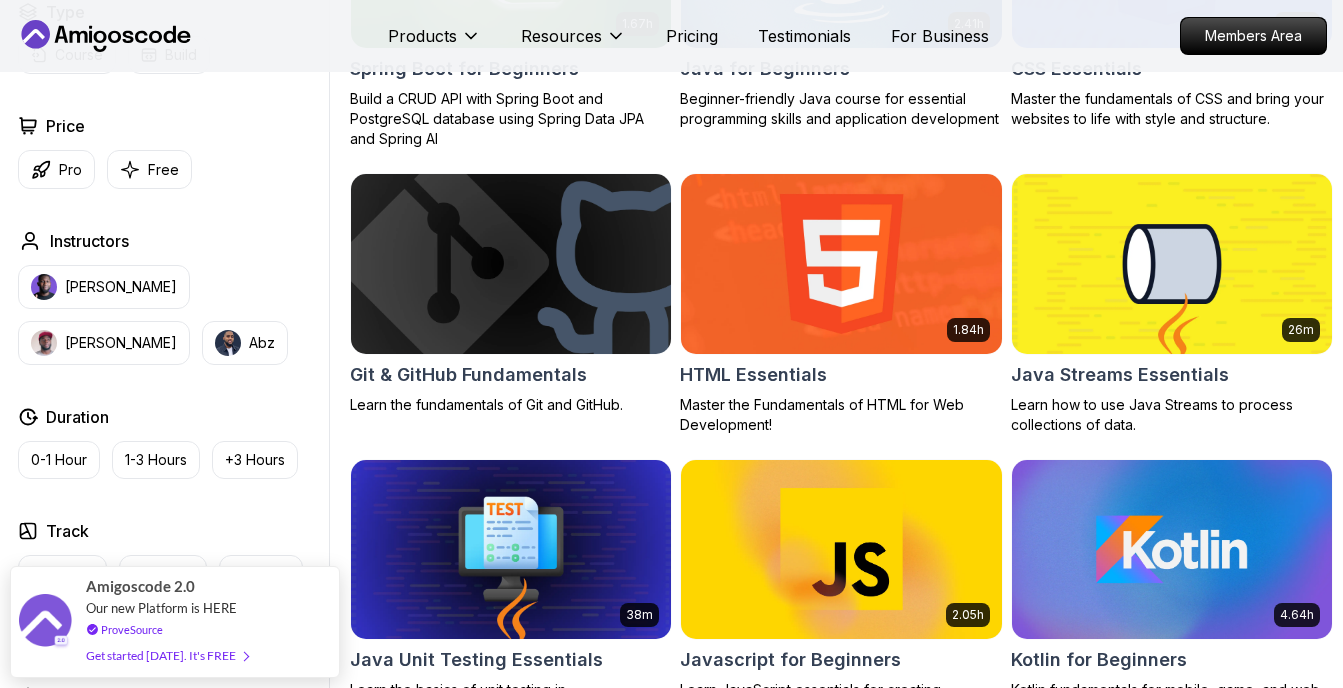 click at bounding box center (511, 264) 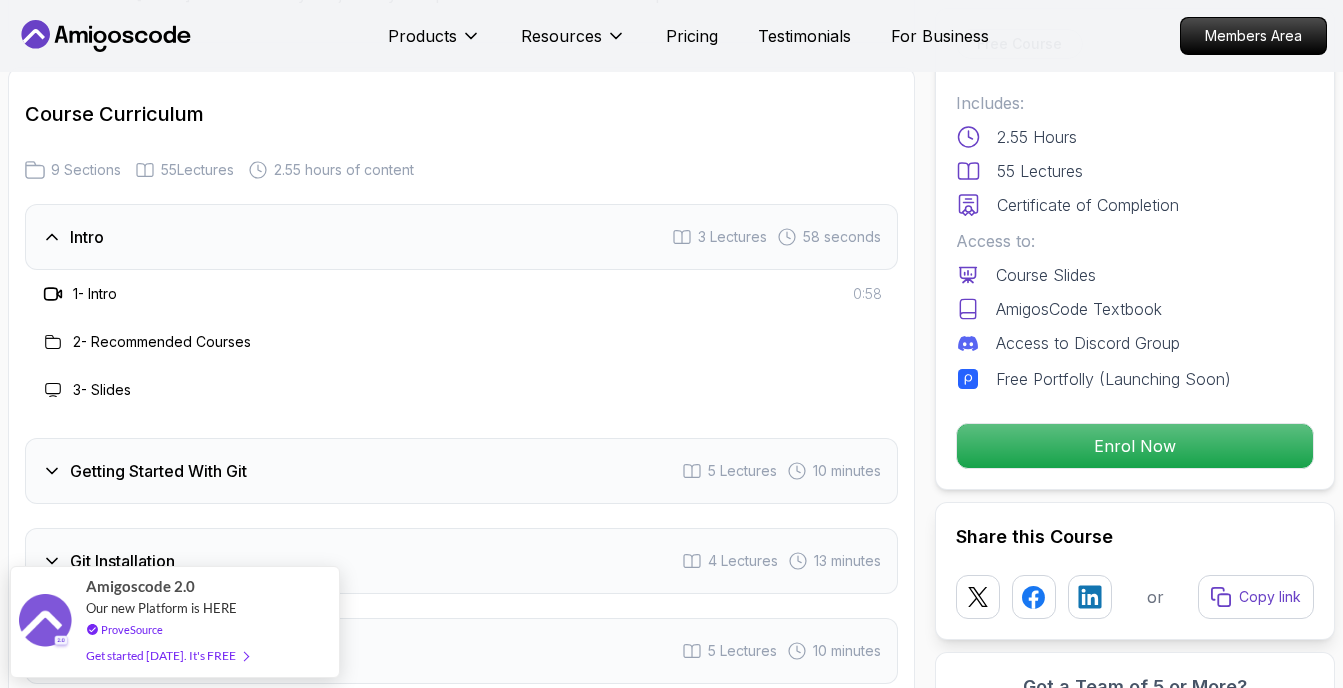 scroll, scrollTop: 2700, scrollLeft: 0, axis: vertical 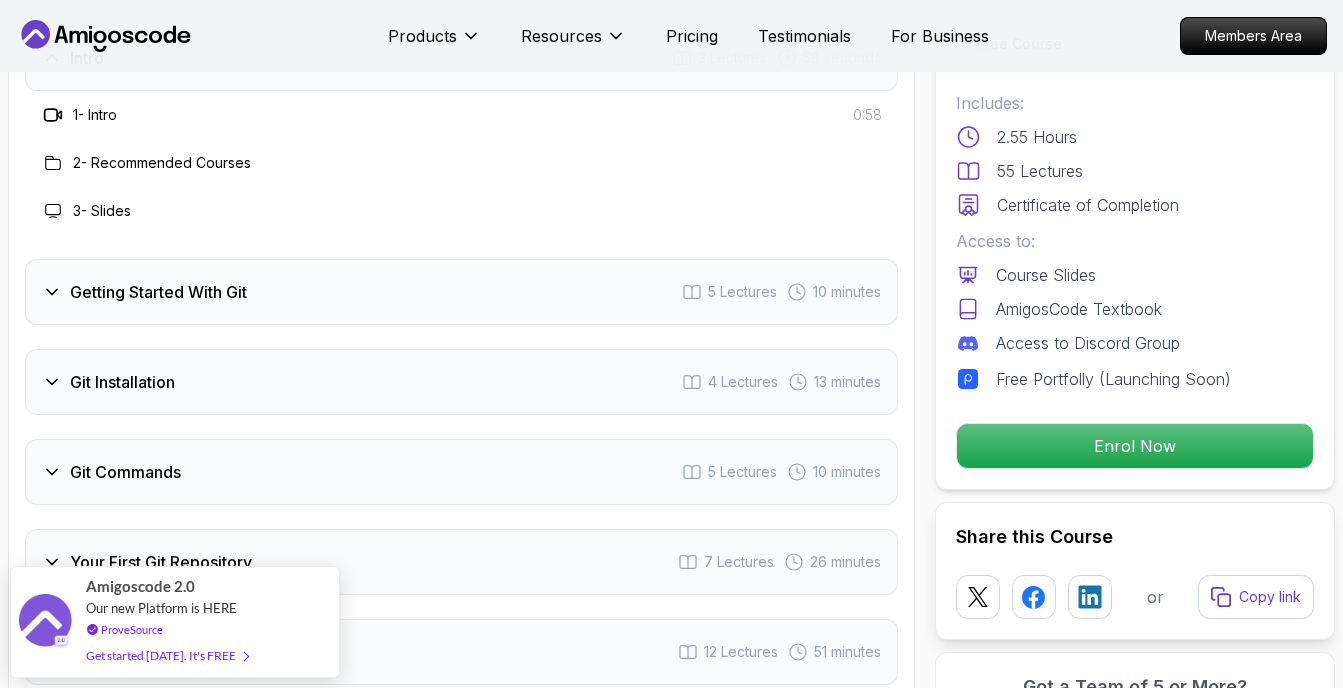 click 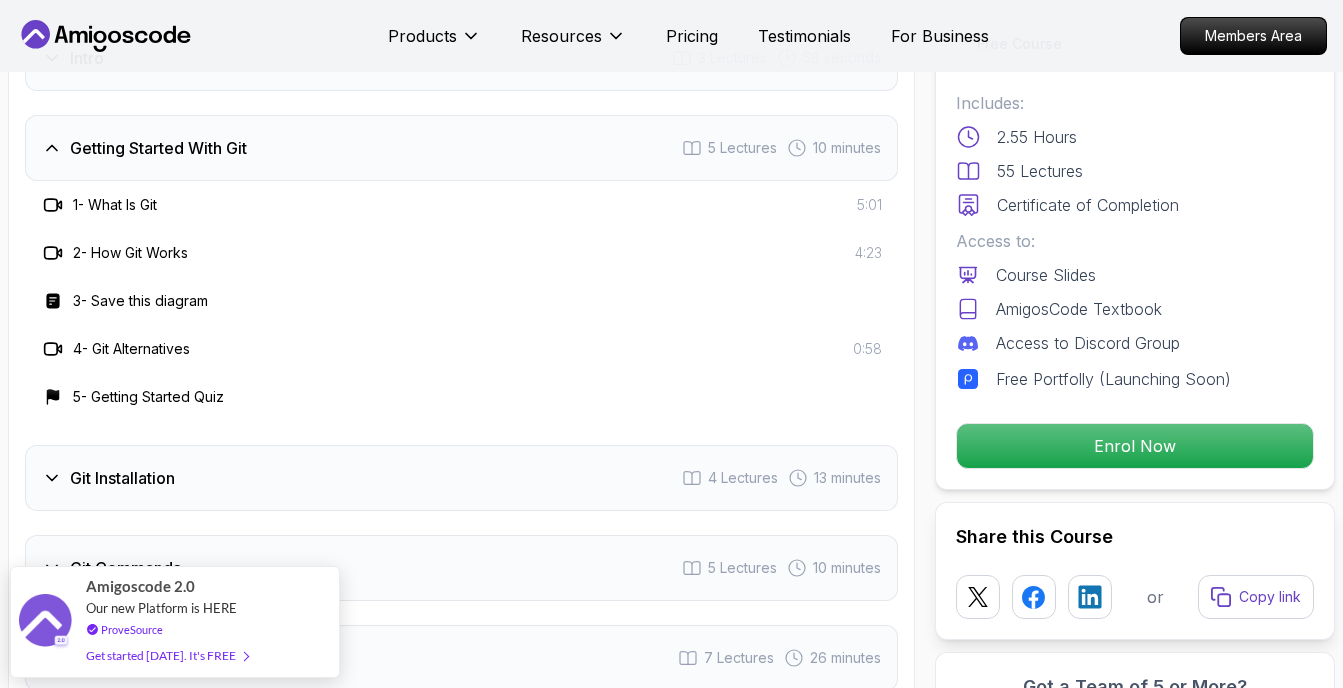 click 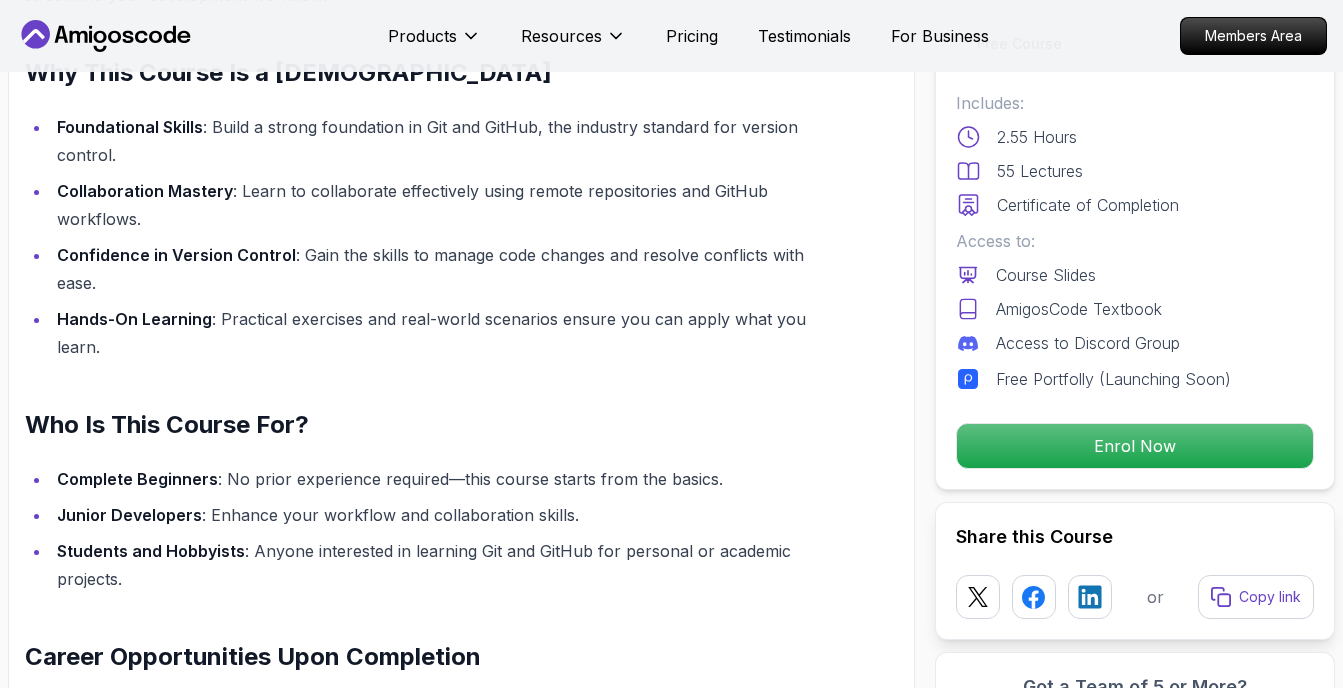 scroll, scrollTop: 1400, scrollLeft: 0, axis: vertical 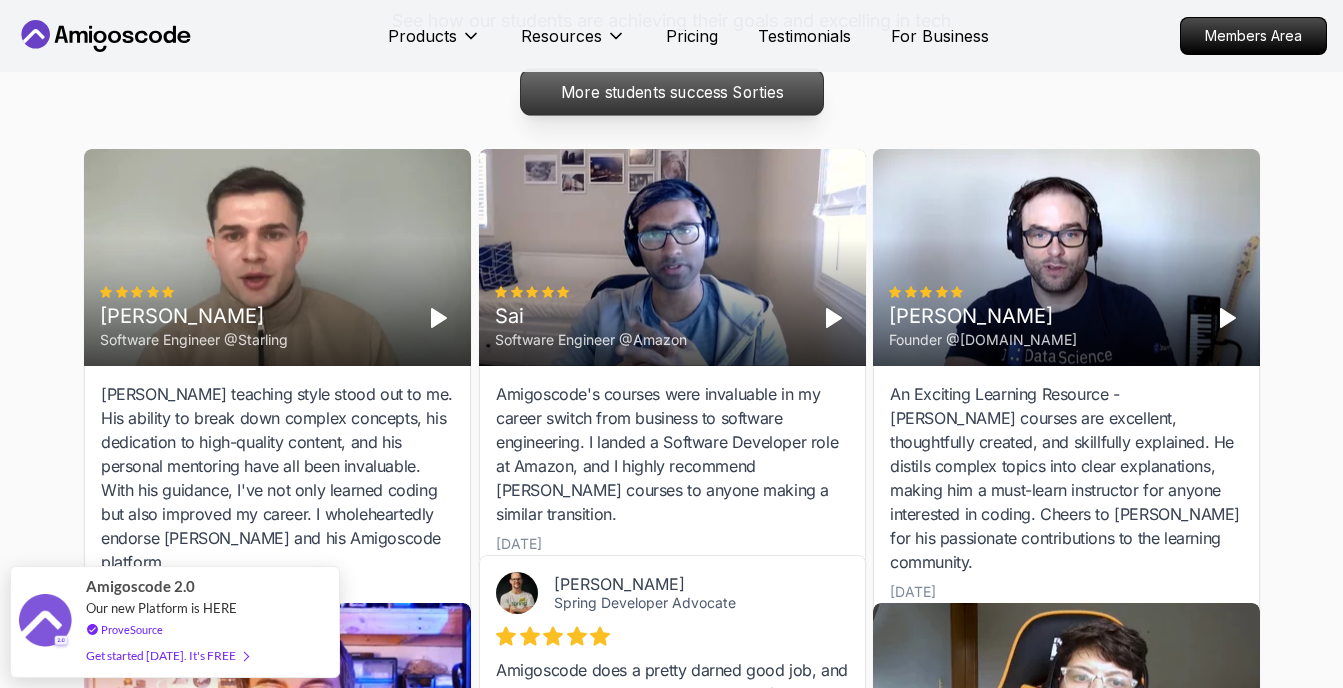 click on "More students success Sorties" at bounding box center [671, 92] 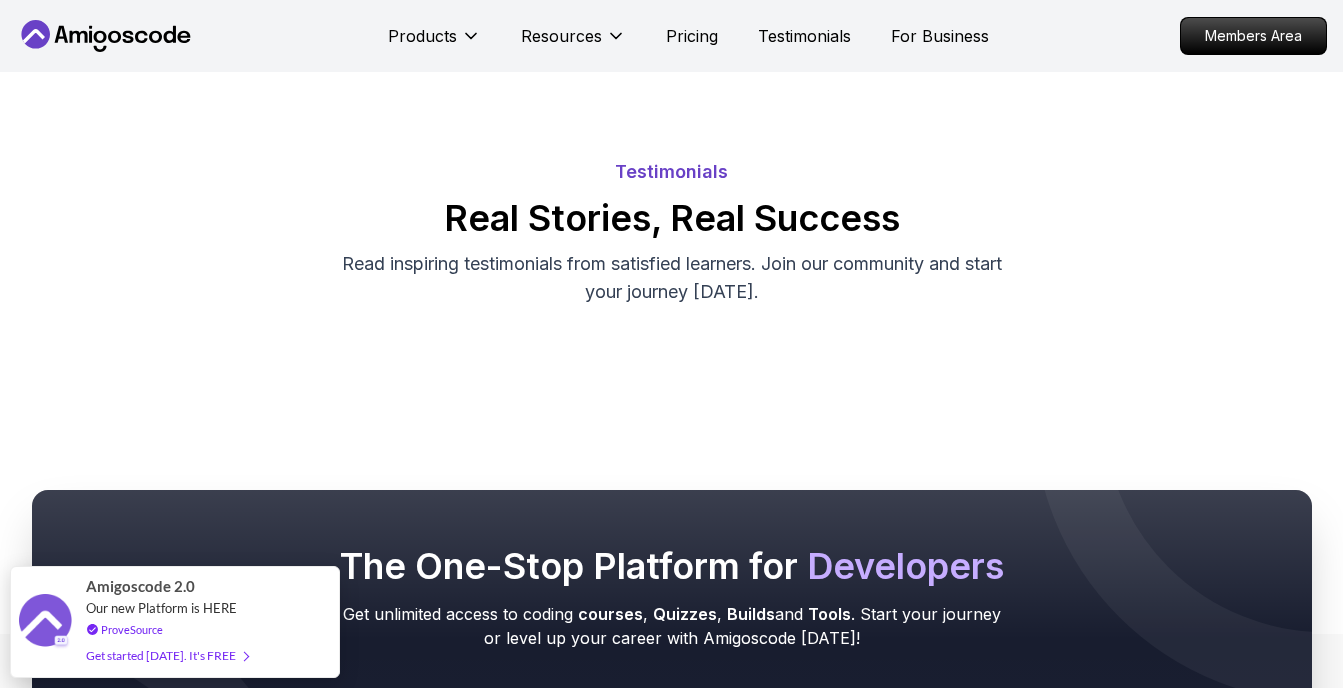 scroll, scrollTop: 0, scrollLeft: 0, axis: both 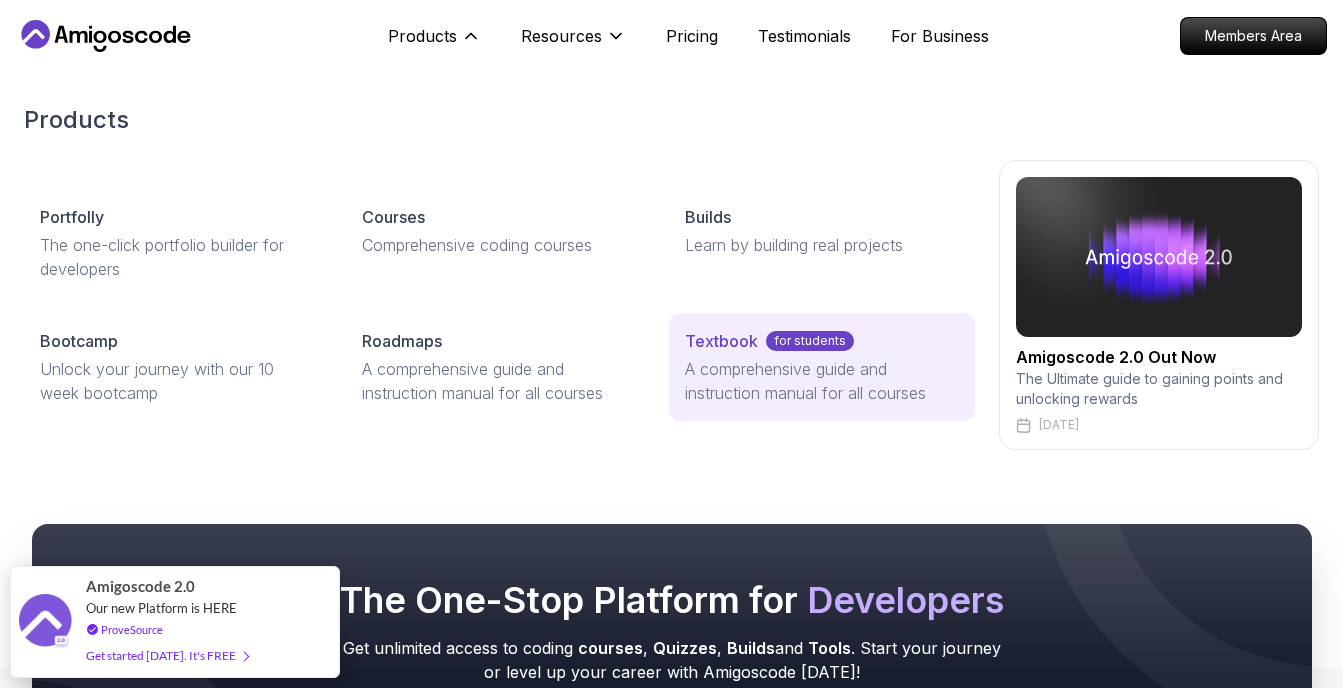 click on "Textbook" at bounding box center (721, 341) 